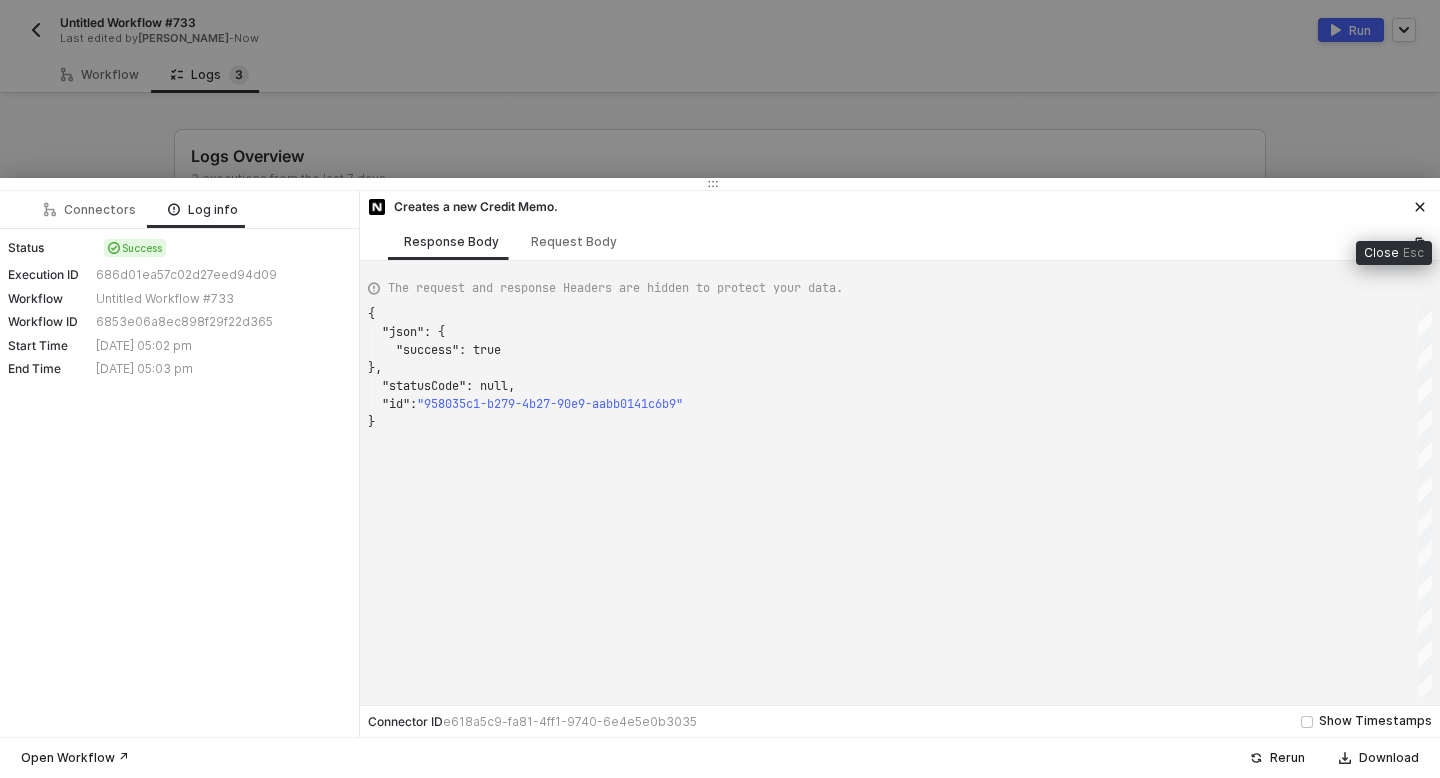 click 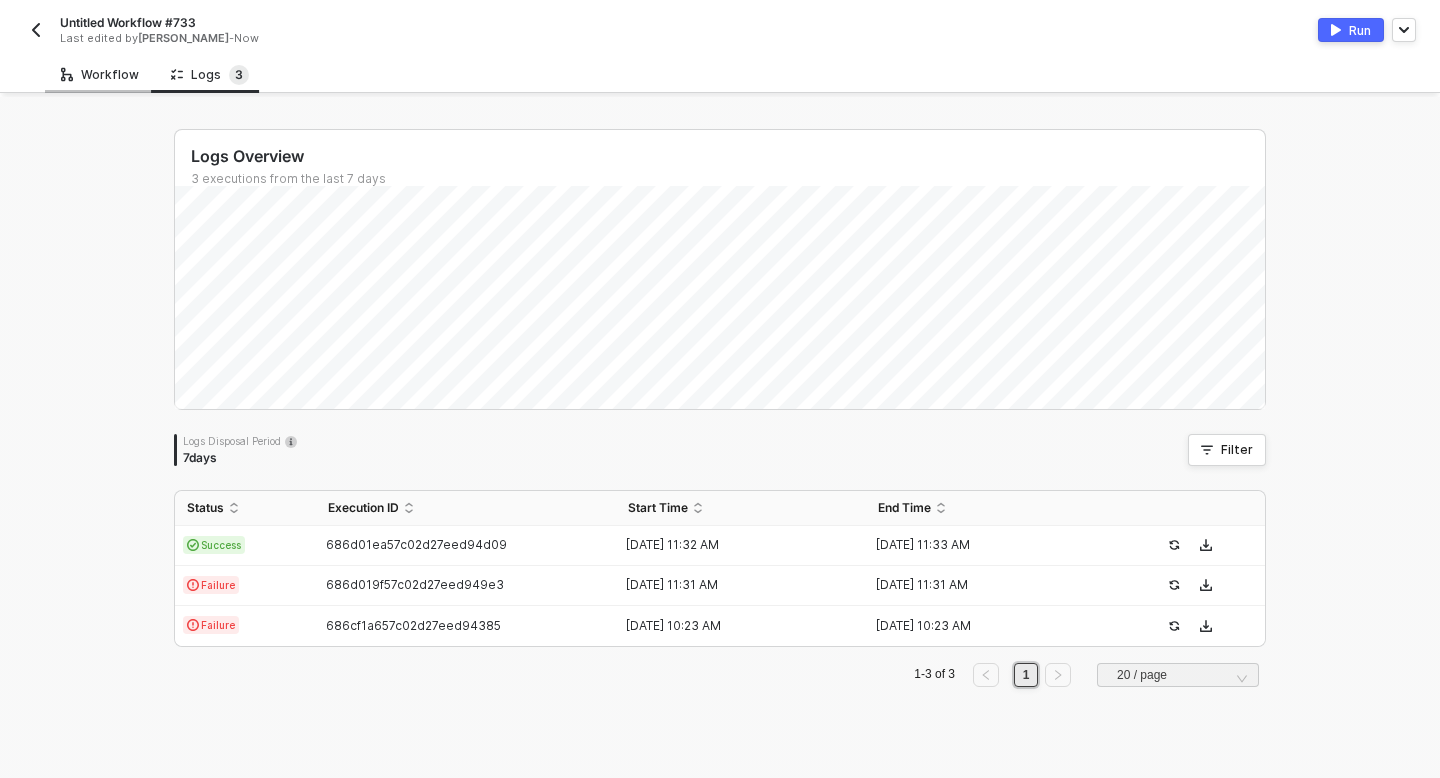 click on "Workflow" at bounding box center [100, 75] 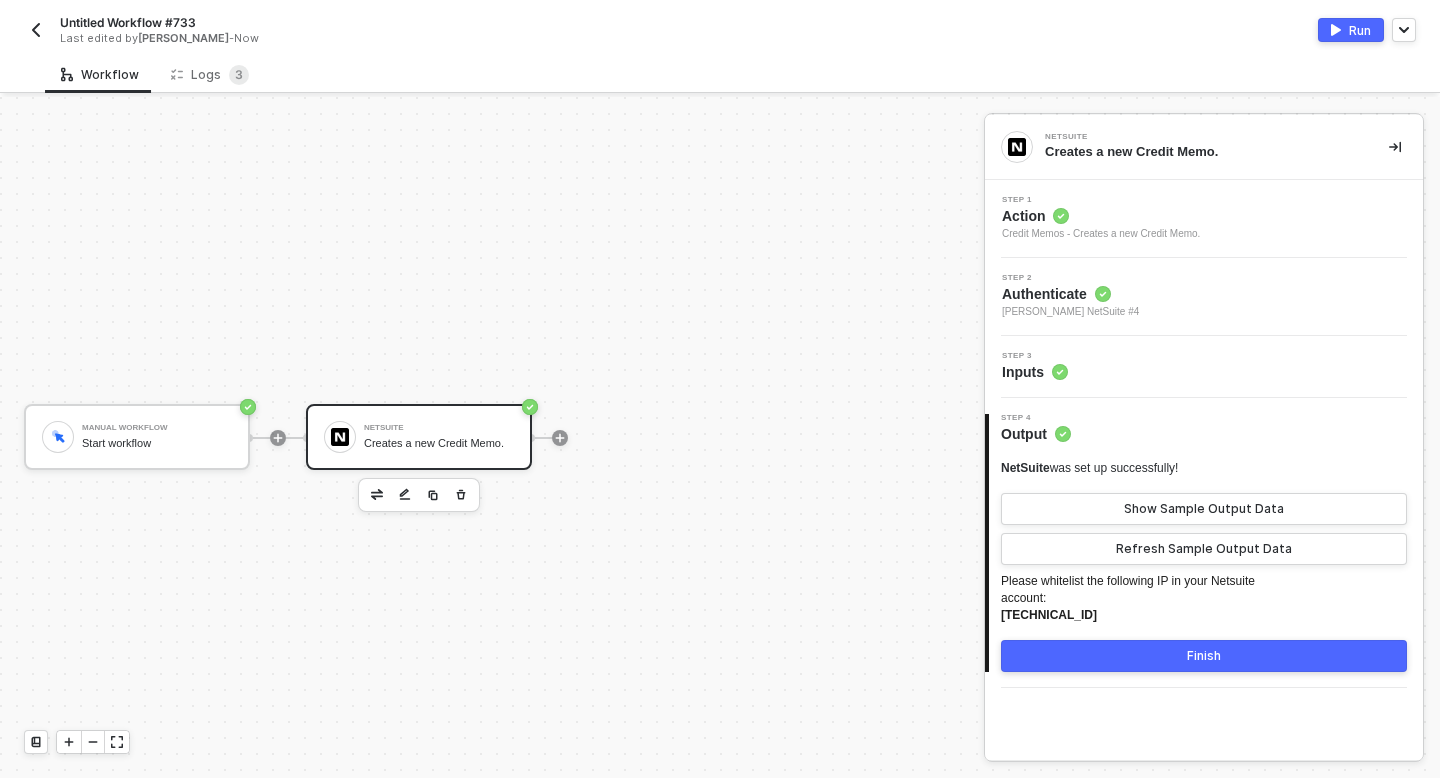 click on "Action" at bounding box center [1101, 216] 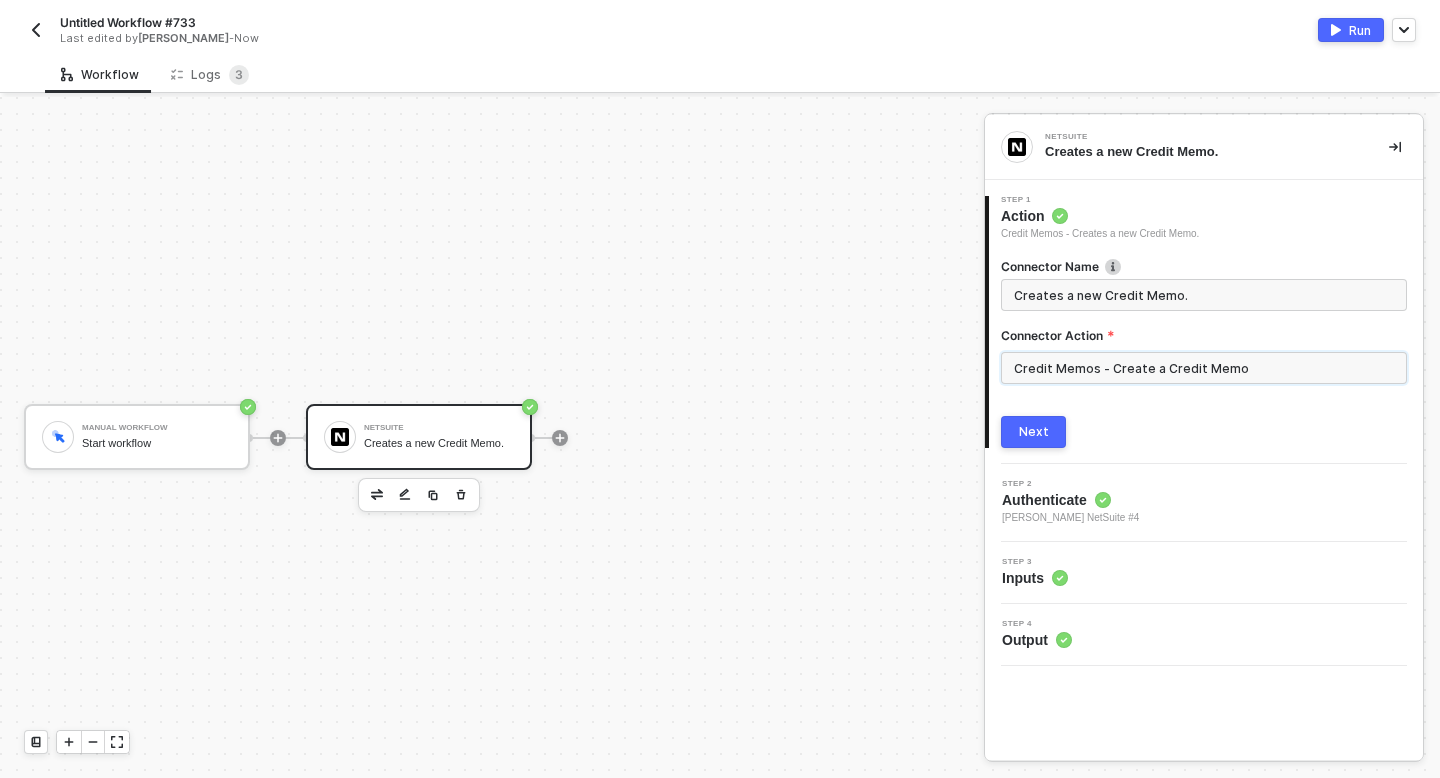 click on "Credit Memos - Create a Credit Memo" at bounding box center (1204, 368) 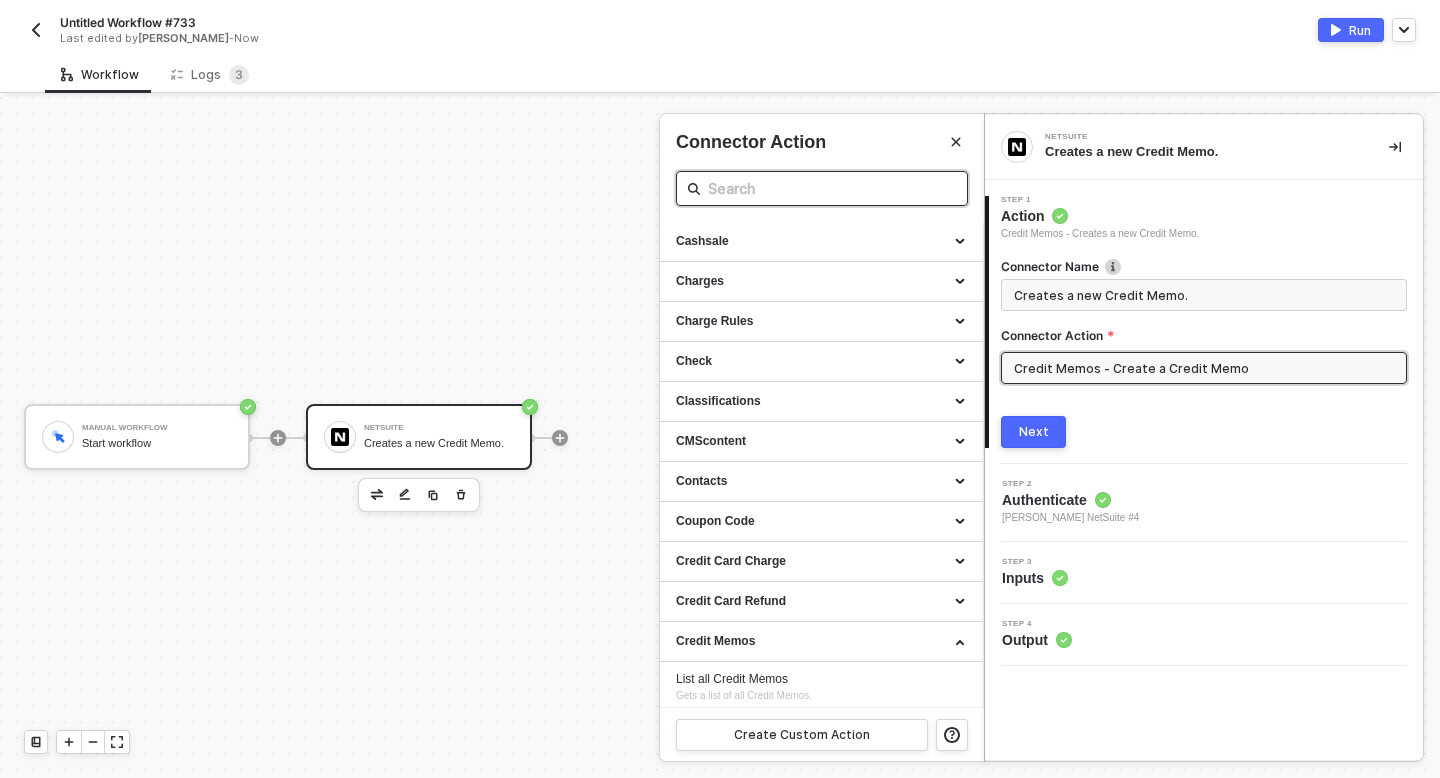 click at bounding box center (822, 188) 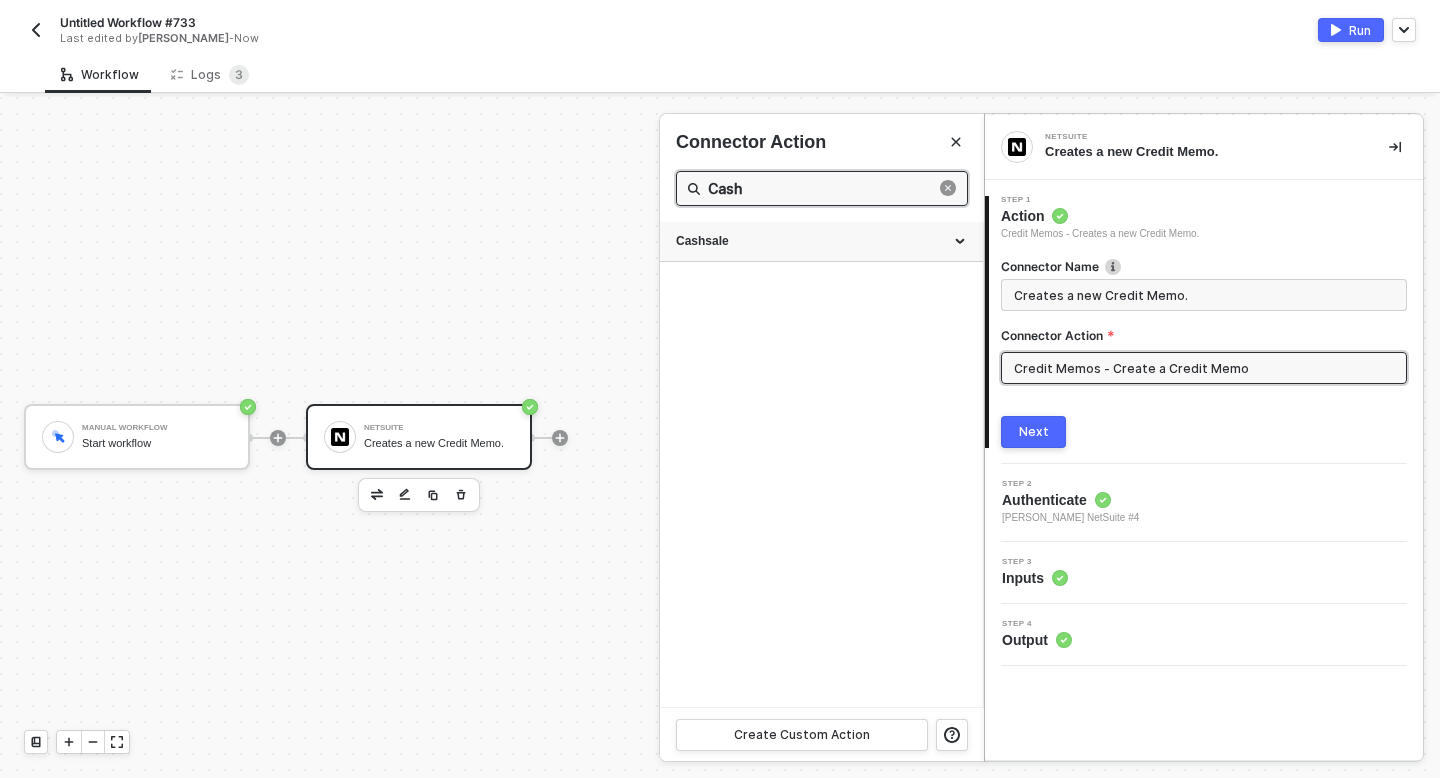 type on "Cash" 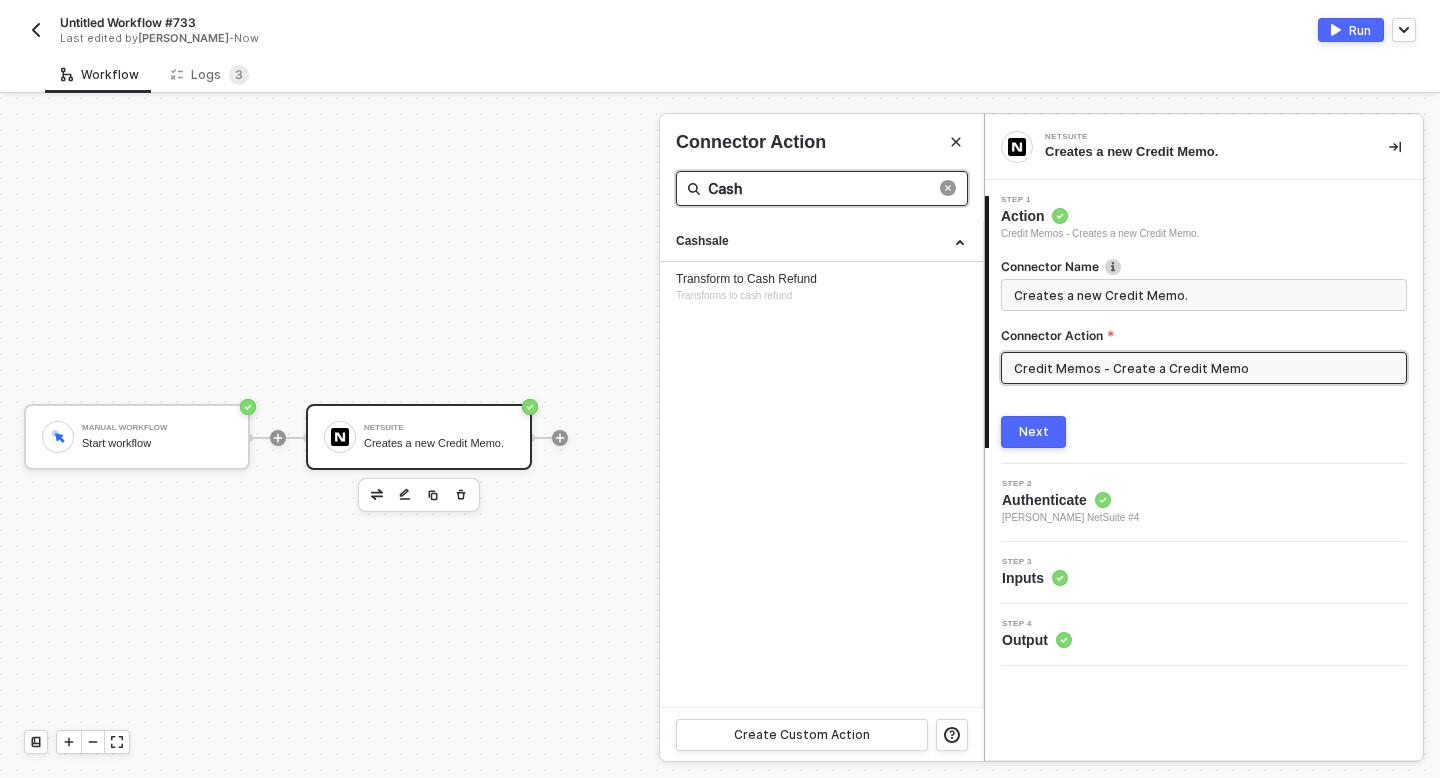 click on "Cash" at bounding box center (822, 188) 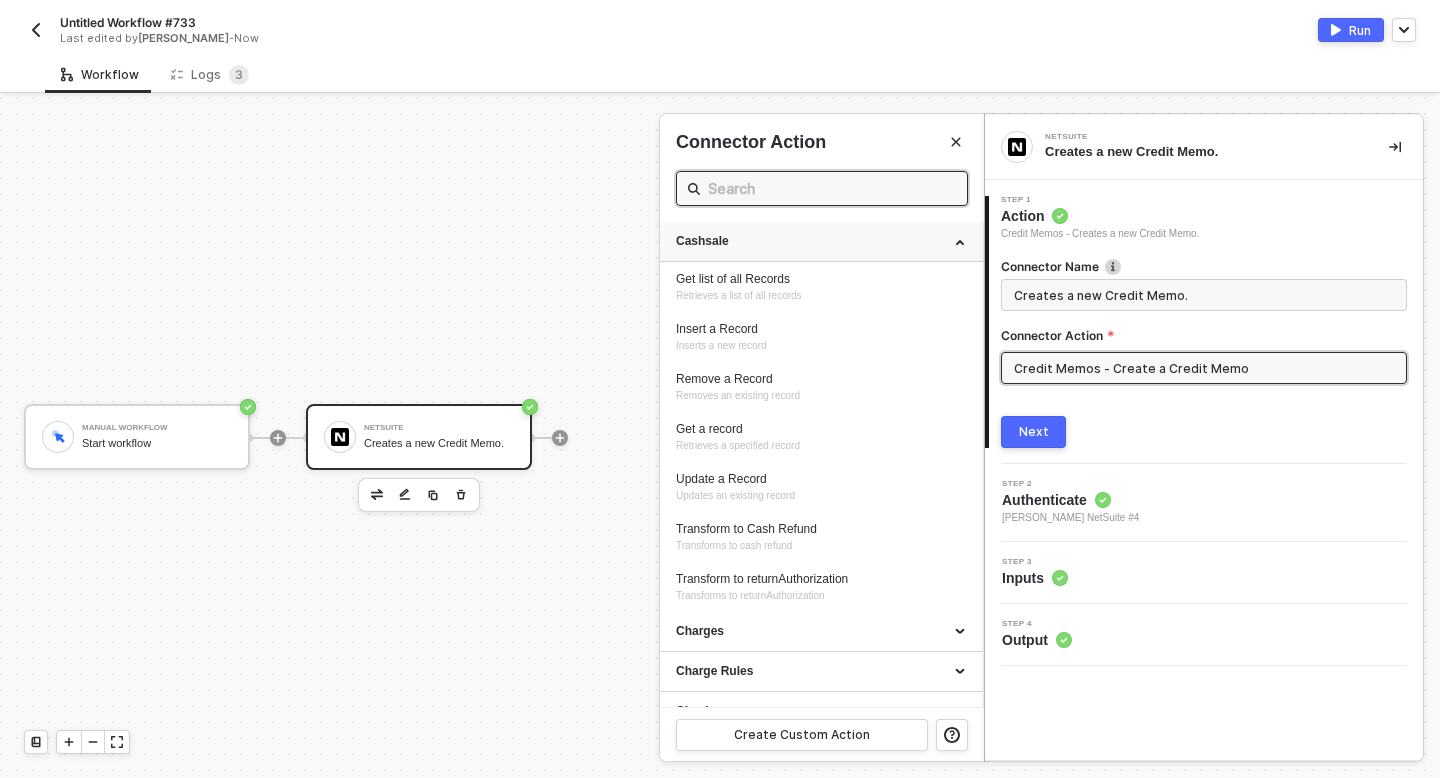 type 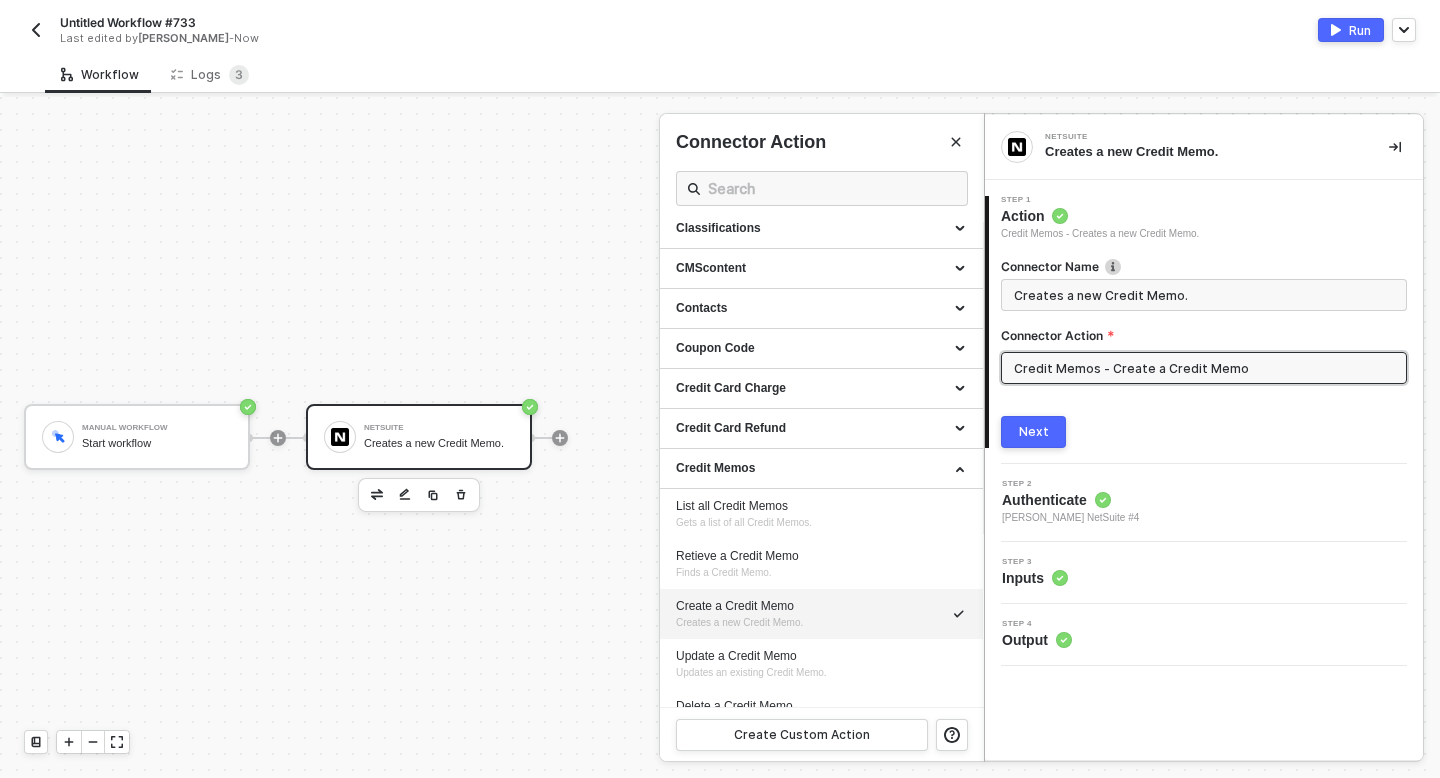 scroll, scrollTop: 337, scrollLeft: 0, axis: vertical 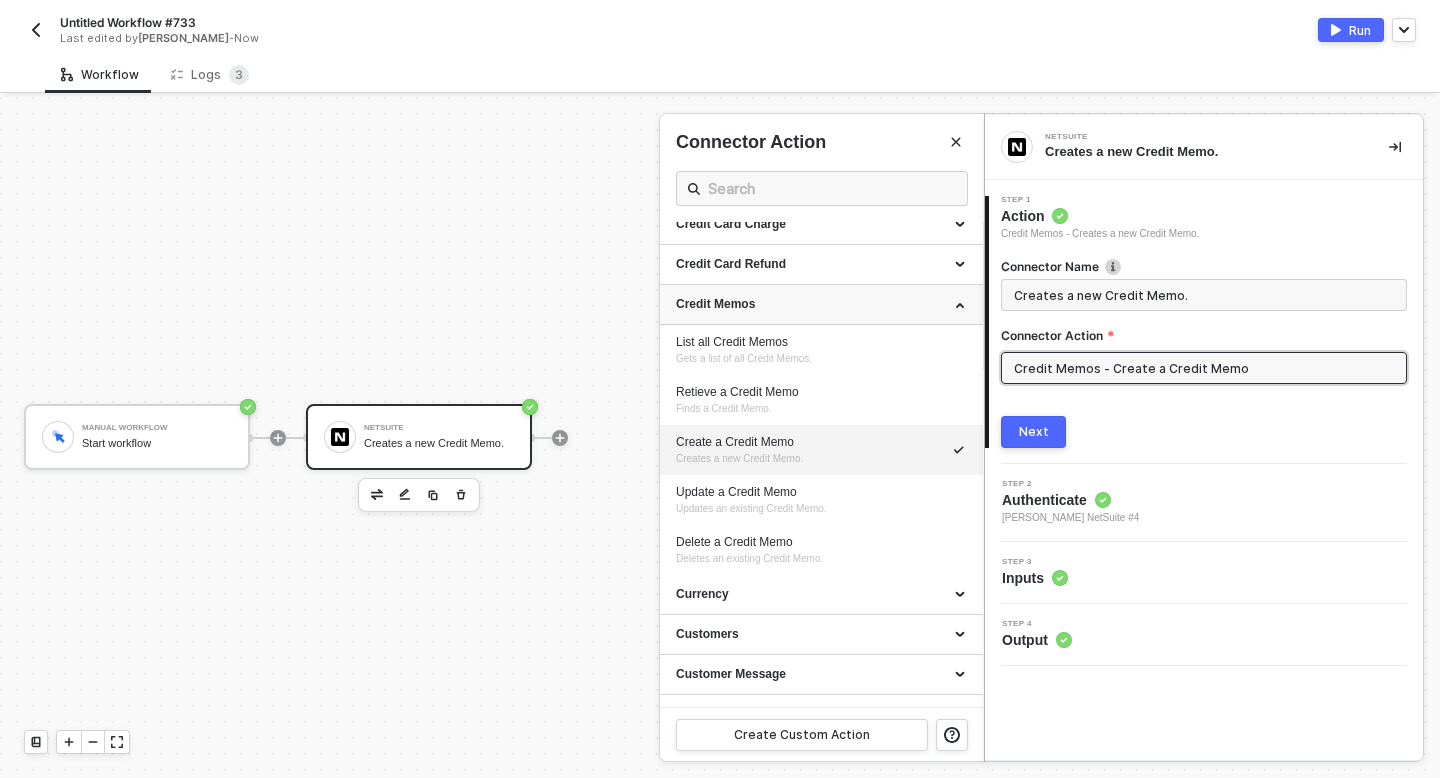 click on "Credit Memos" at bounding box center [821, 305] 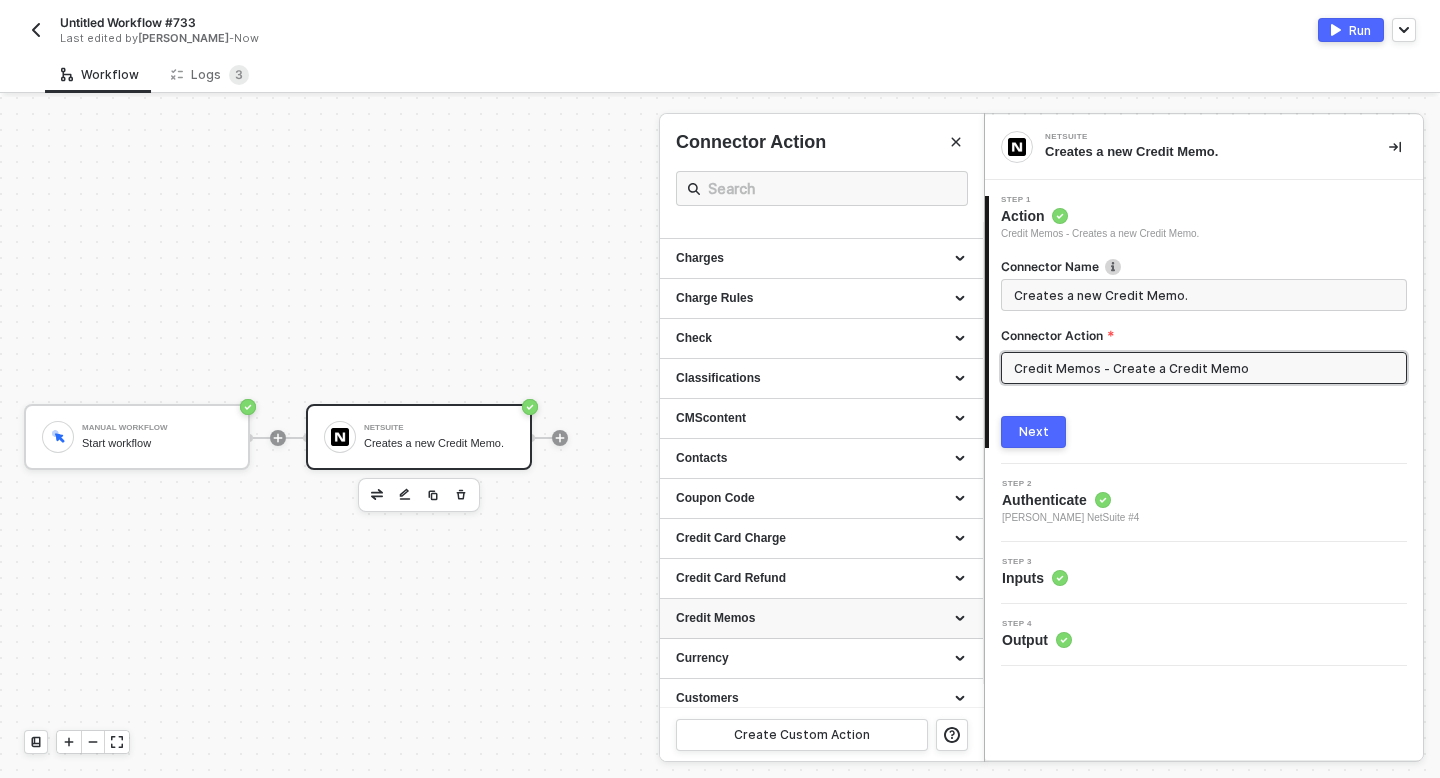 scroll, scrollTop: 25, scrollLeft: 0, axis: vertical 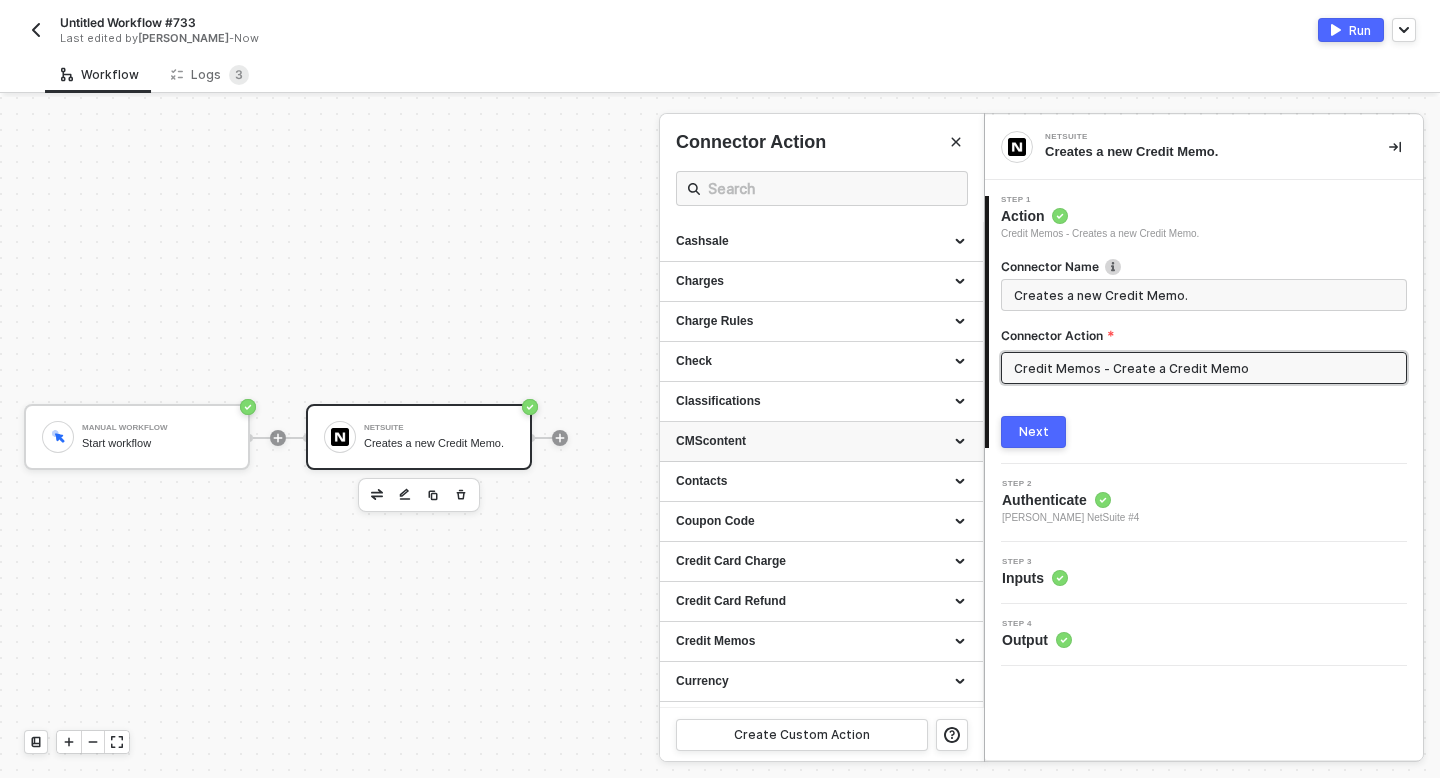 click on "Check" at bounding box center [821, 362] 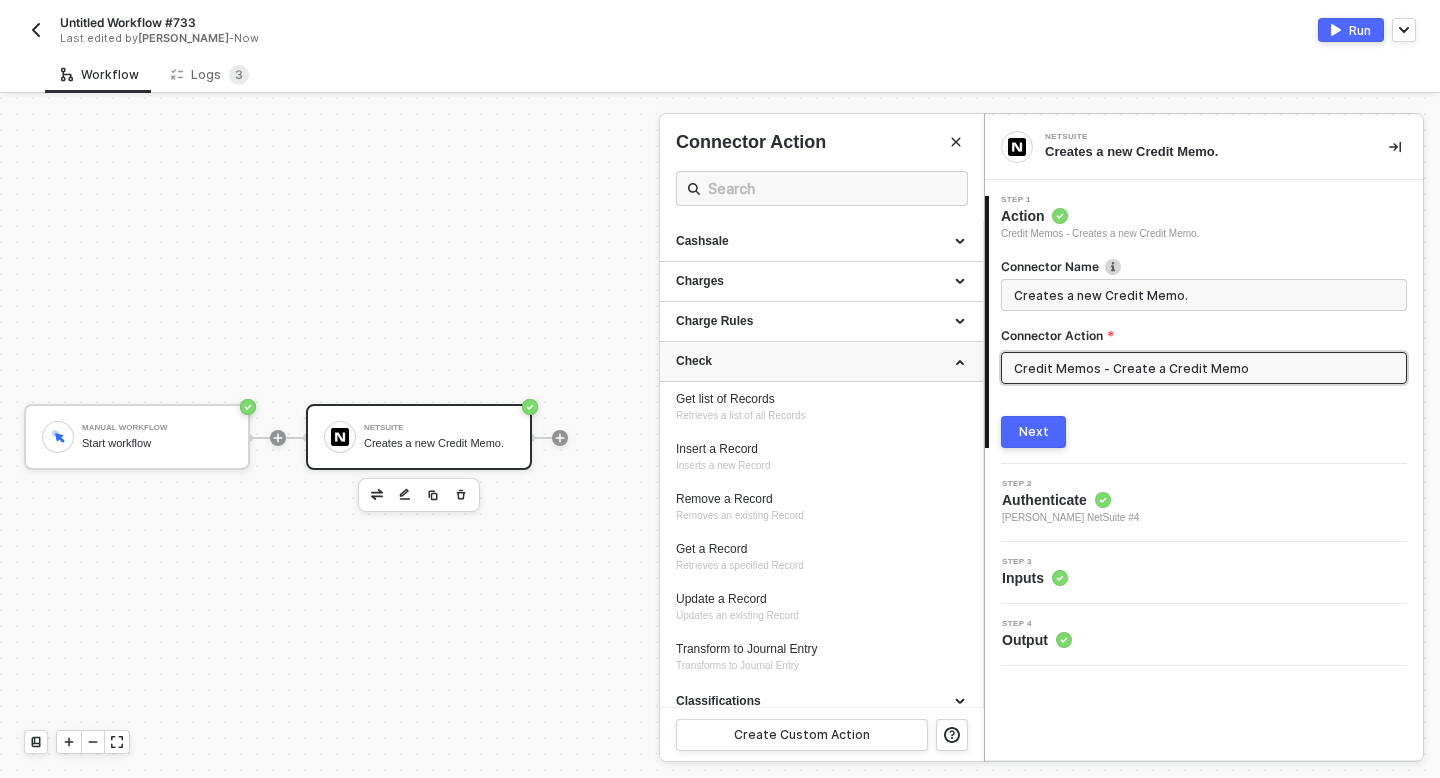 click on "Check" at bounding box center (821, 361) 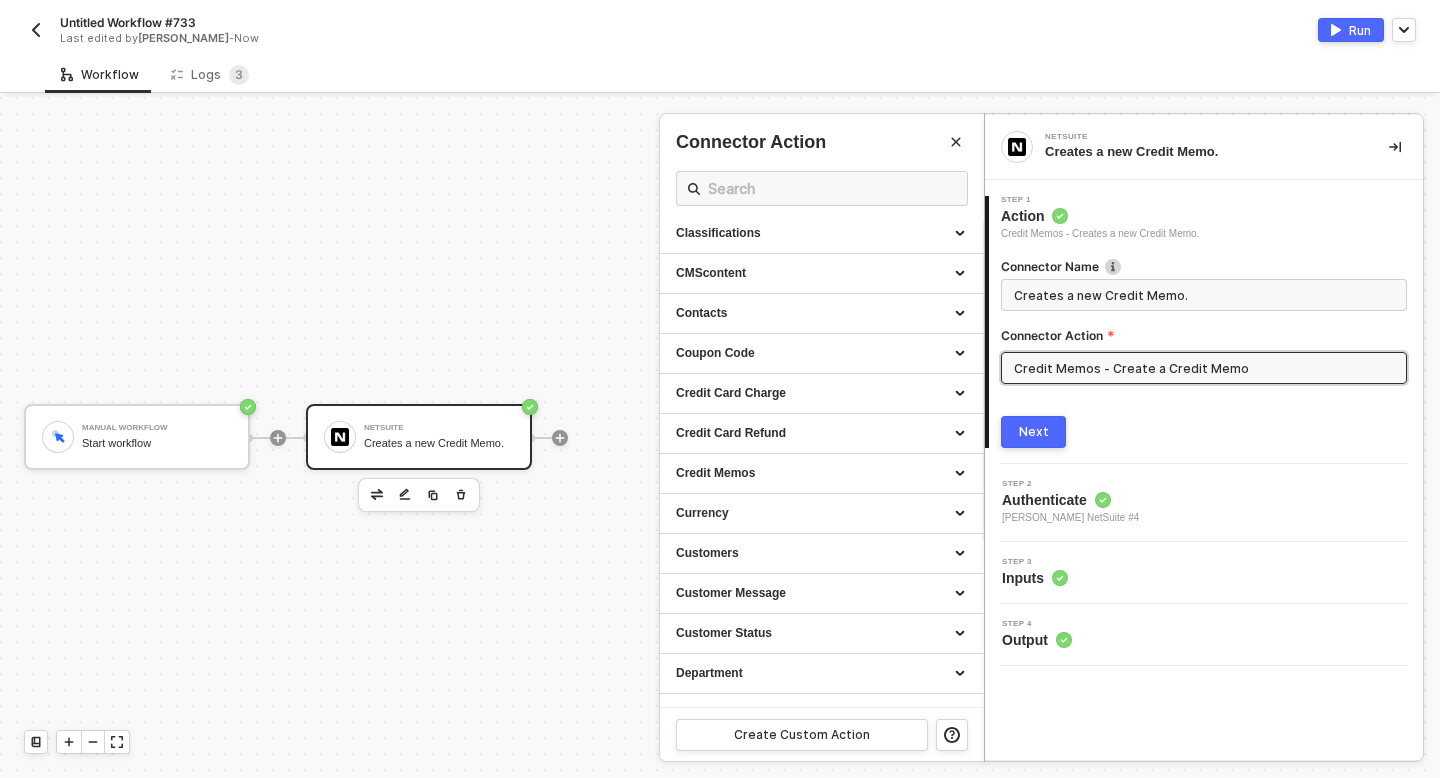 scroll, scrollTop: 0, scrollLeft: 0, axis: both 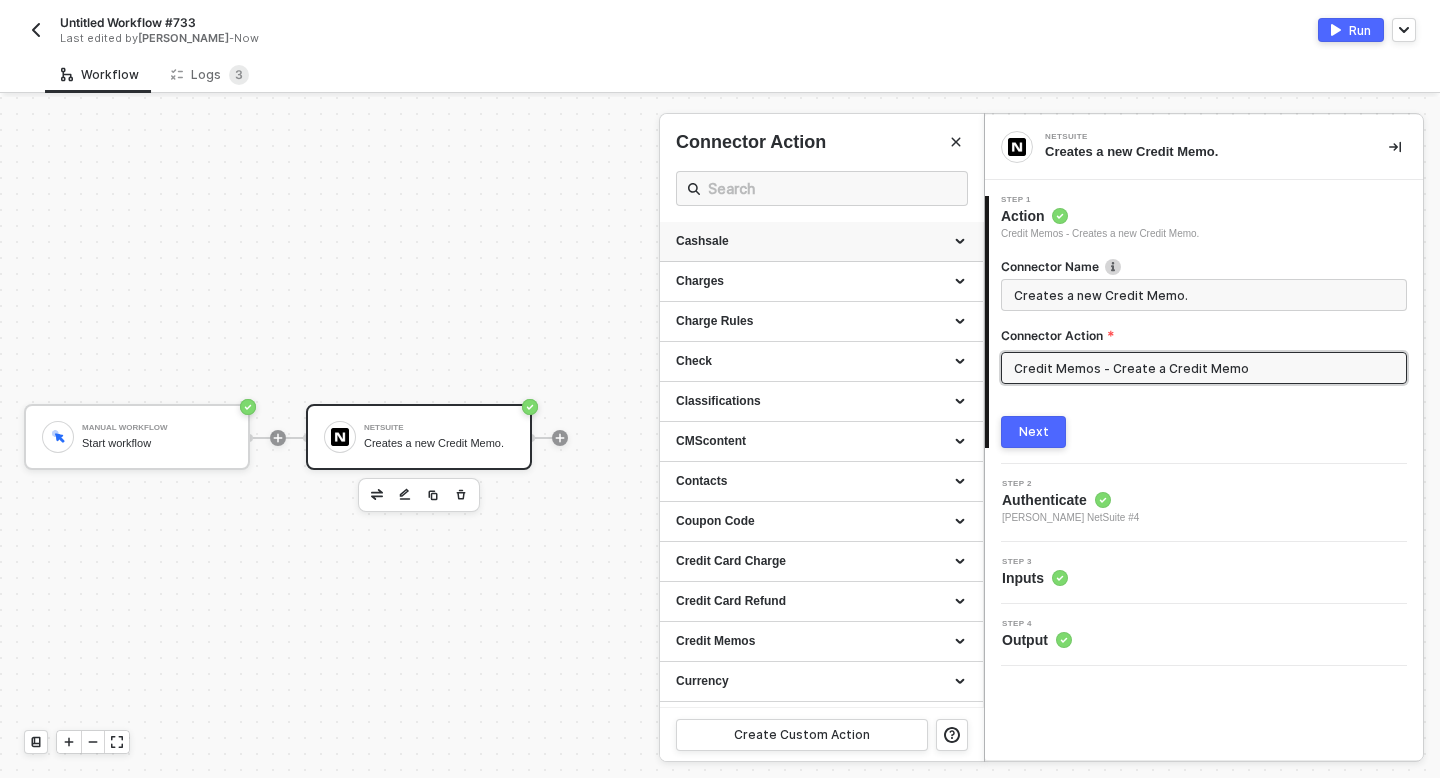 click on "Cashsale" at bounding box center [821, 241] 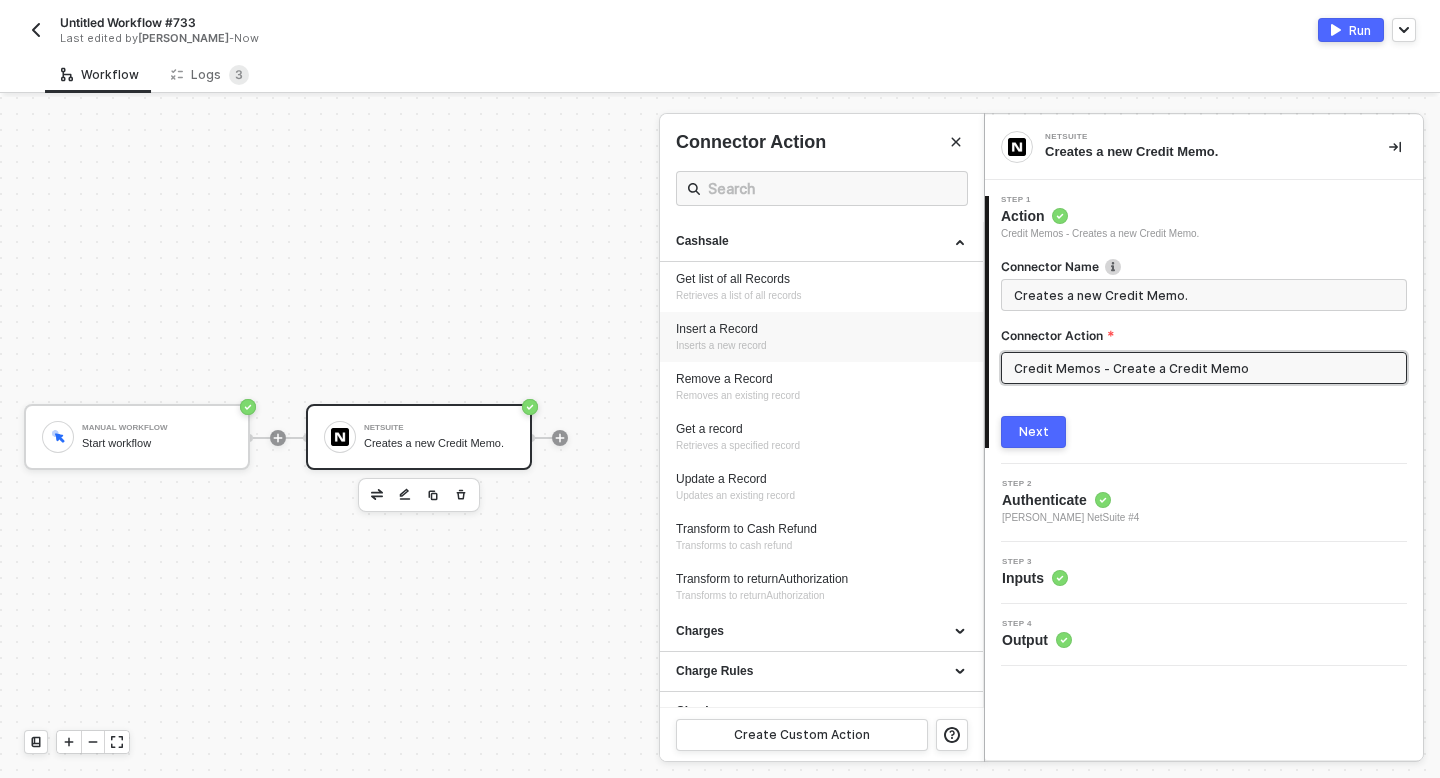 click on "Insert a Record" at bounding box center [821, 329] 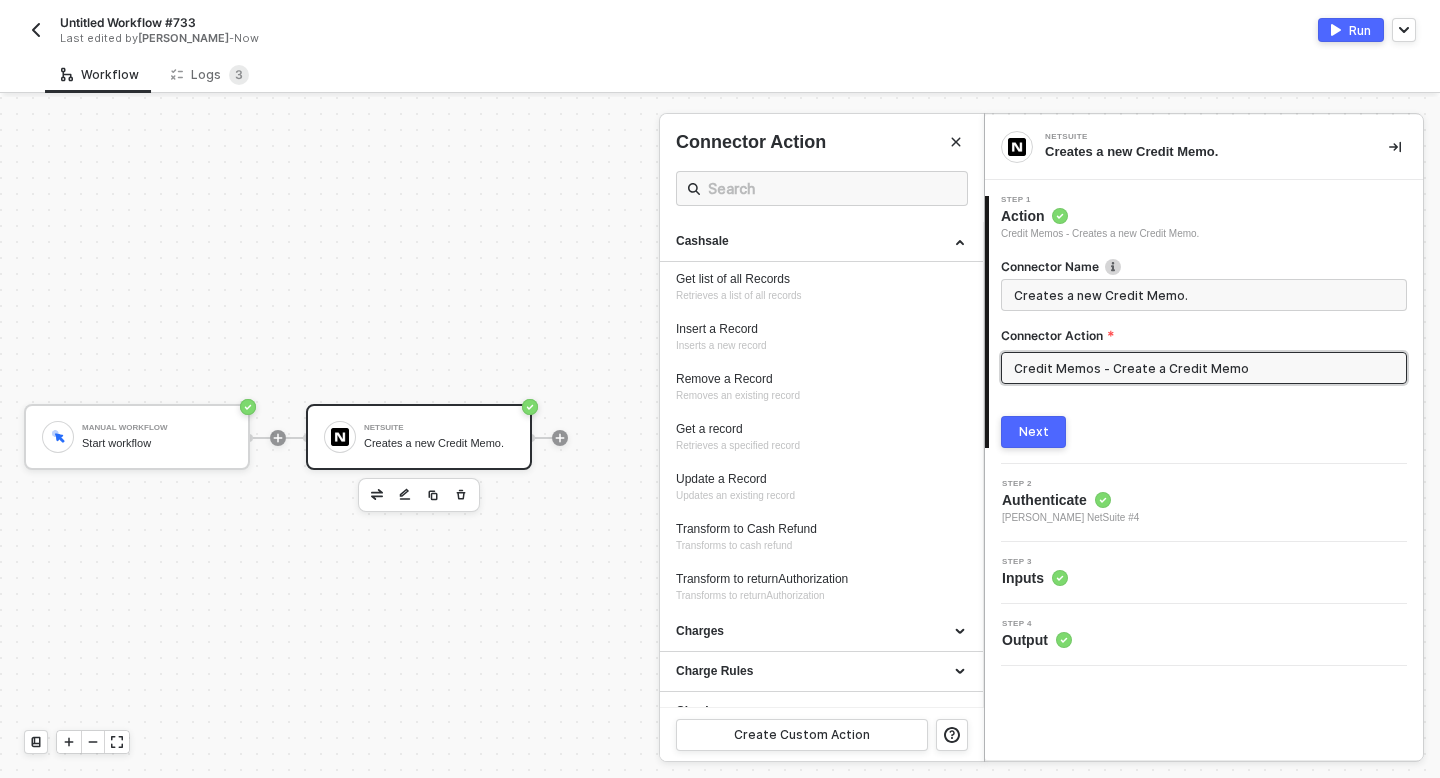 type on "Inserts a new record" 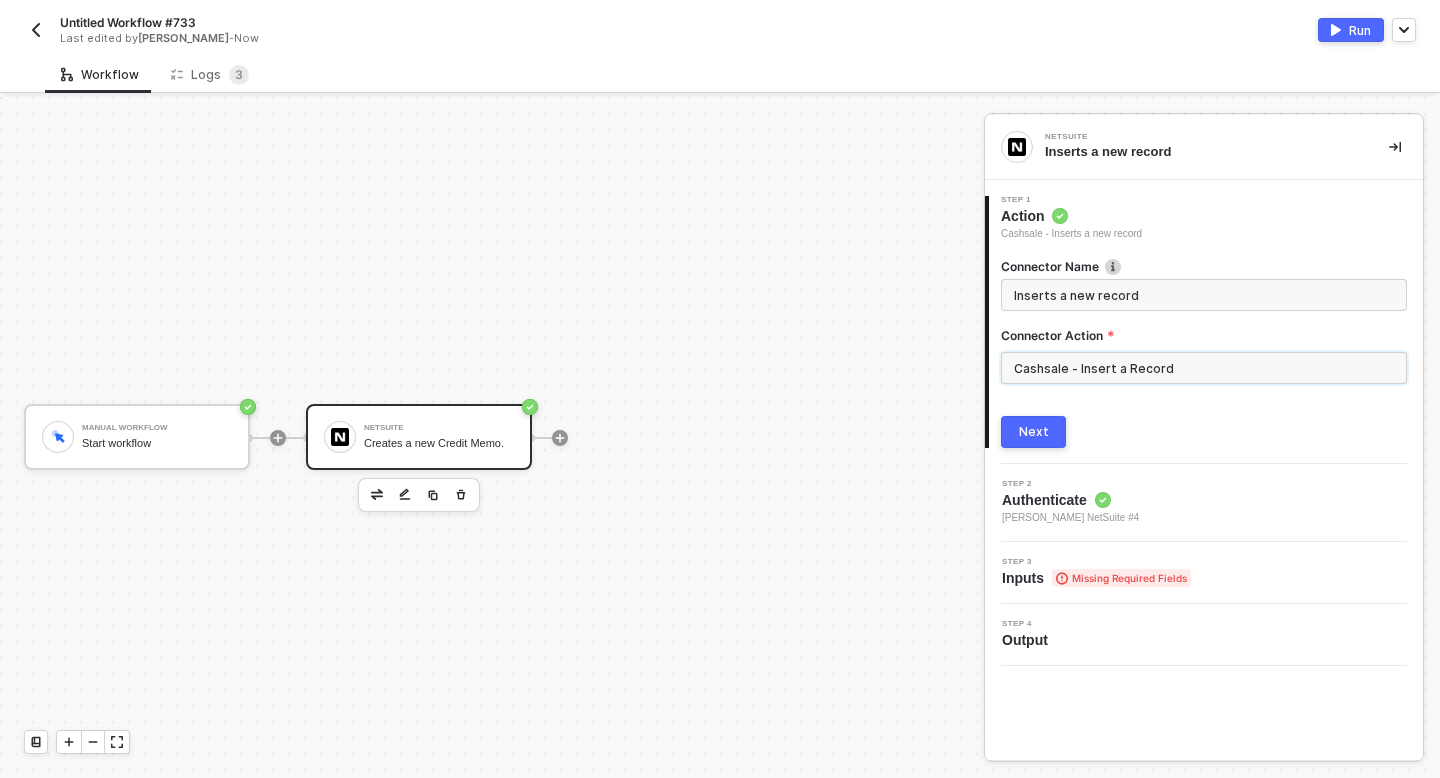 click on "Next" at bounding box center (1034, 432) 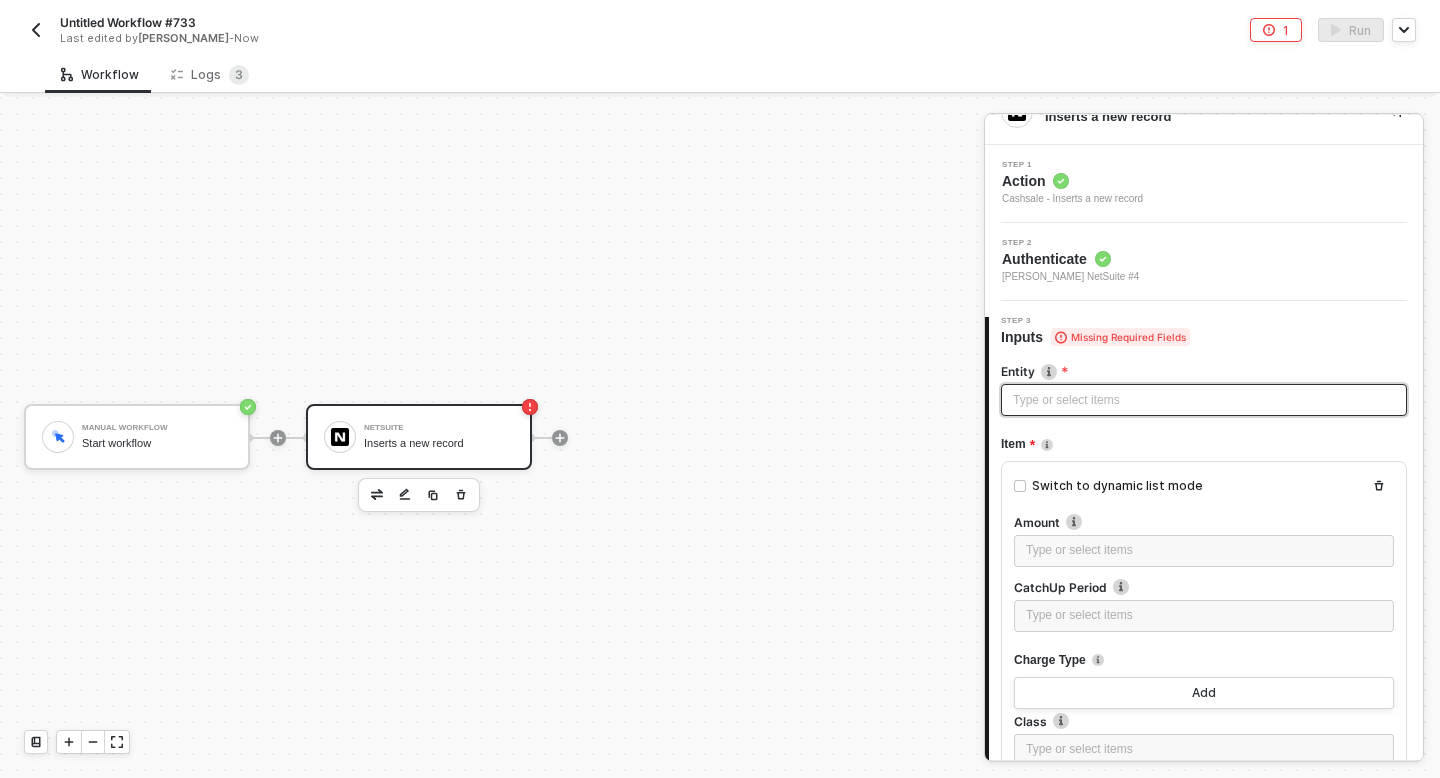 scroll, scrollTop: 37, scrollLeft: 0, axis: vertical 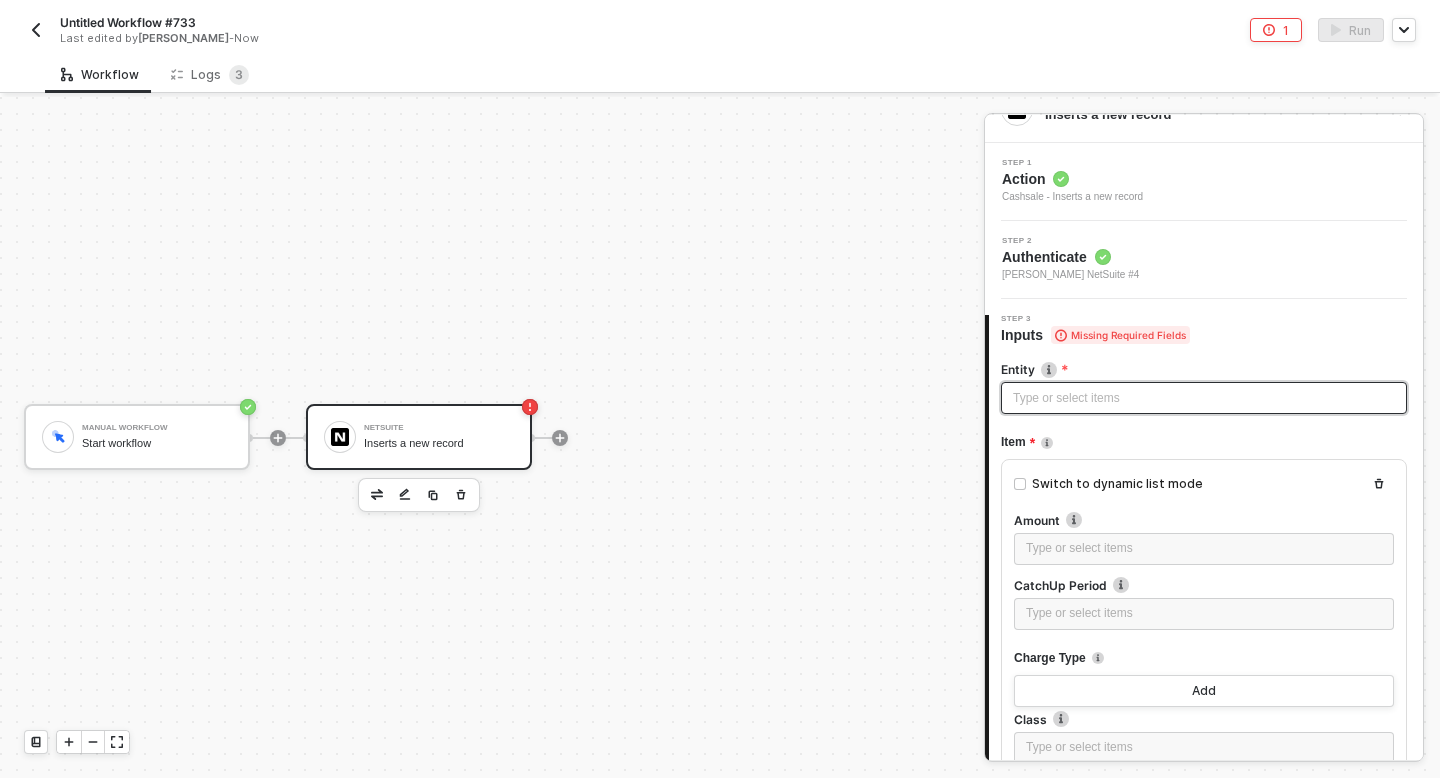 click on "Type or select items ﻿" at bounding box center (1204, 398) 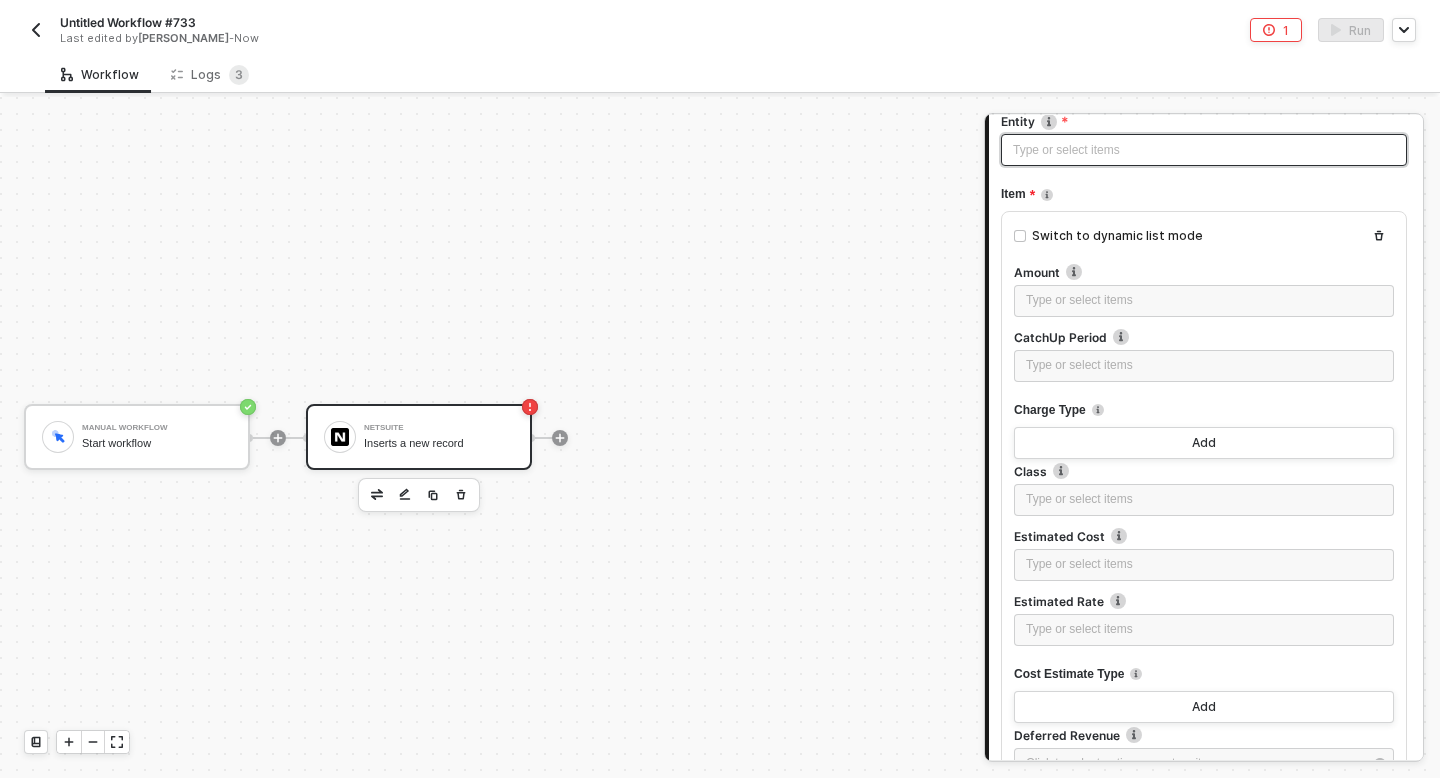 scroll, scrollTop: 219, scrollLeft: 0, axis: vertical 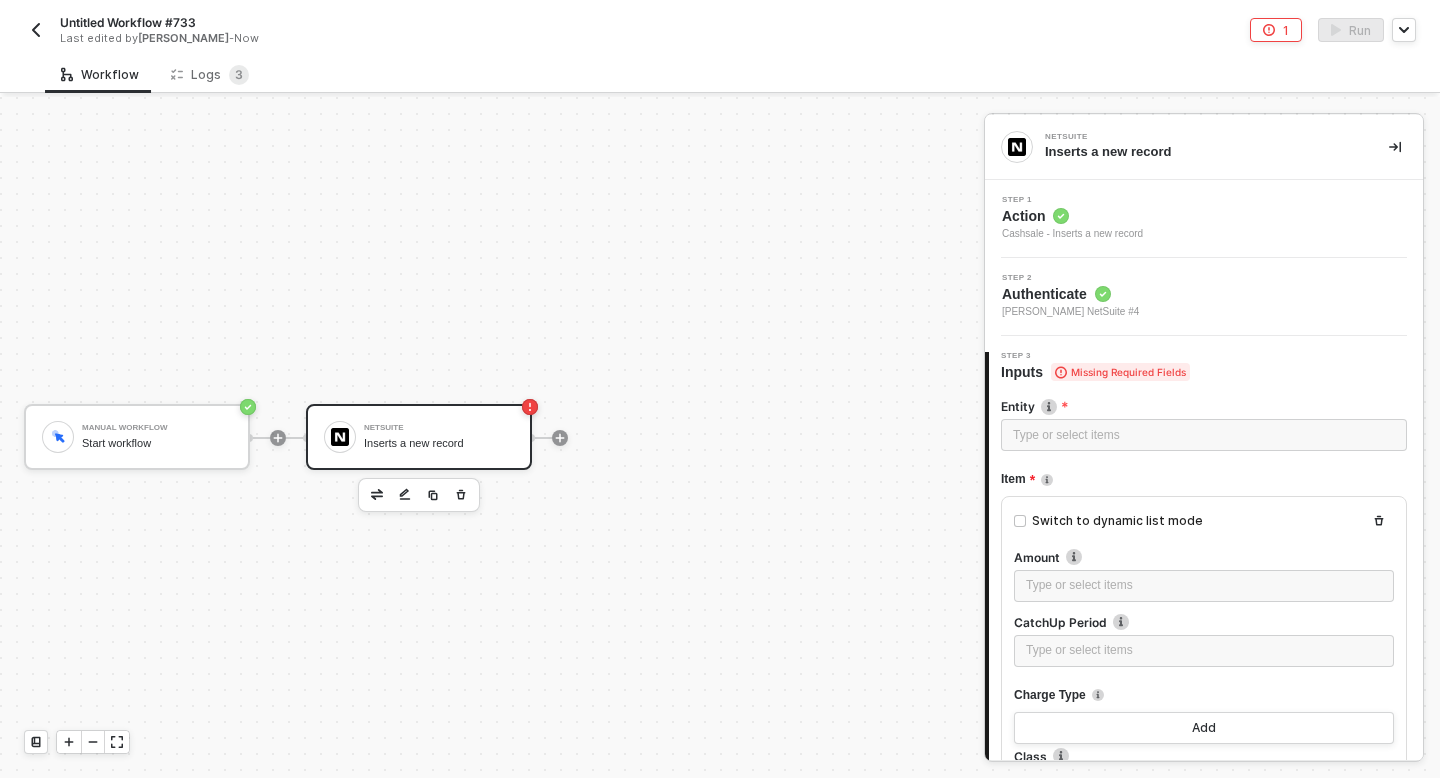 click on "Action" at bounding box center [1072, 216] 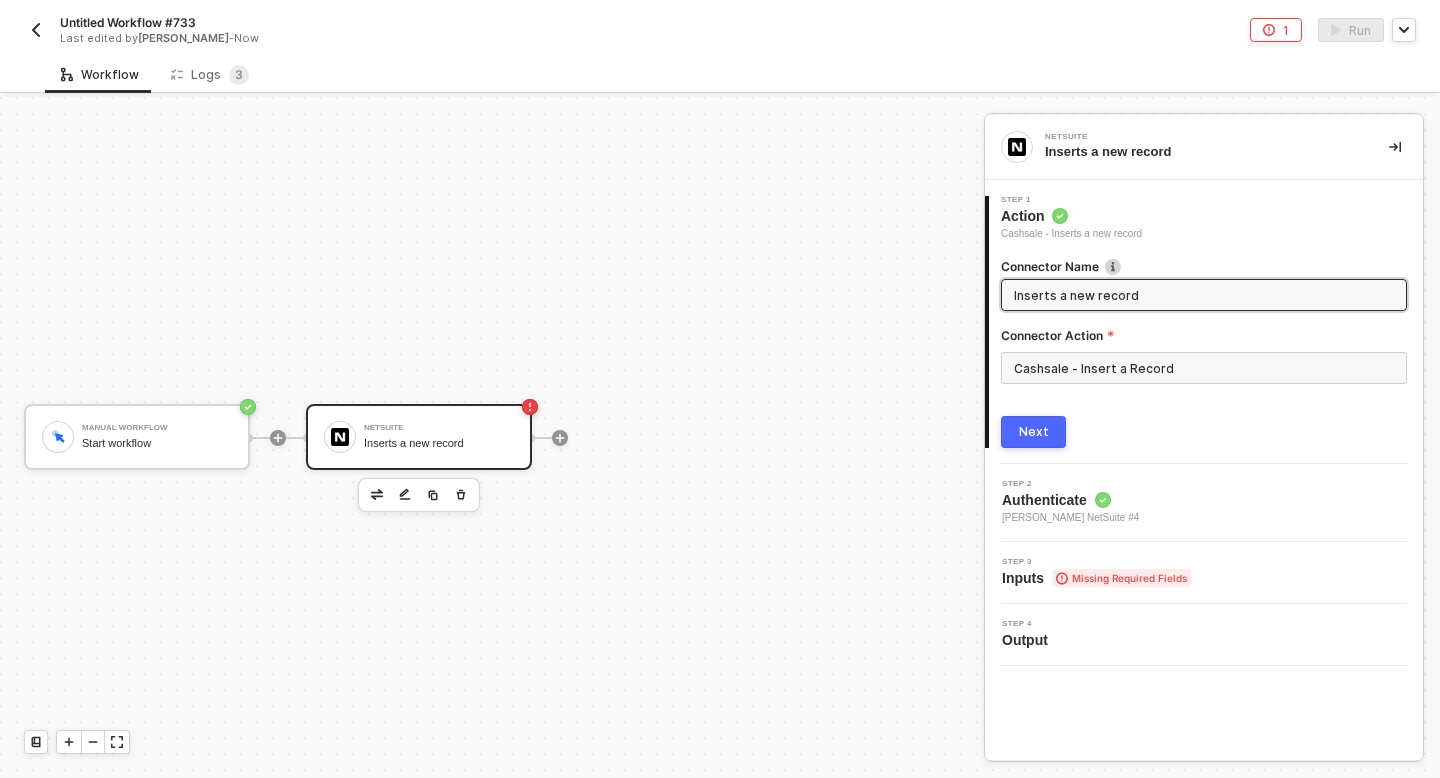click on "Connector Action" at bounding box center (1204, 339) 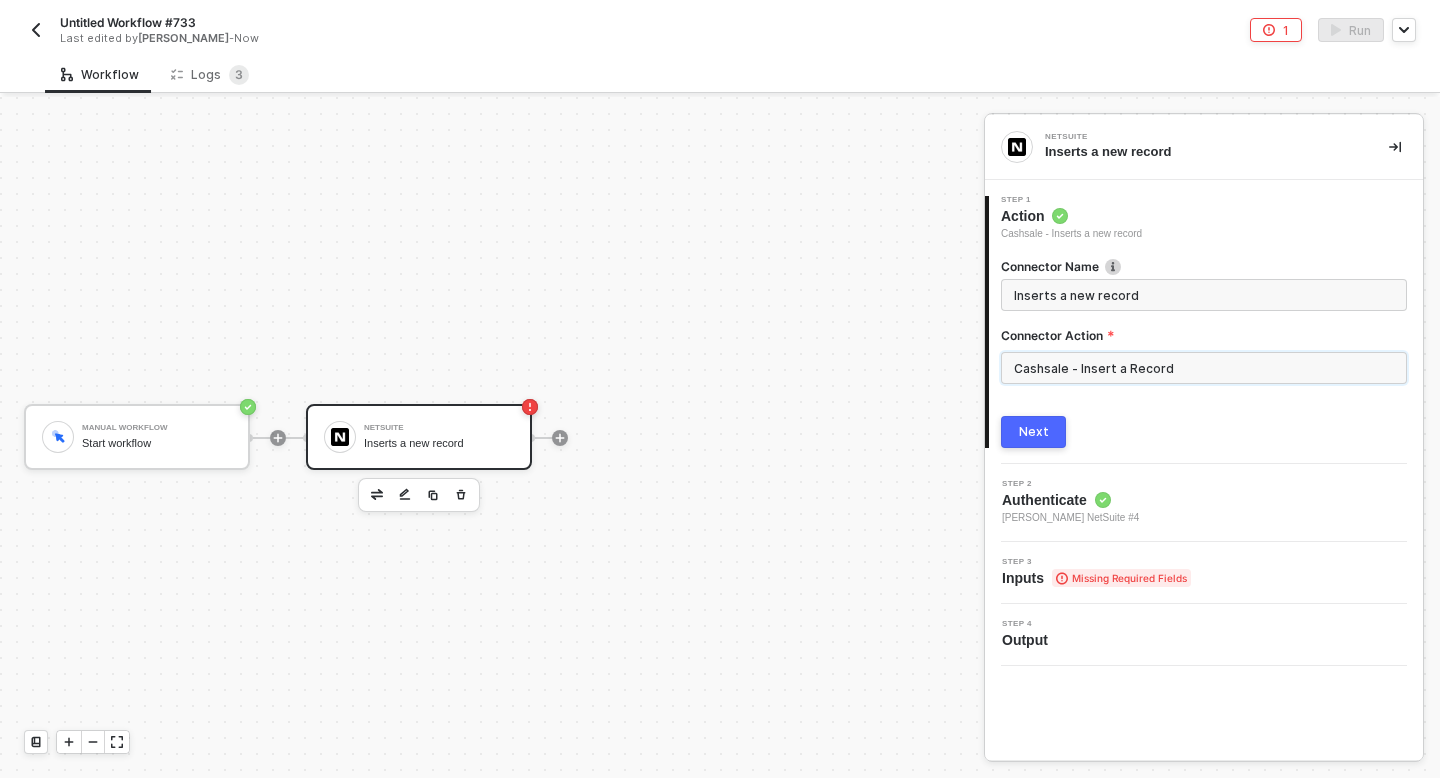 click on "Cashsale - Insert a Record" at bounding box center [1204, 368] 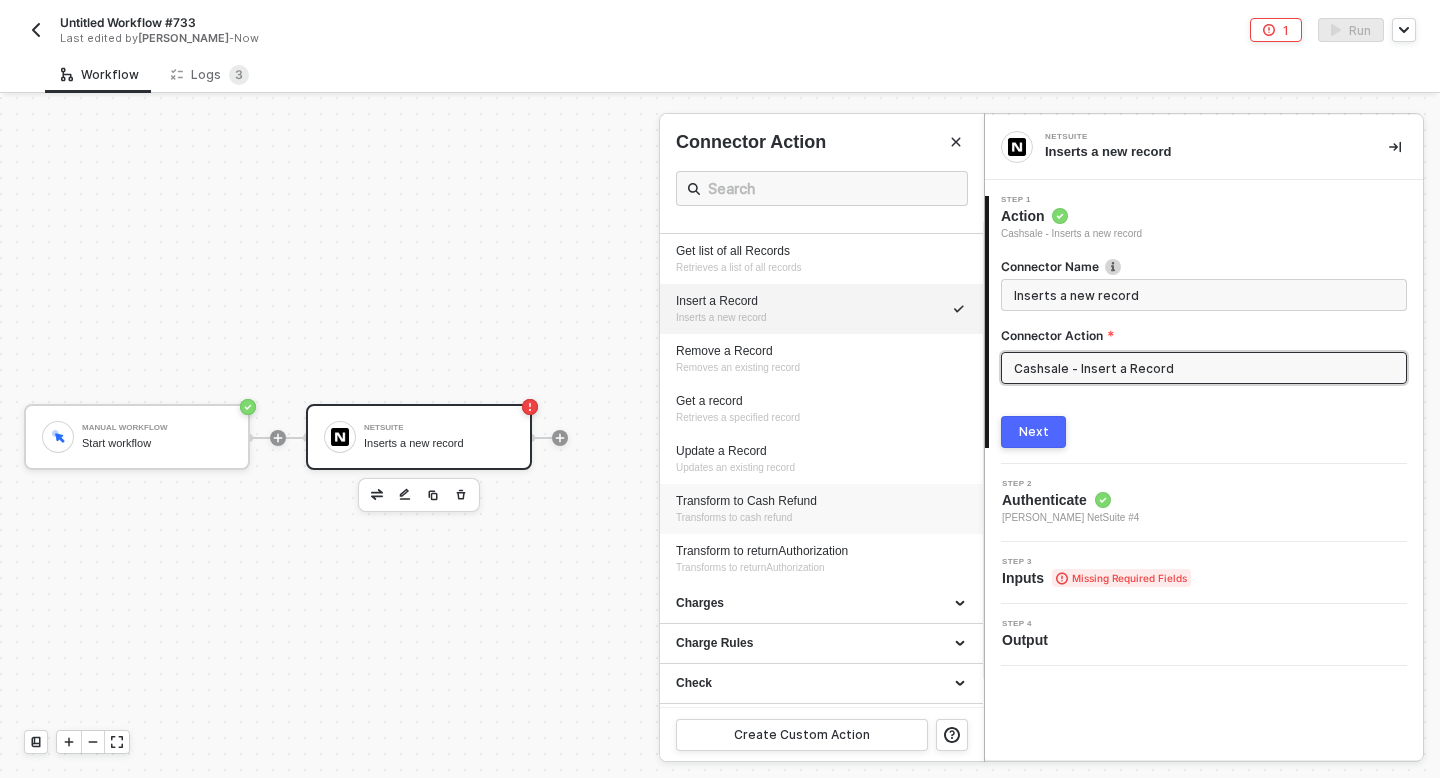 scroll, scrollTop: 29, scrollLeft: 0, axis: vertical 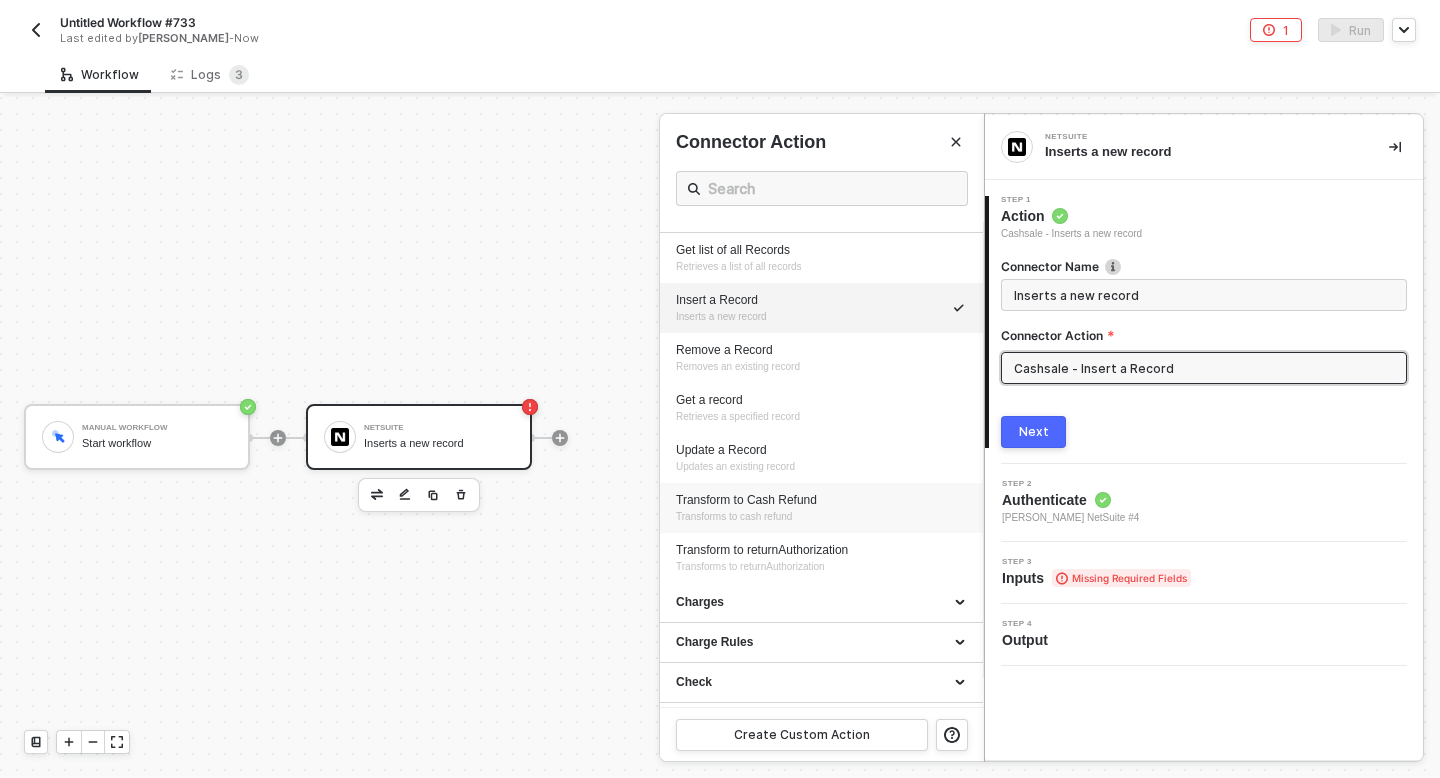 click on "Transforms to cash refund" at bounding box center (734, 516) 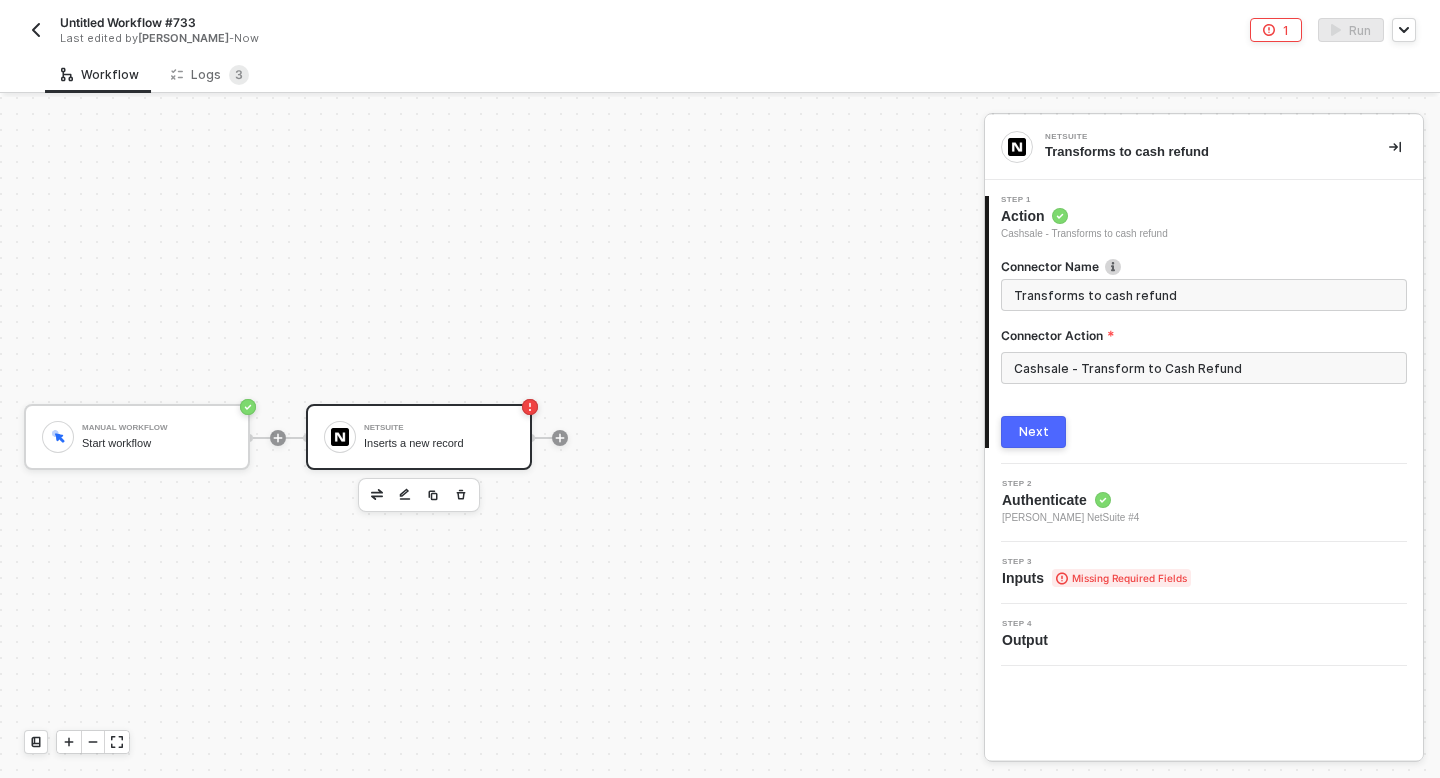click on "Next" at bounding box center [1034, 432] 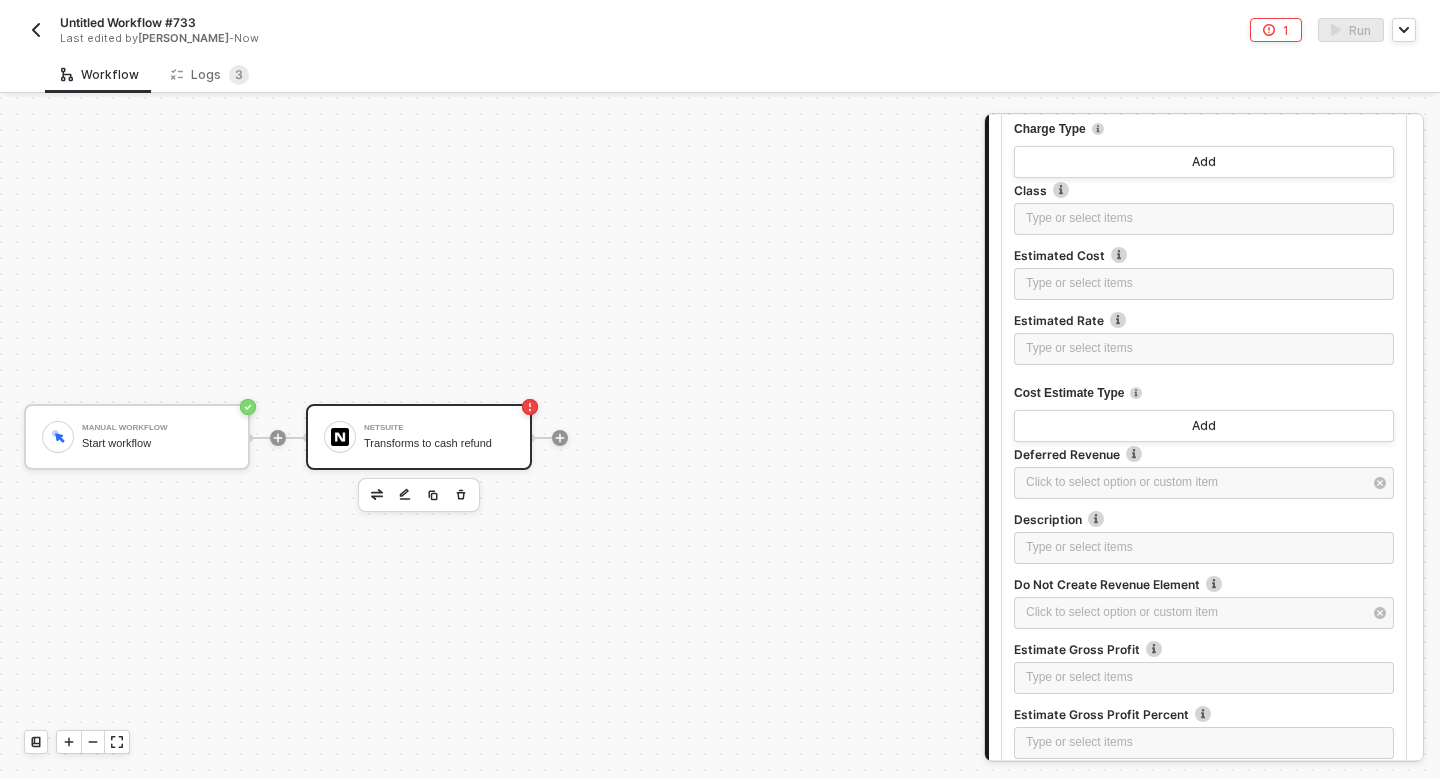 scroll, scrollTop: 0, scrollLeft: 0, axis: both 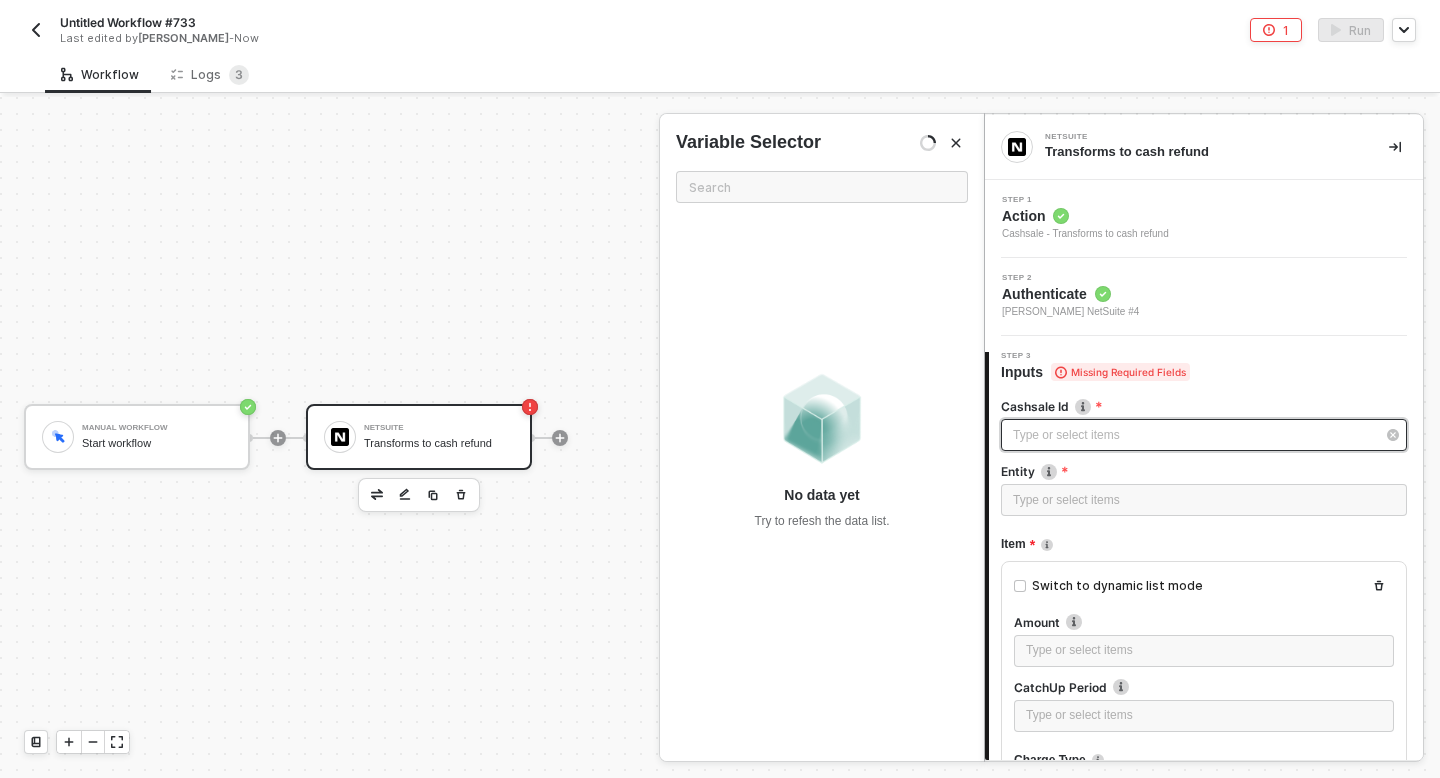 click on "Type or select items ﻿" at bounding box center (1204, 435) 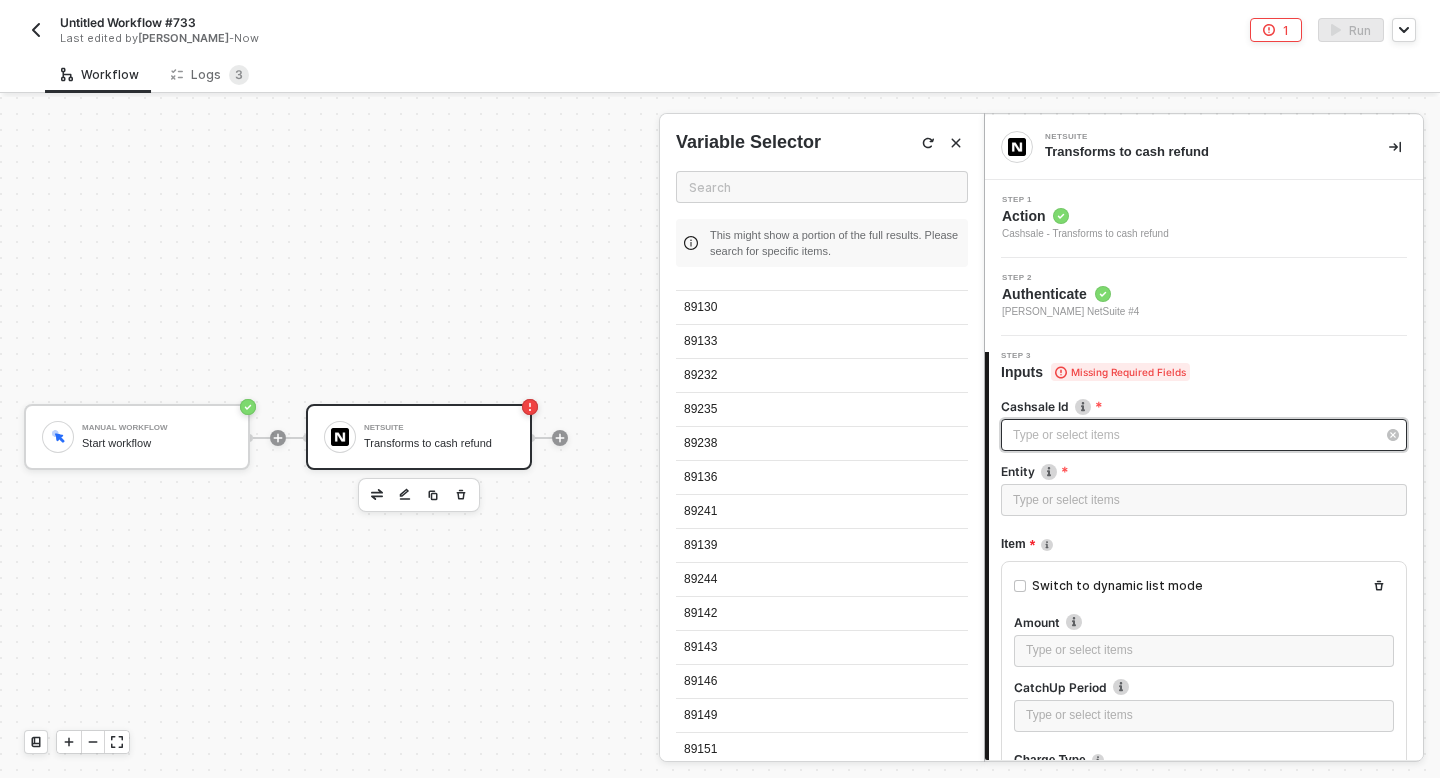 scroll, scrollTop: 900, scrollLeft: 0, axis: vertical 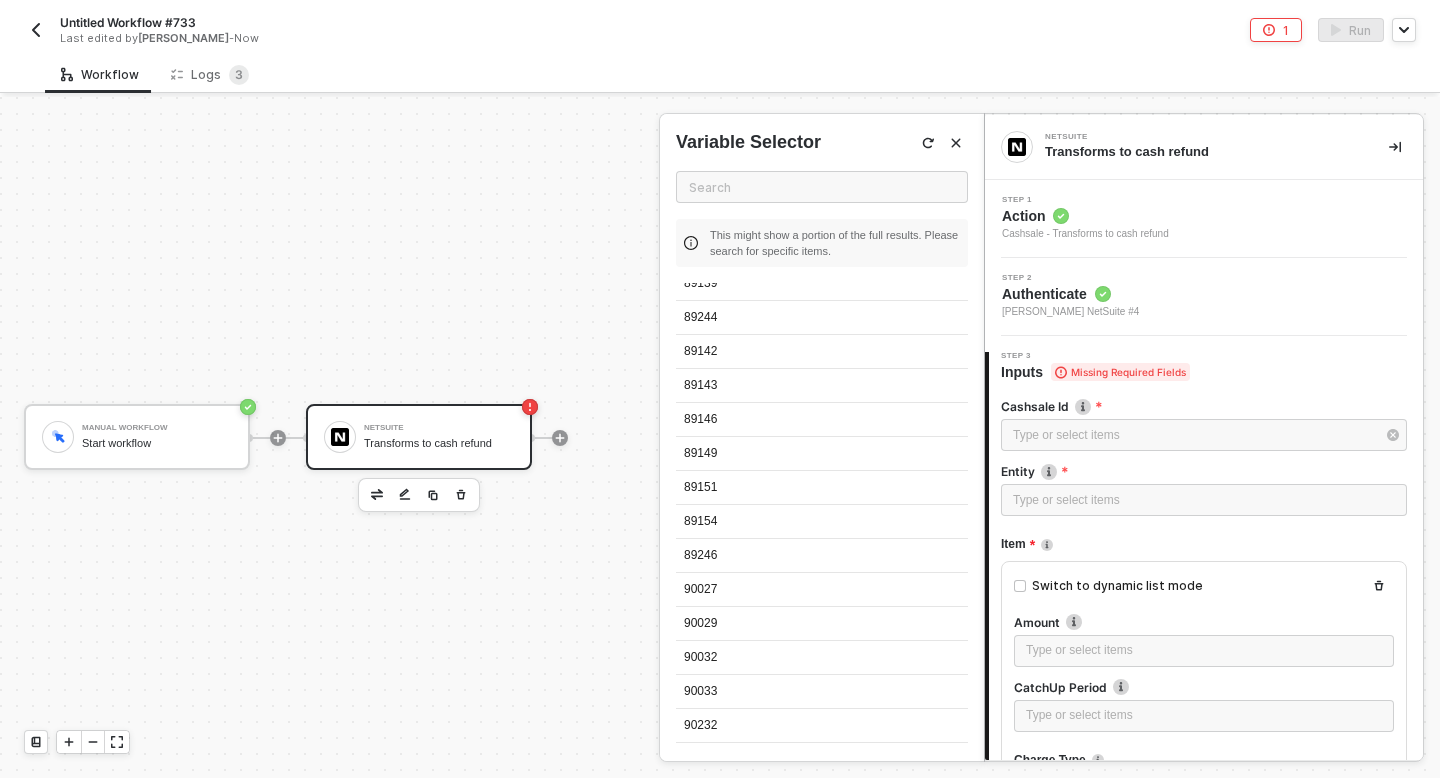 click on "Action" at bounding box center [1085, 216] 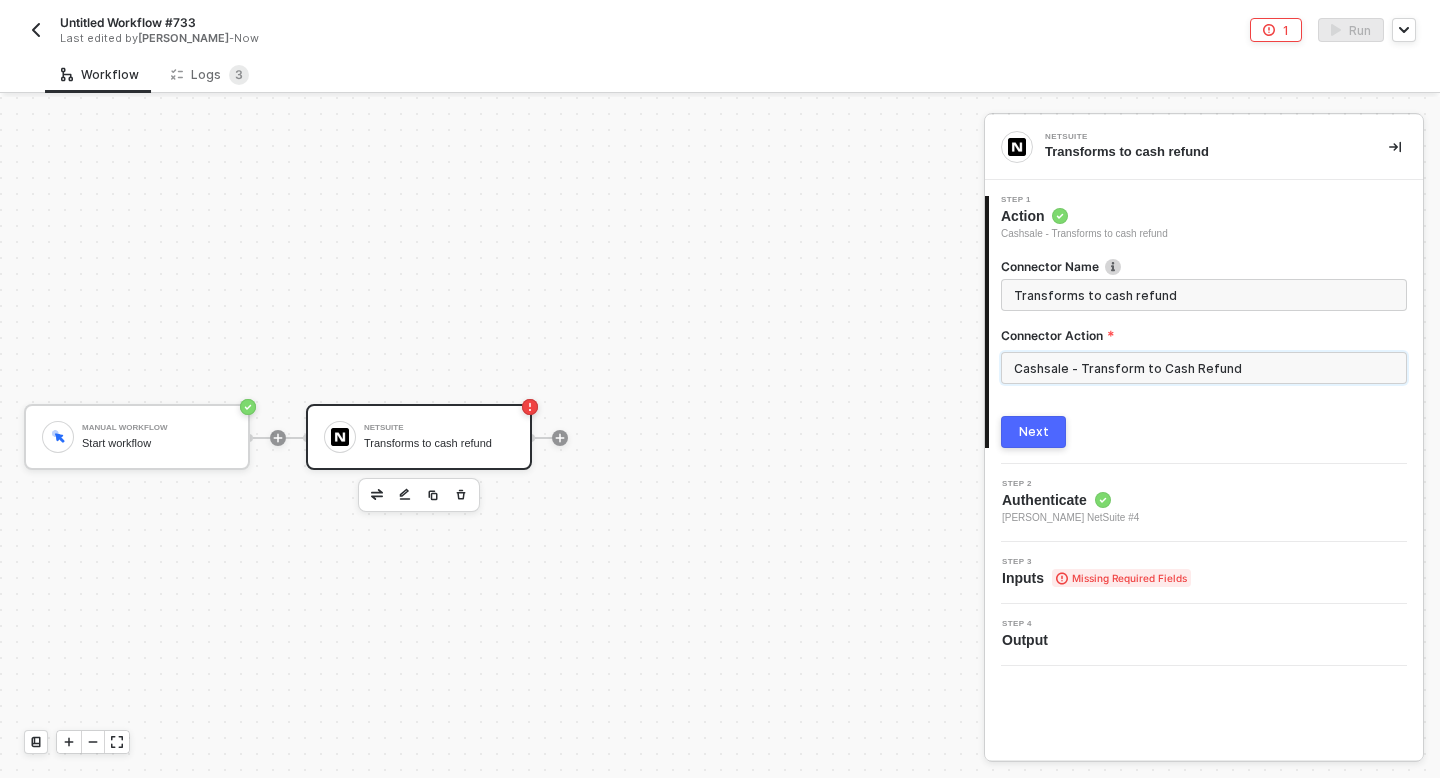 click on "Cashsale - Transform to Cash Refund" at bounding box center [1204, 368] 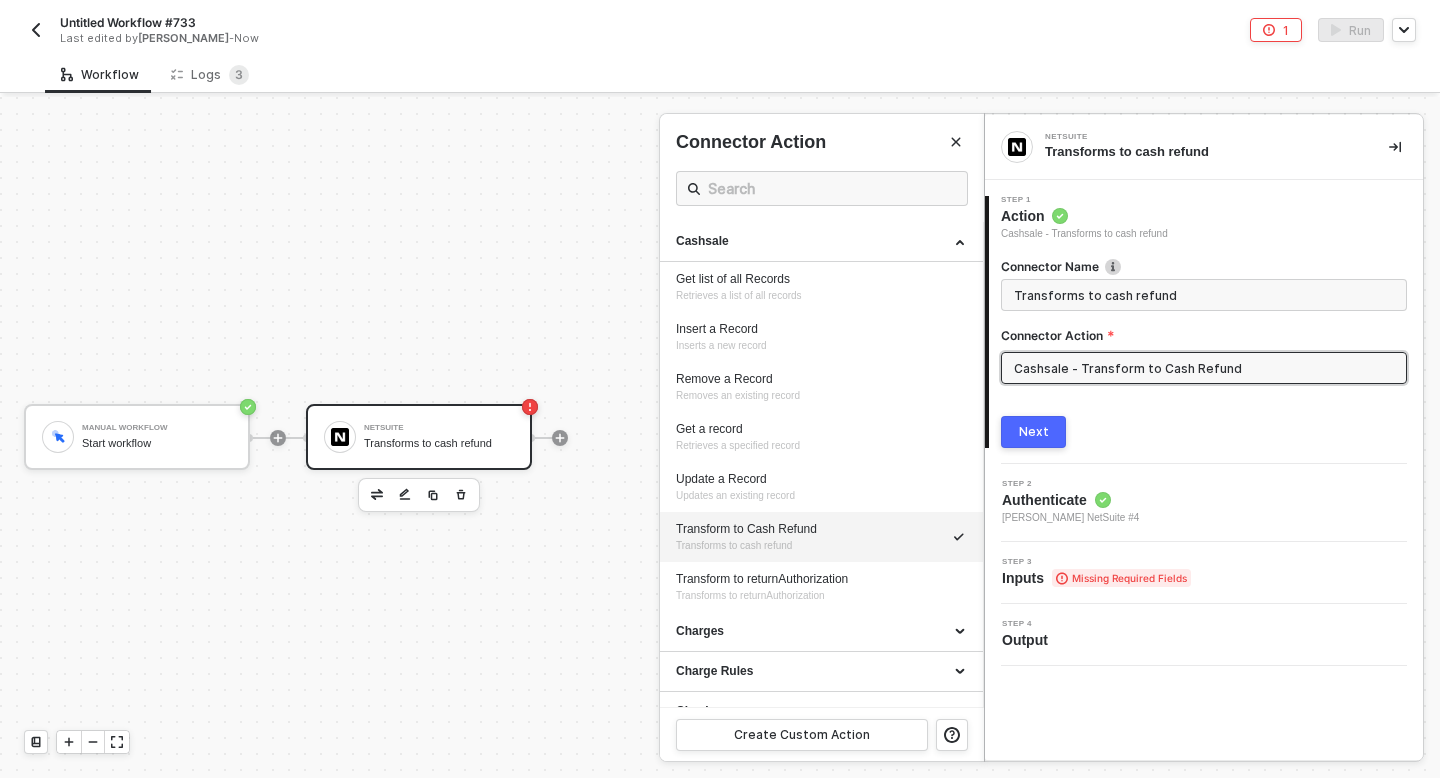 click on "Cashsale - Transform to Cash Refund" at bounding box center [1204, 368] 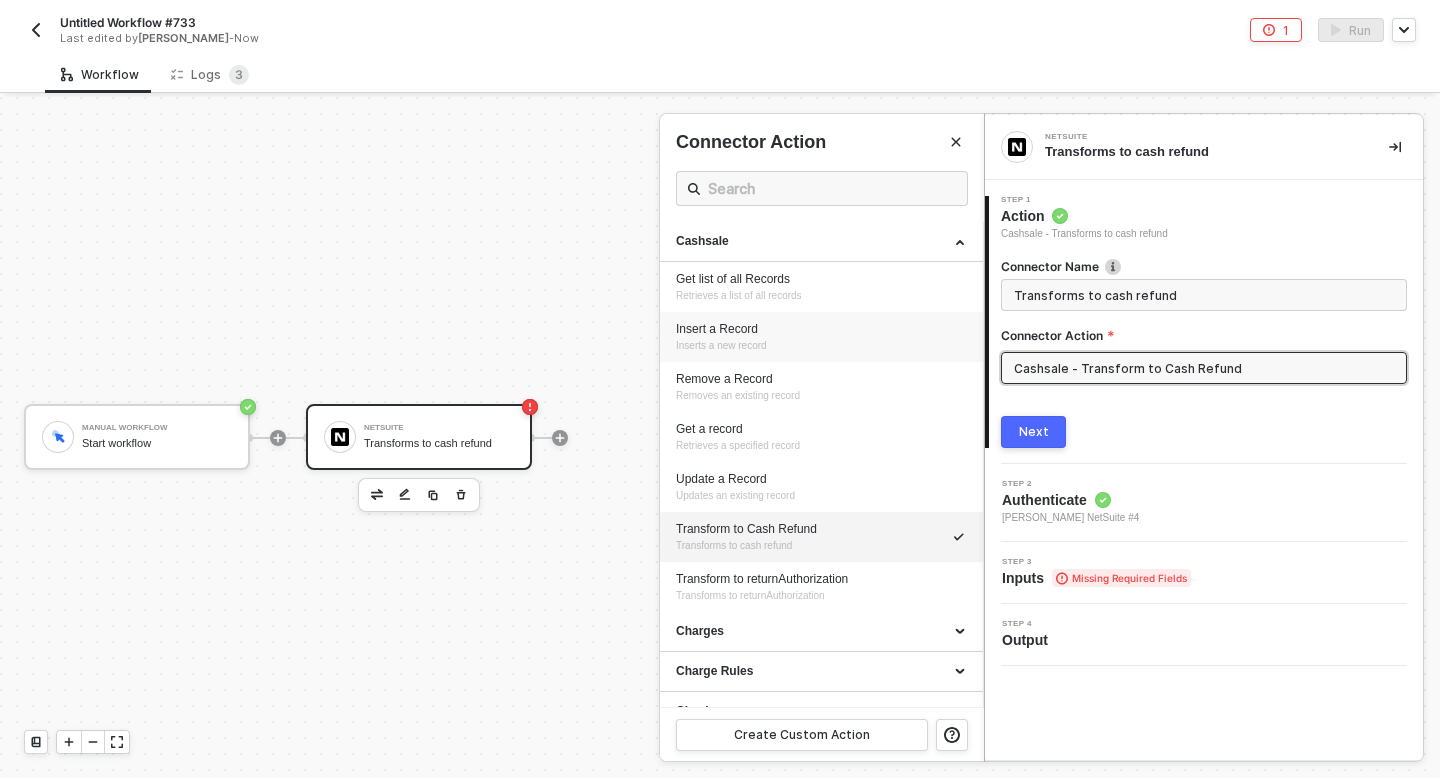 click on "Inserts a new record" at bounding box center (721, 345) 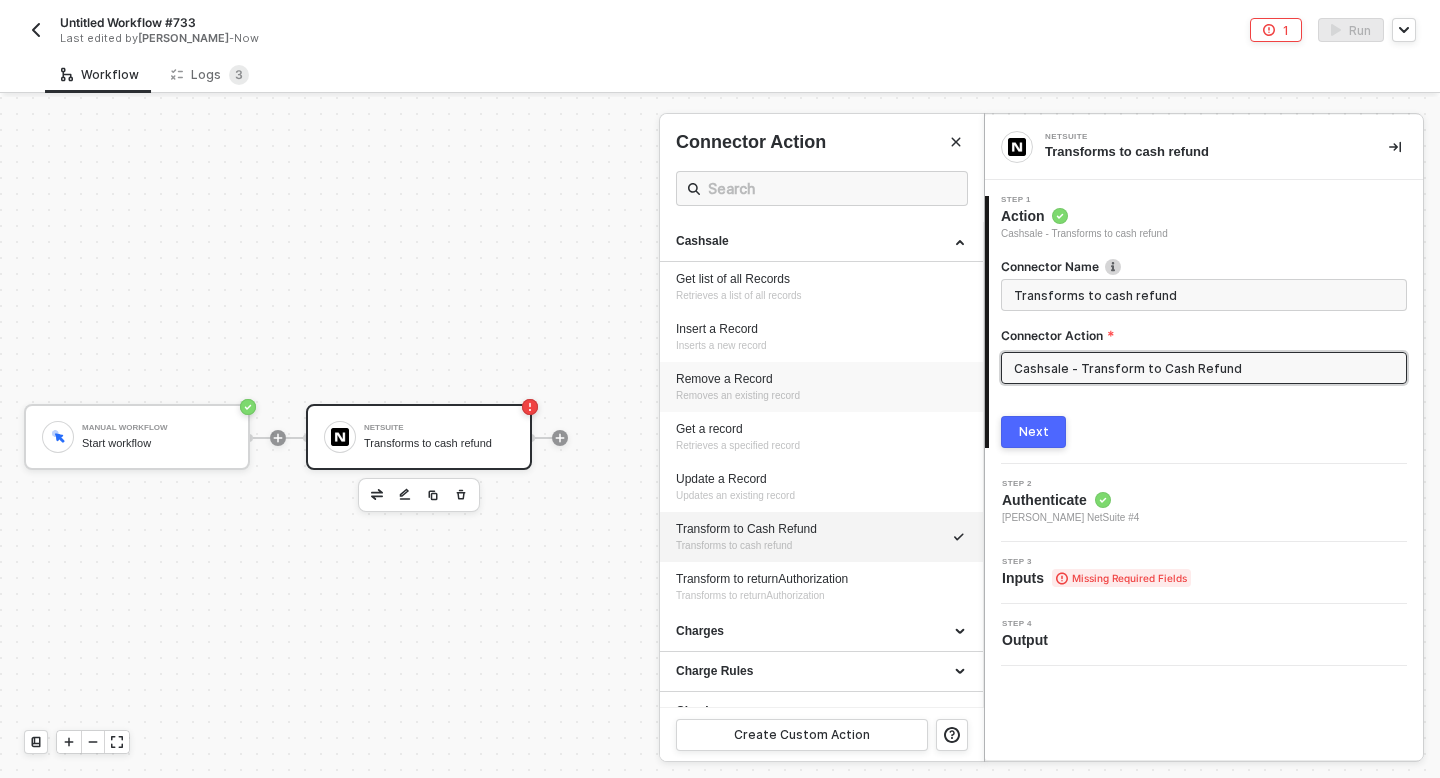 type on "Inserts a new record" 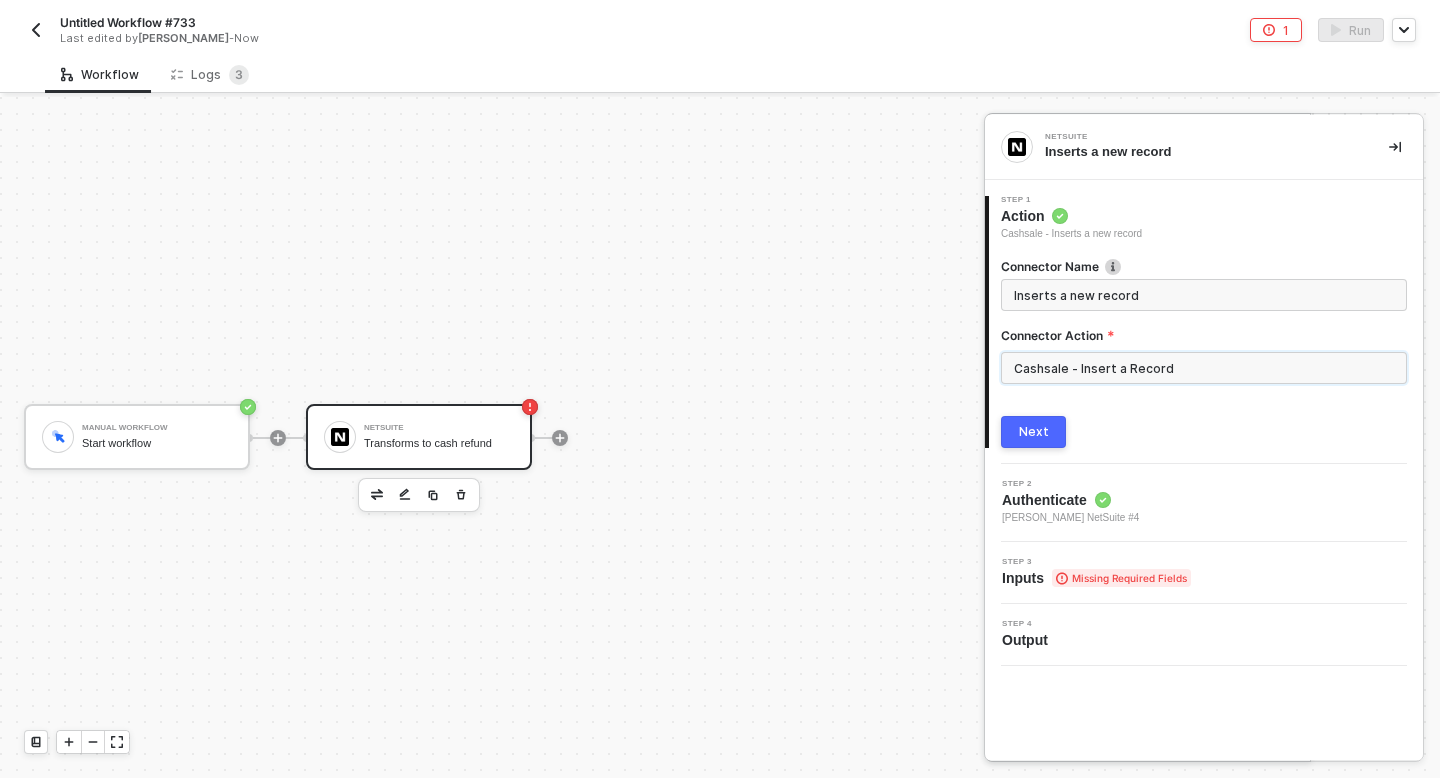 click on "Next" at bounding box center [1033, 432] 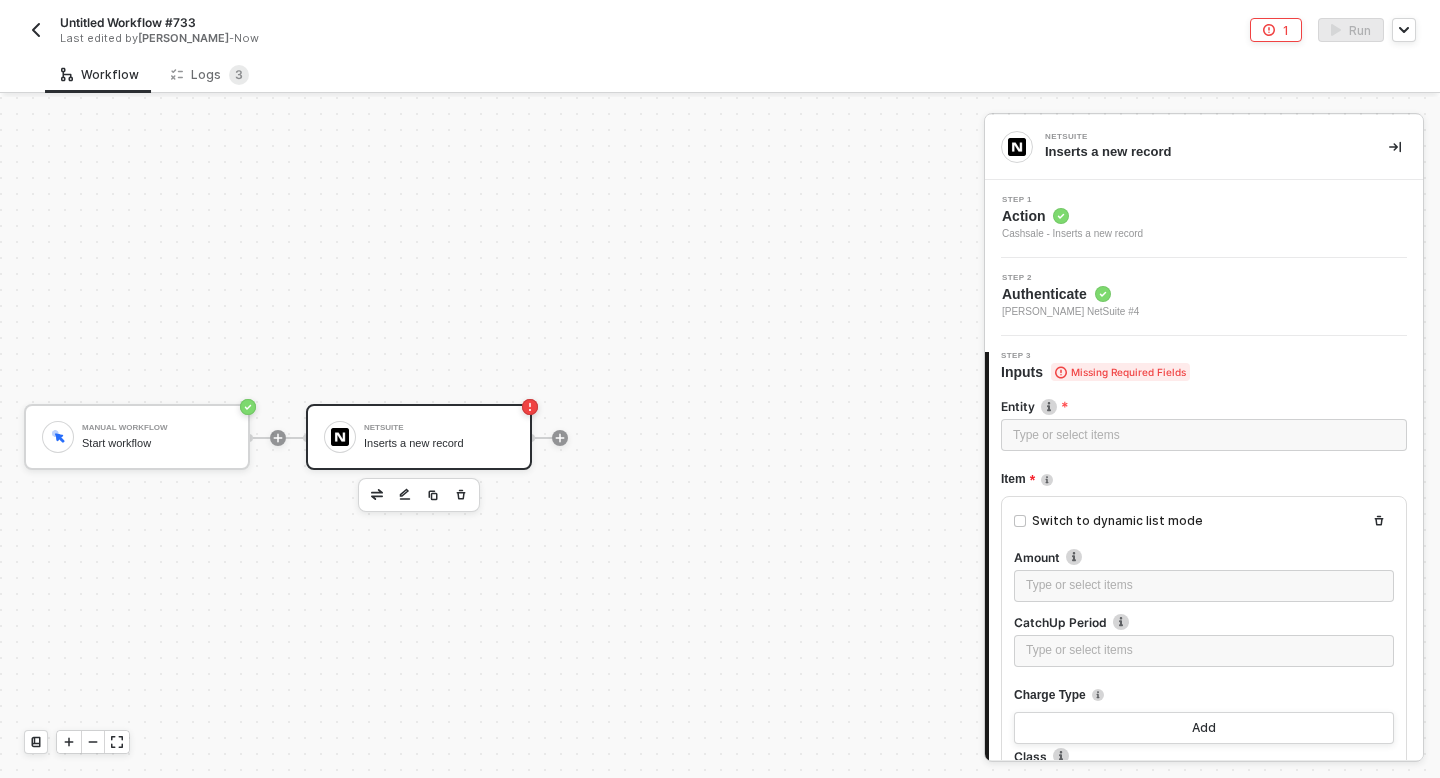 click on "Entity" at bounding box center (1204, 408) 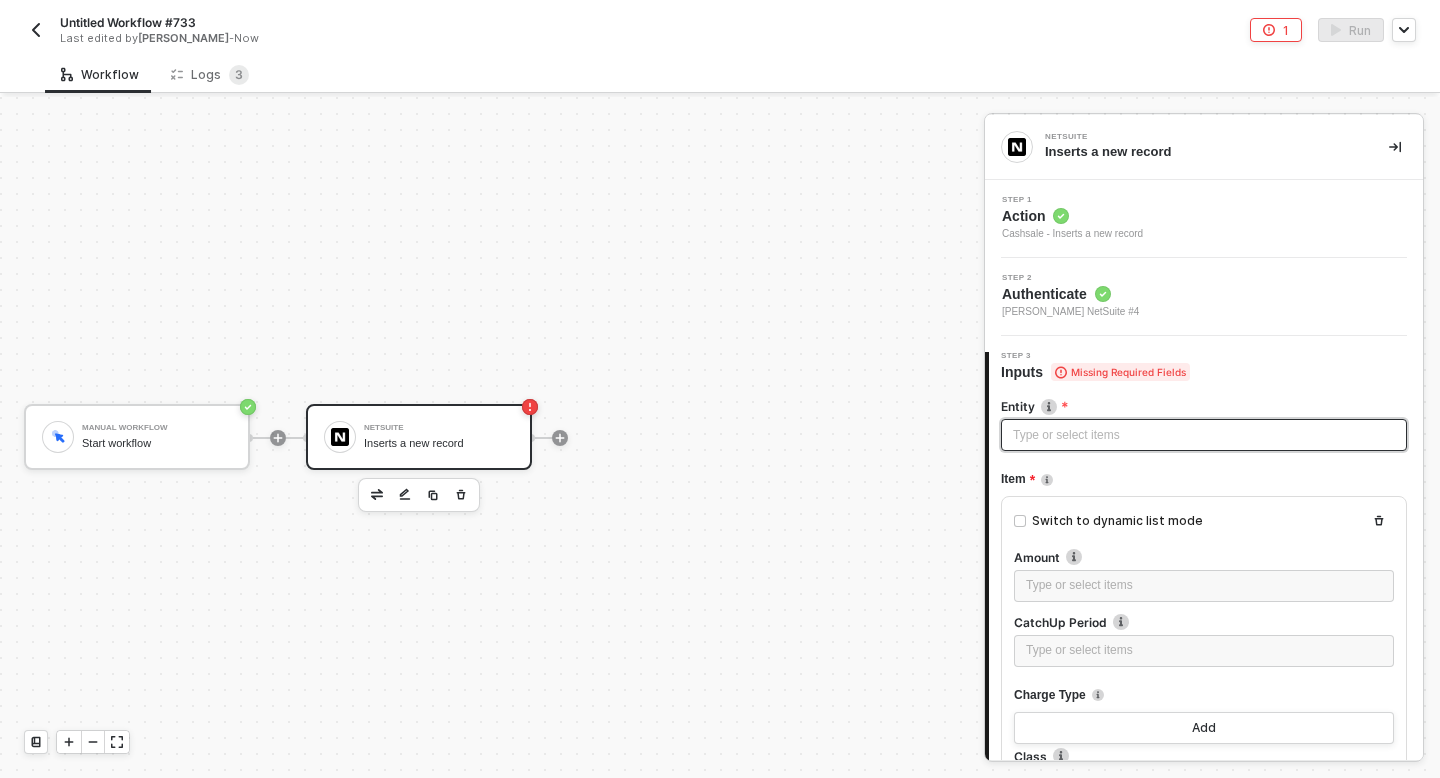 click on "Type or select items ﻿" at bounding box center [1204, 435] 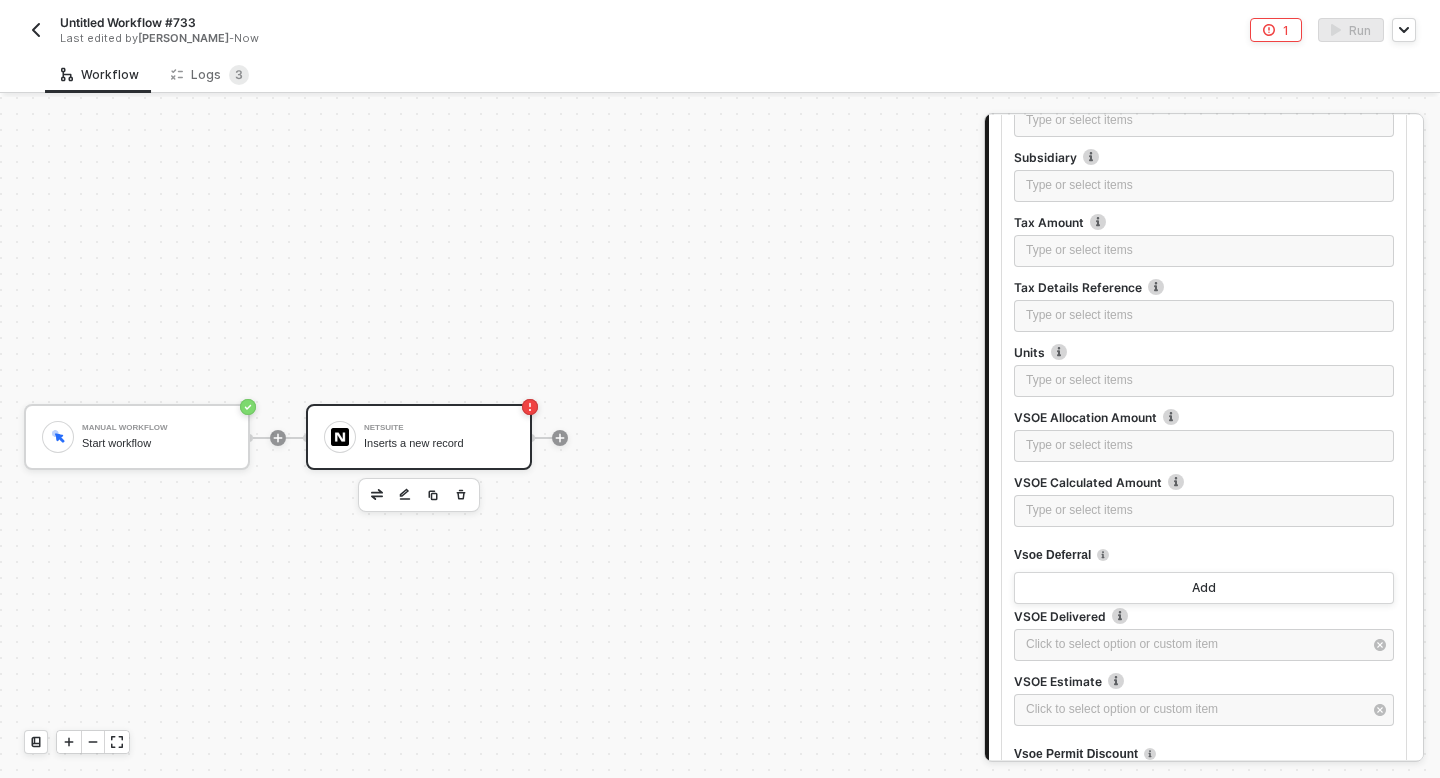 scroll, scrollTop: 4619, scrollLeft: 0, axis: vertical 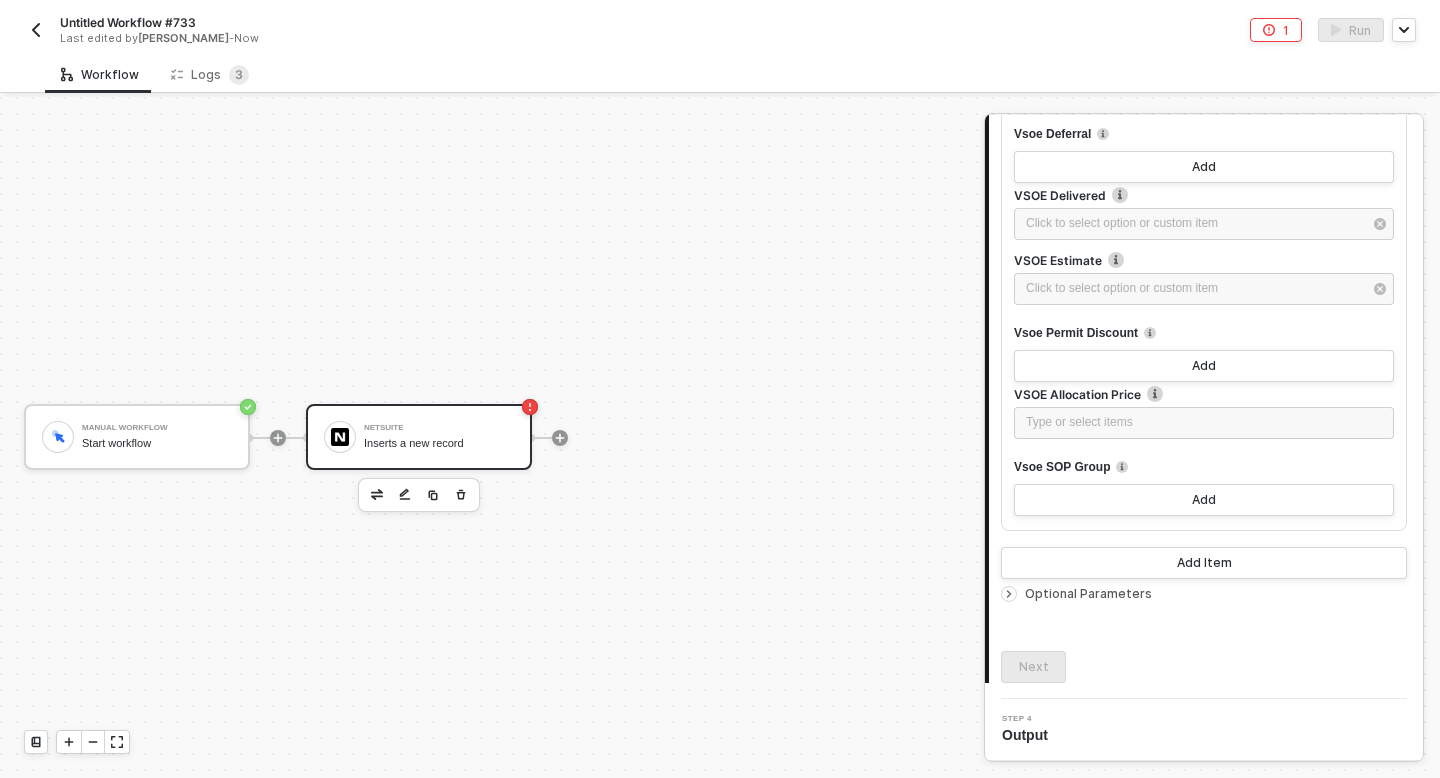 click at bounding box center [1013, 594] 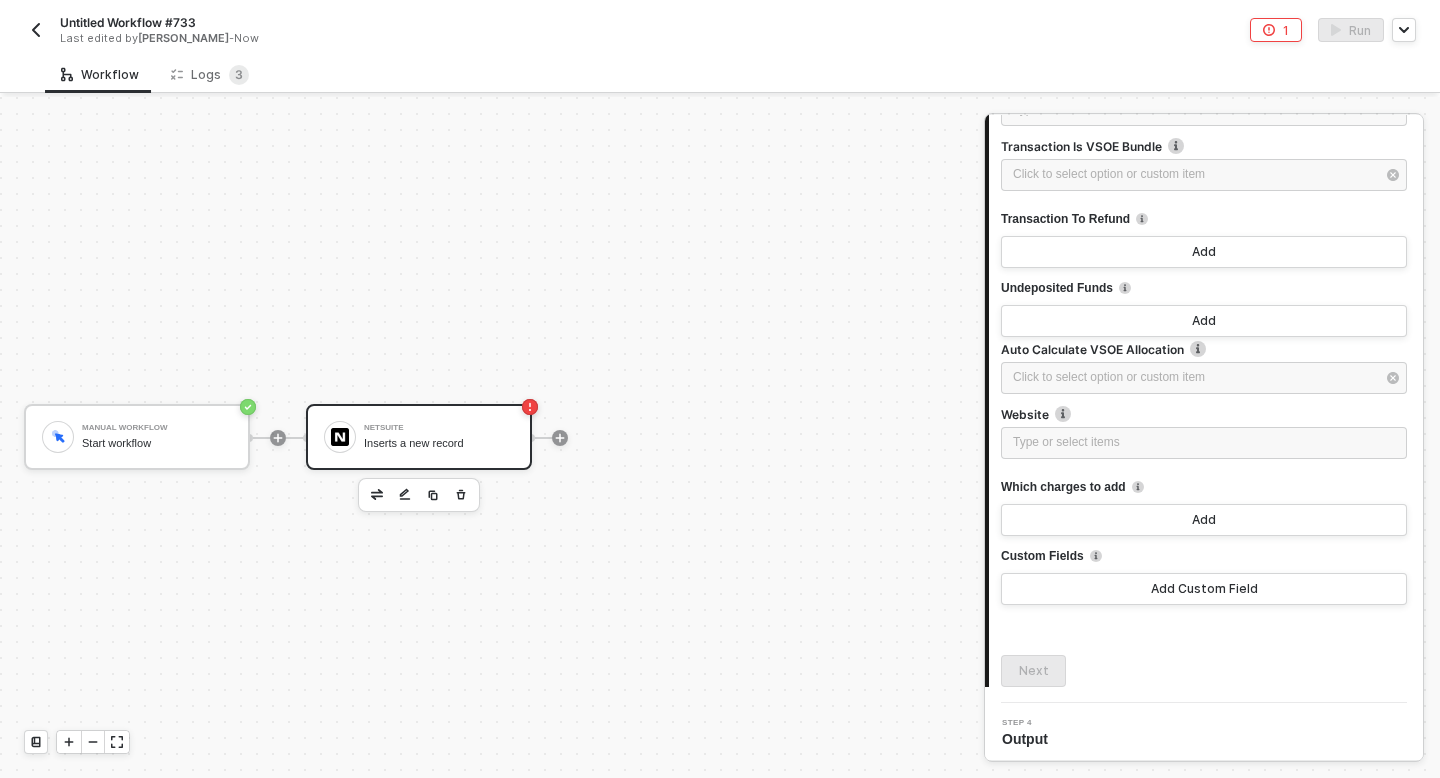 scroll, scrollTop: 15159, scrollLeft: 0, axis: vertical 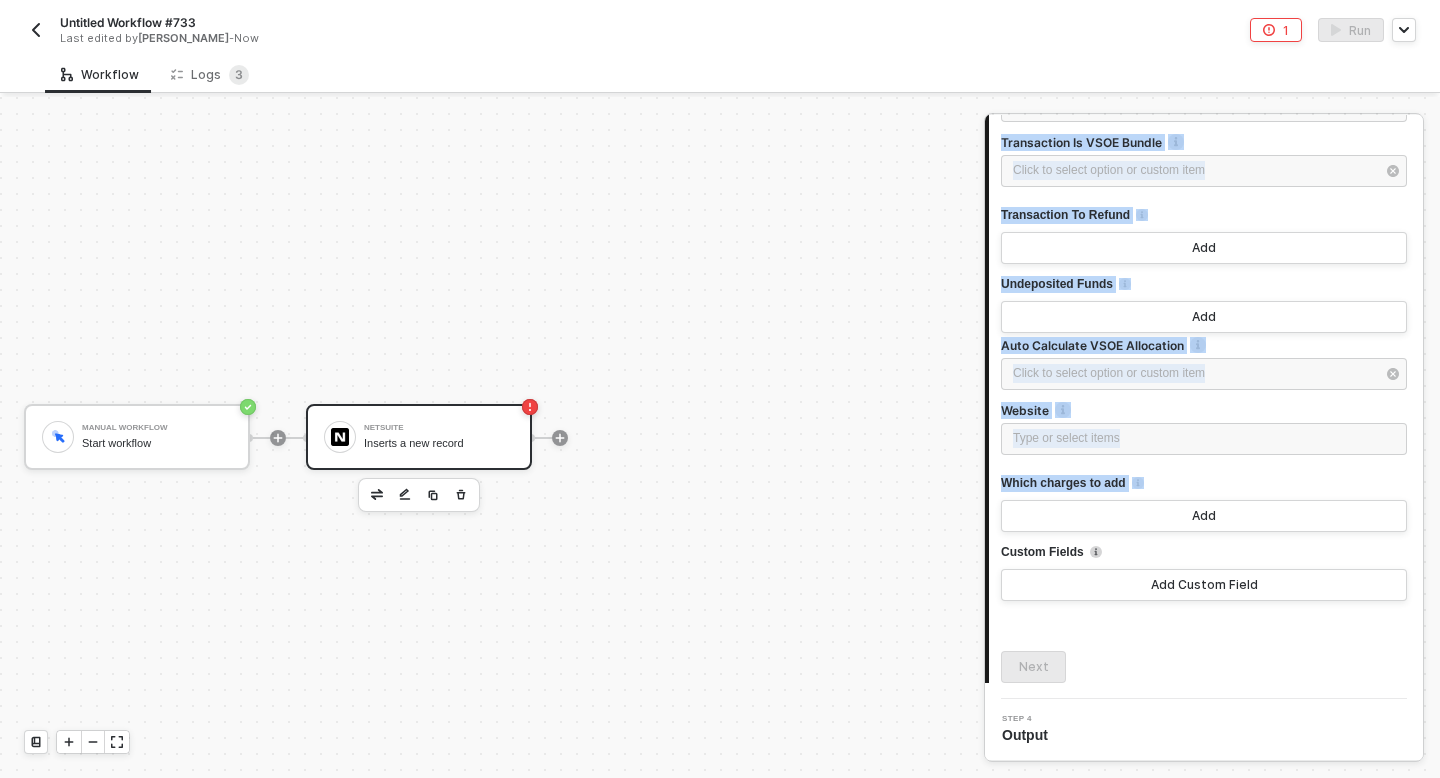 click on "Account Type or select items ﻿ Accounting Book Detail Add Alternative Handling Cost Type or select items ﻿ Alternative Shipping Cost Type or select items ﻿ Applied Rules Add As Of Date Click to select date or custom item ﻿ Billing Address Line 1 Type or select items ﻿ Billing Address Line 2 Type or select items ﻿ Billing Address Line 3 Type or select items ﻿ Bill To Type or select items ﻿ Bill Address List Add Billing Addressee Type or select items ﻿ Billing Attention Type or select items ﻿ Billing Address City Type or select items ﻿ Billing Address Country Add Bill Override Type or select items ﻿ Billing Phone Type or select items ﻿ Billing Address State Type or select items ﻿ Billing Address Zip Code Type or select items ﻿ Billing Account Type or select items ﻿ Billing Address Add Billing Address Text Type or select items ﻿ Bulk Process Submission Add Can Stack Promotions Click to select option or custom item ﻿ Card Swipe Type or select items ﻿ Type or select items ﻿" at bounding box center [1204, -4667] 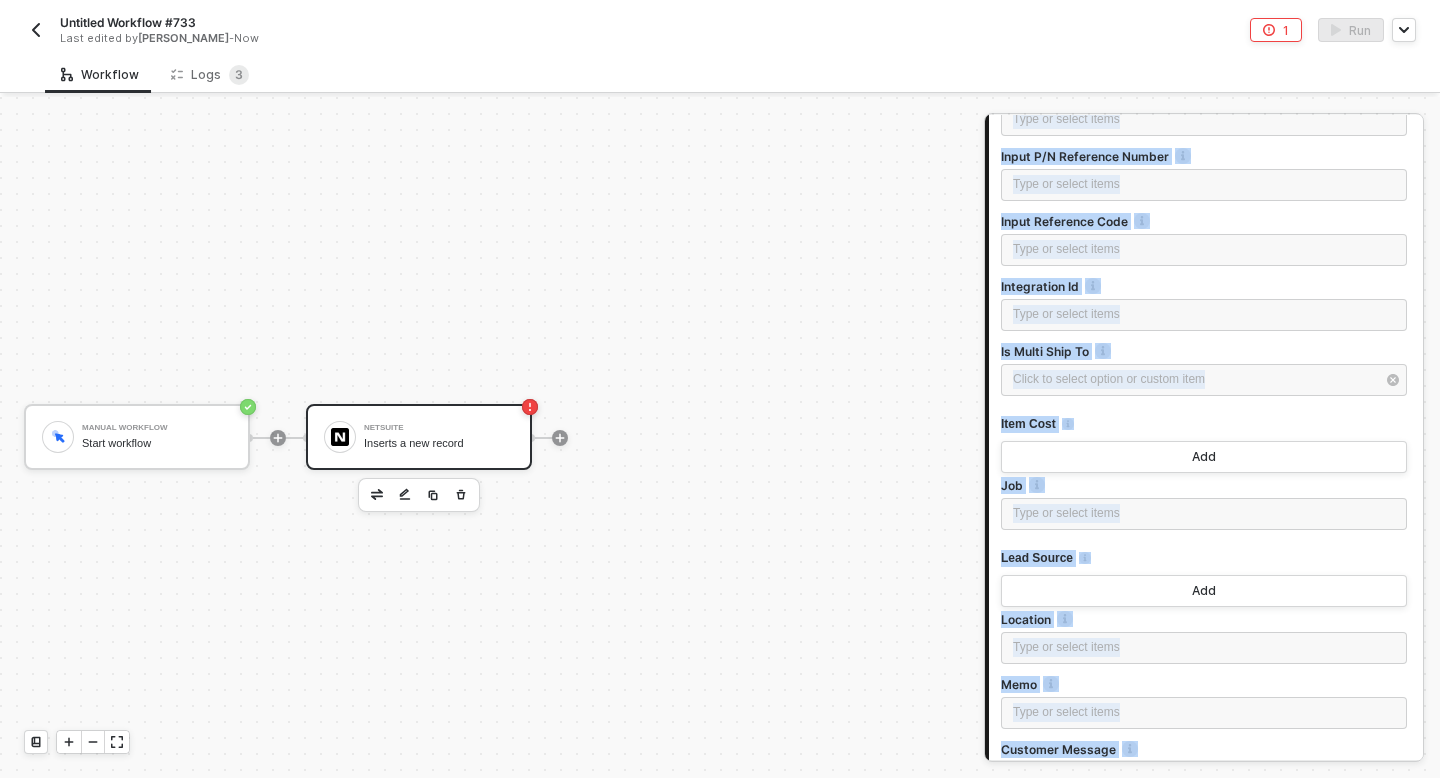 scroll, scrollTop: 9500, scrollLeft: 0, axis: vertical 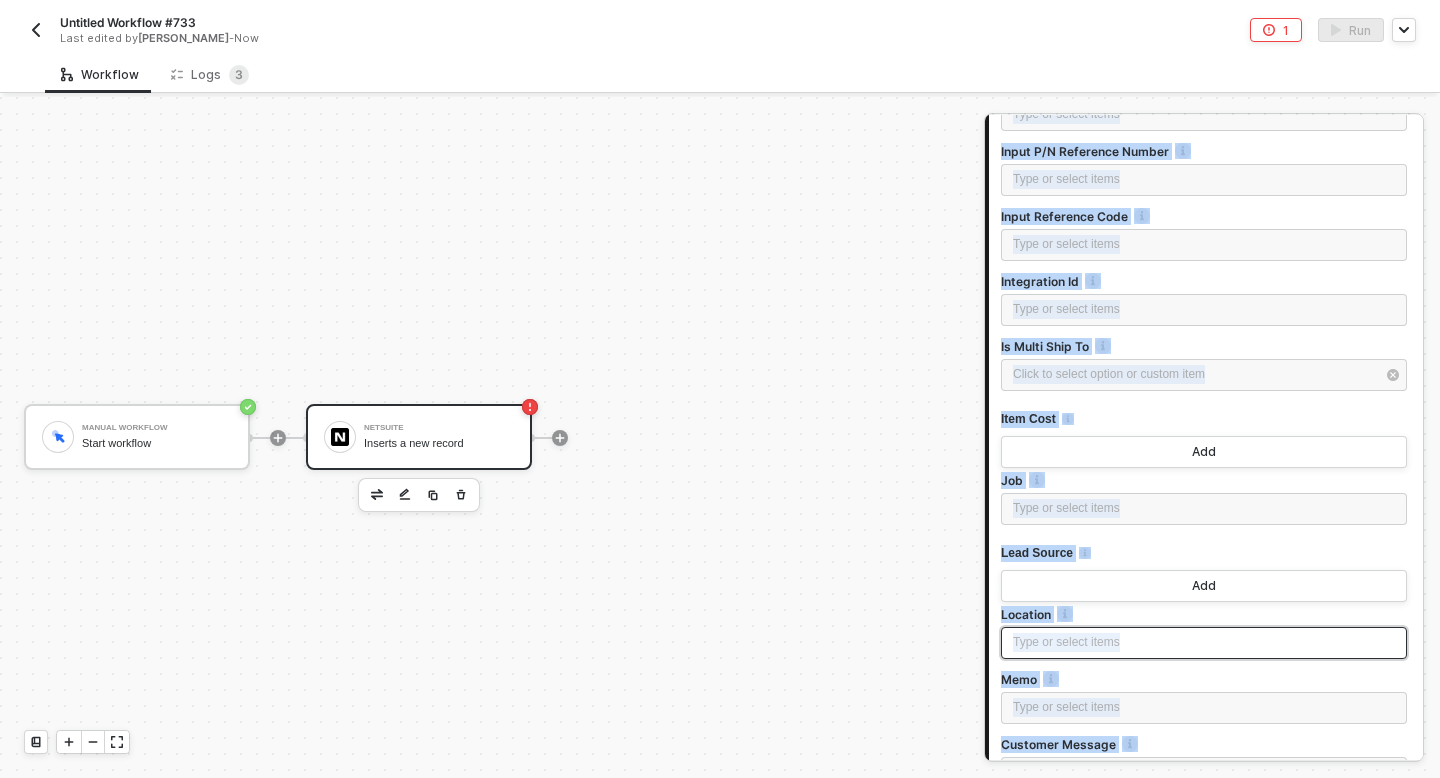 click on "Type or select items ﻿" at bounding box center [1204, 642] 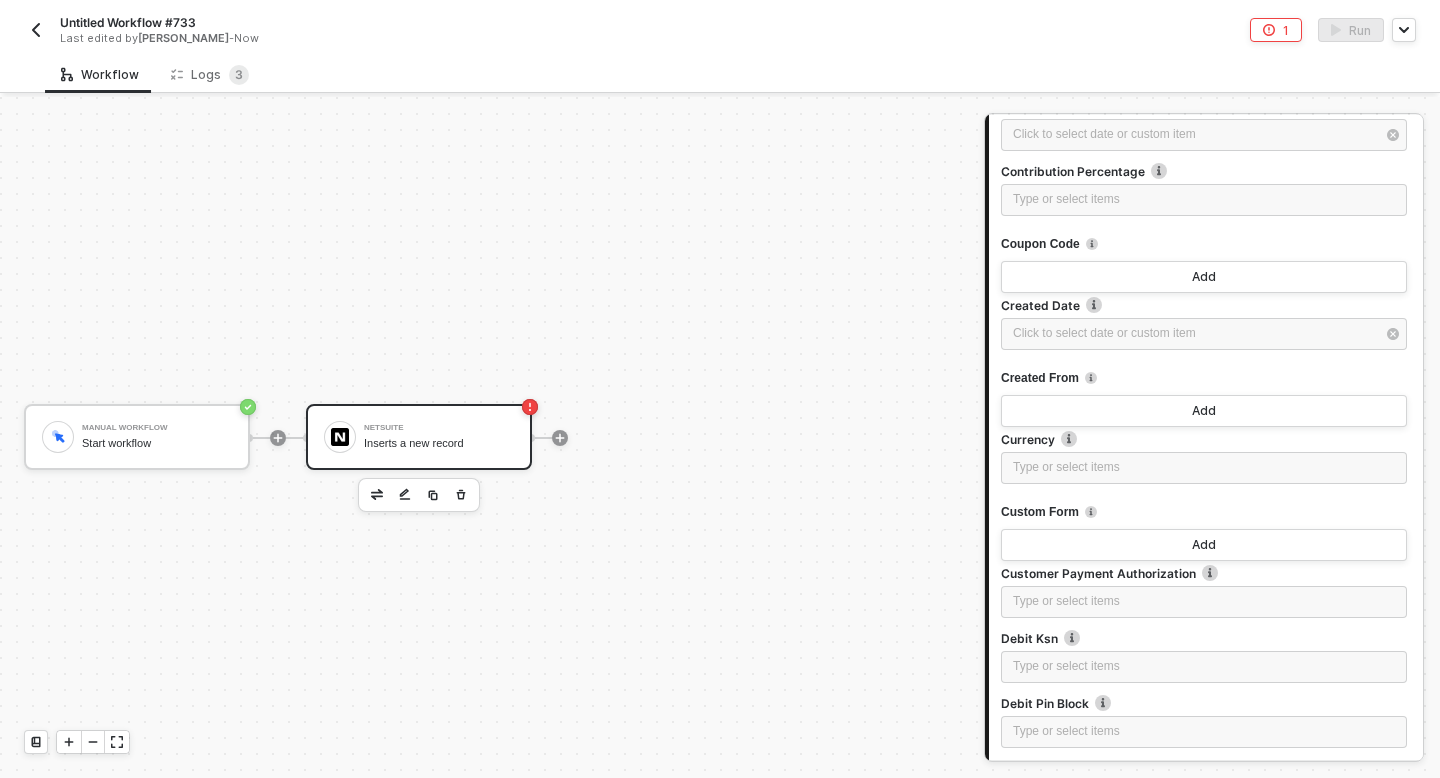 scroll, scrollTop: 7062, scrollLeft: 0, axis: vertical 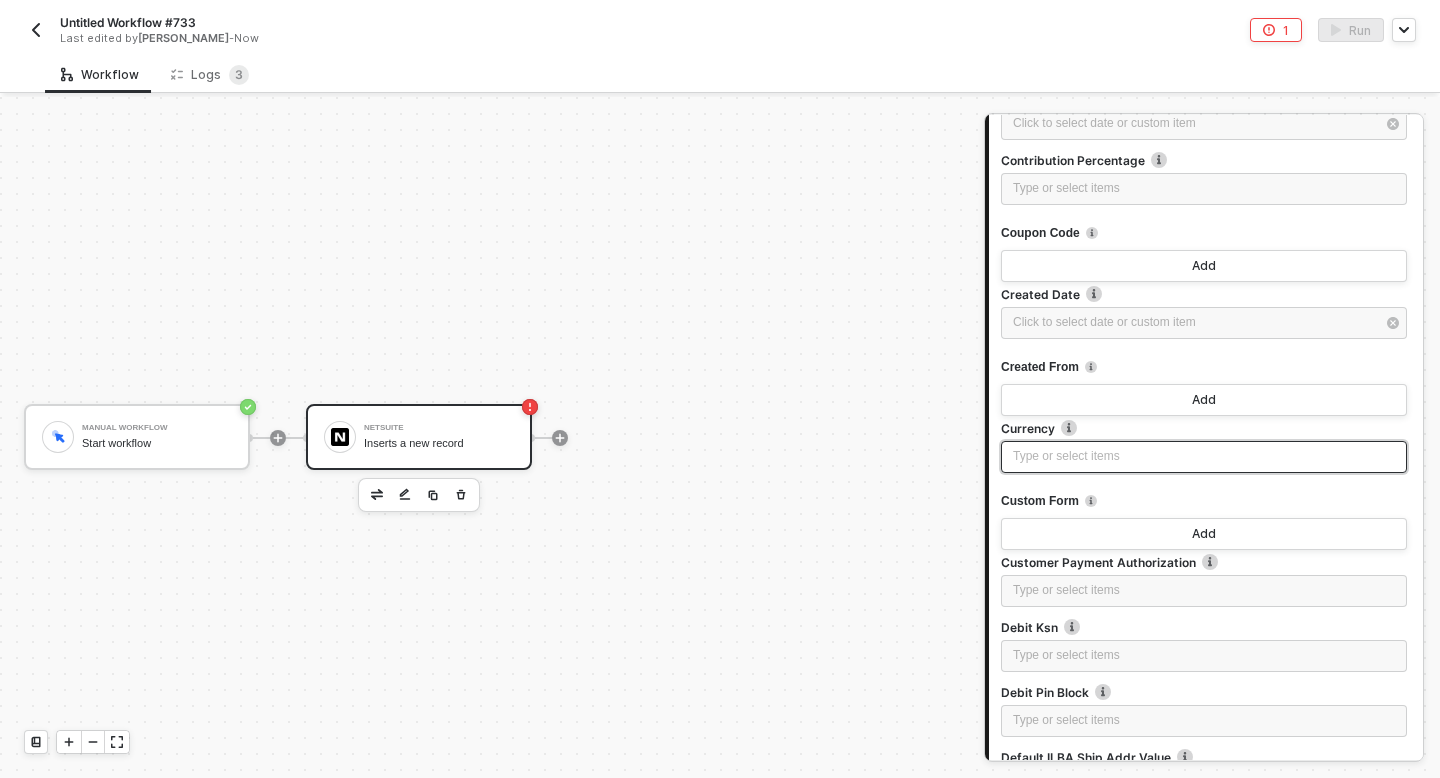 click on "Type or select items ﻿" at bounding box center (1204, 456) 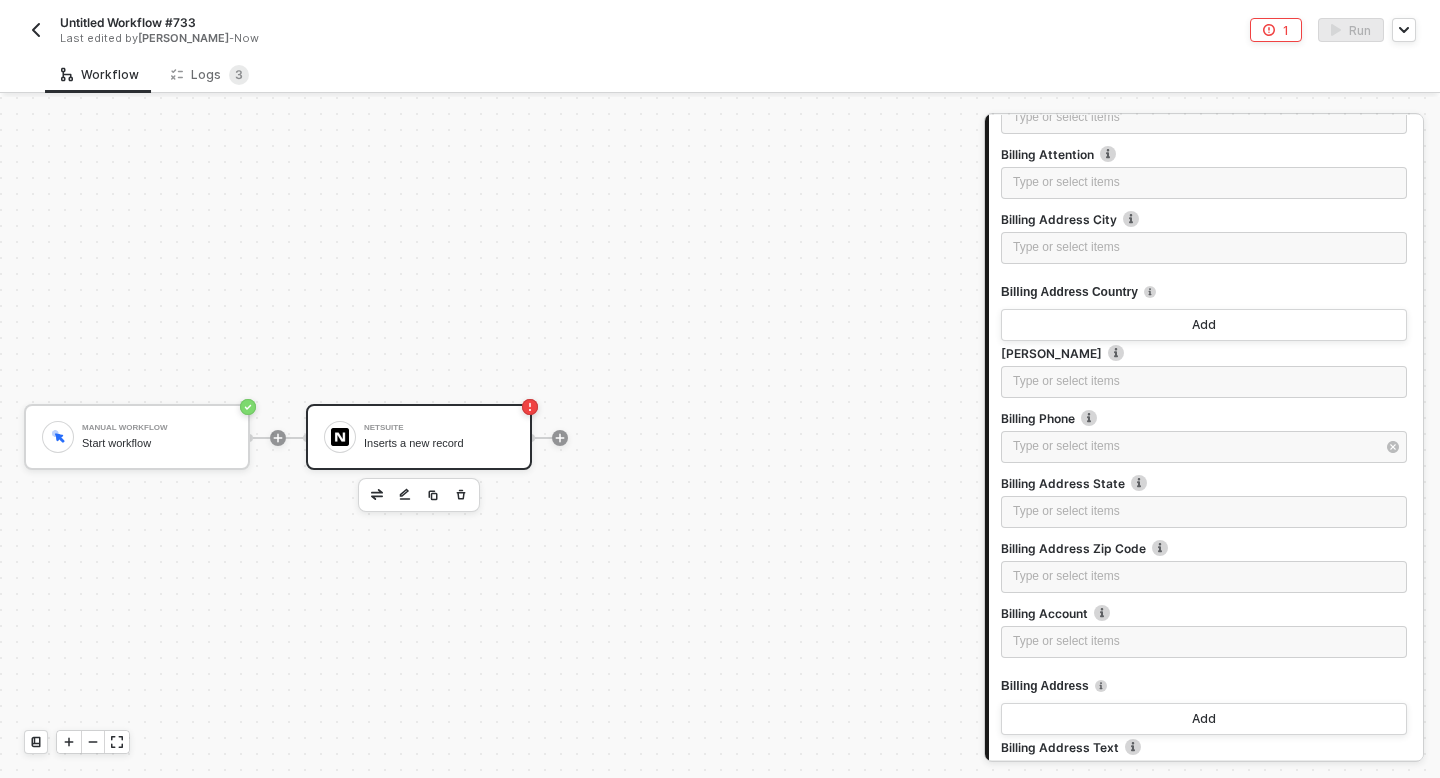 scroll, scrollTop: 5824, scrollLeft: 0, axis: vertical 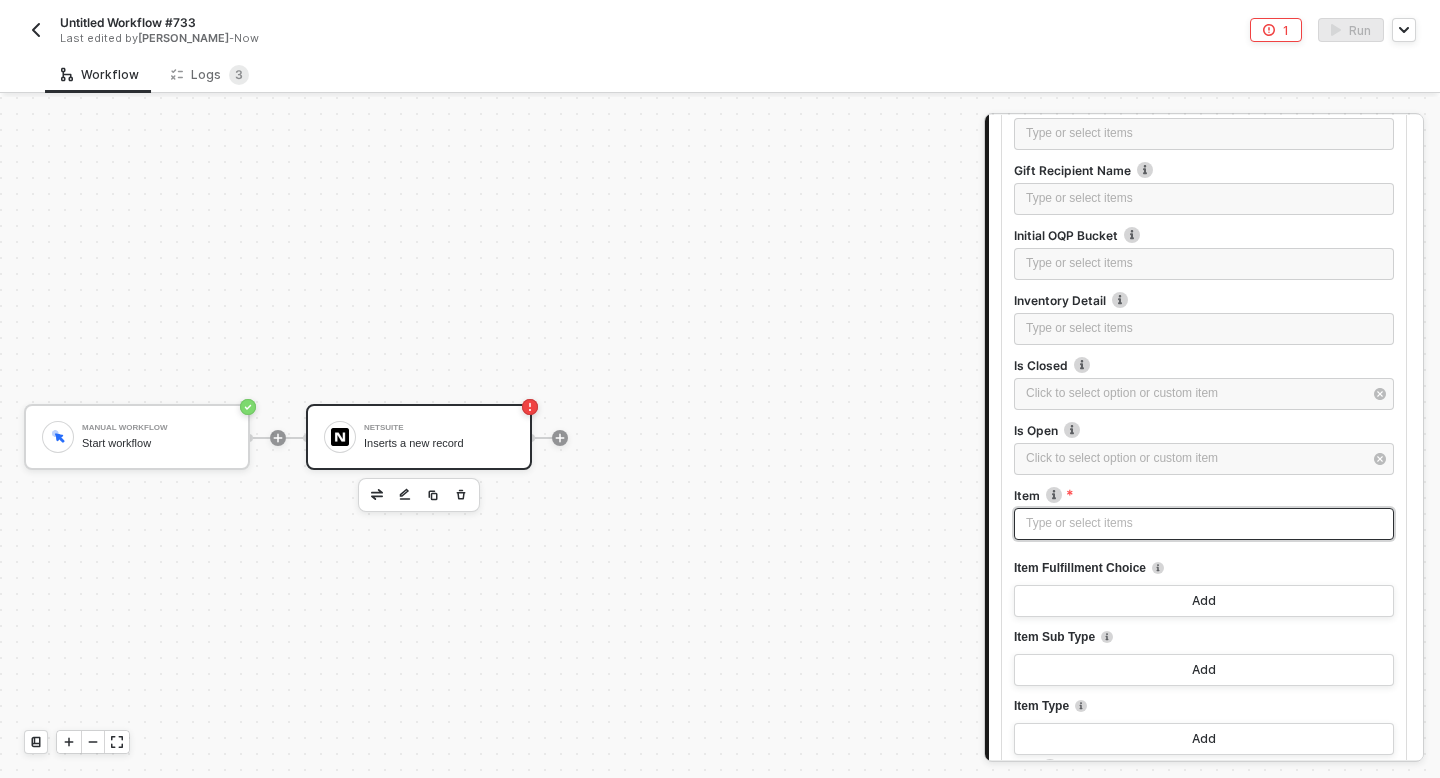 click on "Type or select items ﻿" at bounding box center (1204, 523) 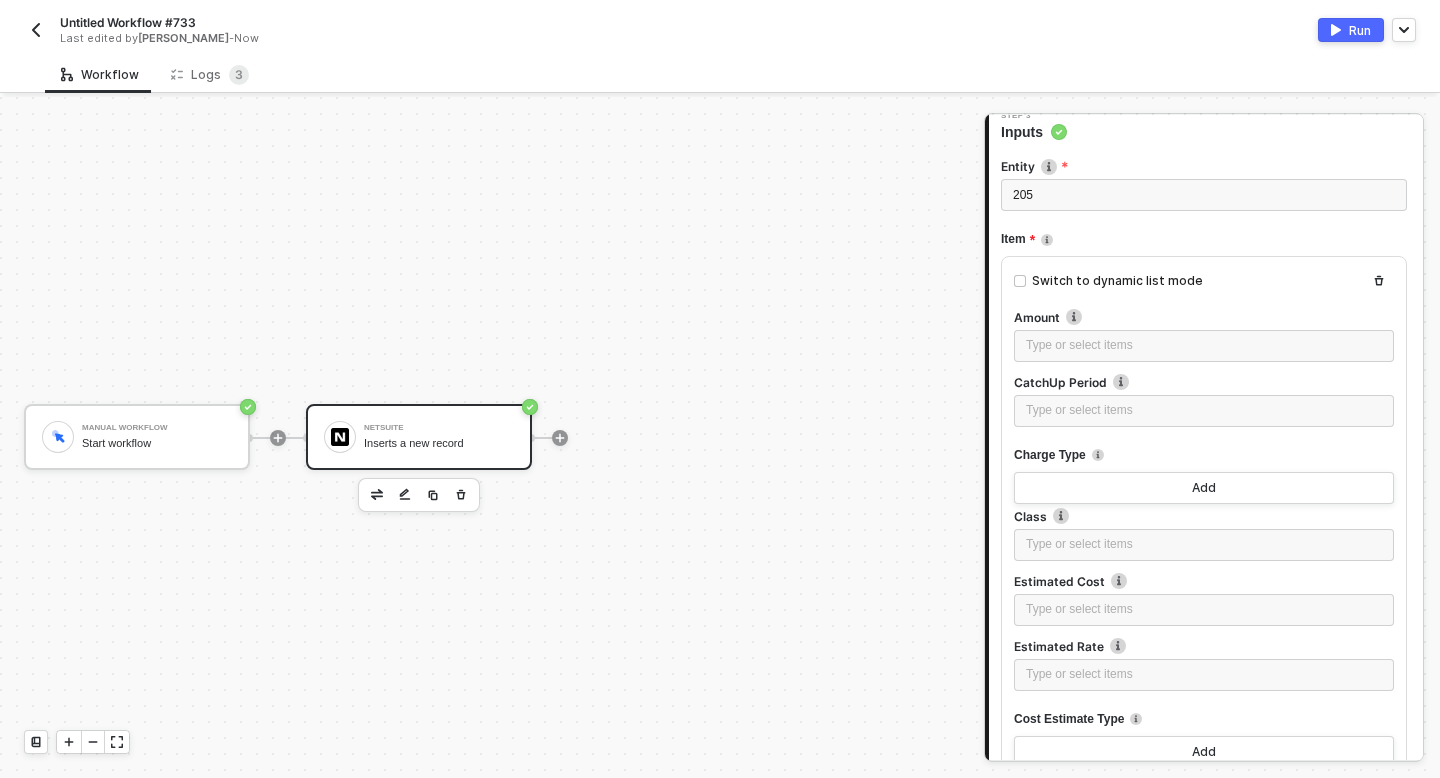 scroll, scrollTop: 224, scrollLeft: 0, axis: vertical 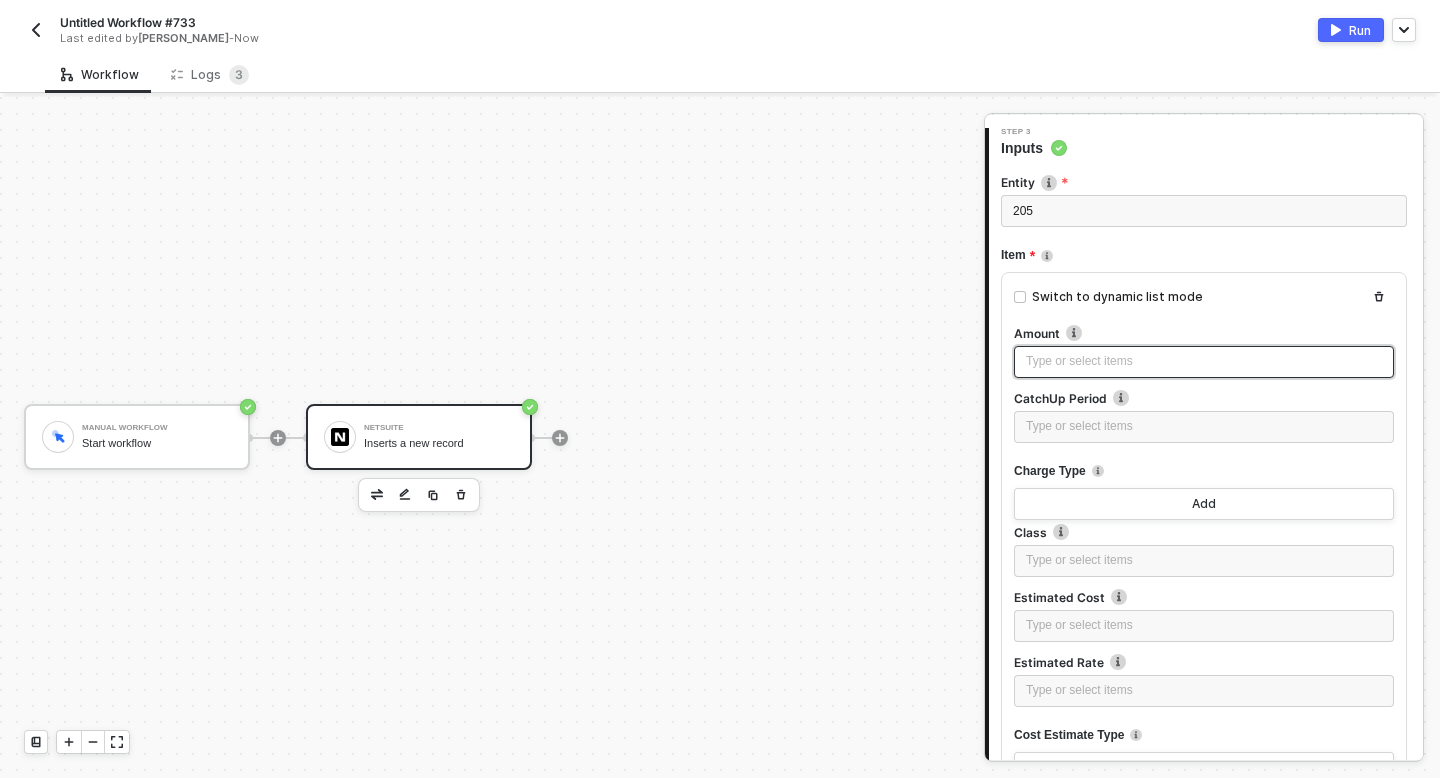 click on "Type or select items ﻿" at bounding box center (1204, 362) 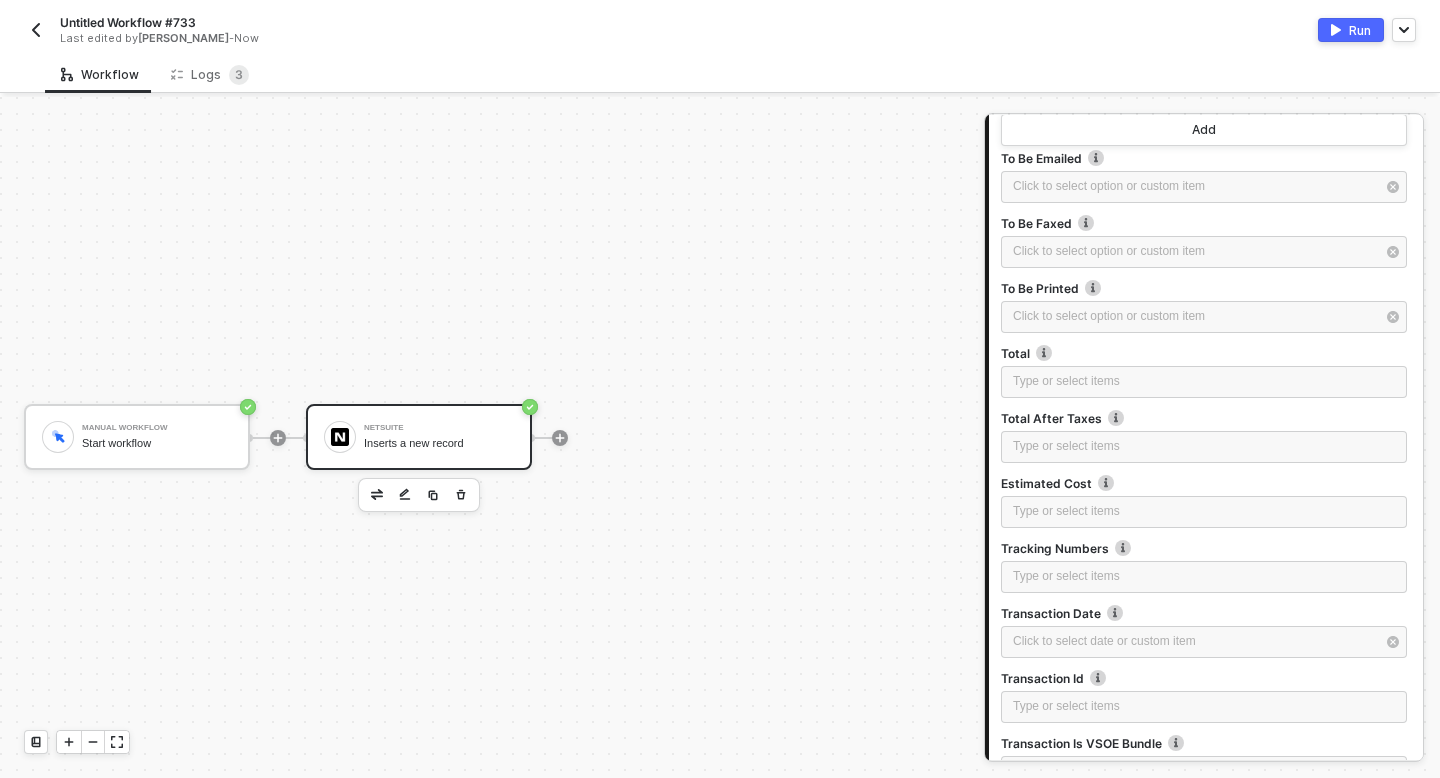 scroll, scrollTop: 15159, scrollLeft: 0, axis: vertical 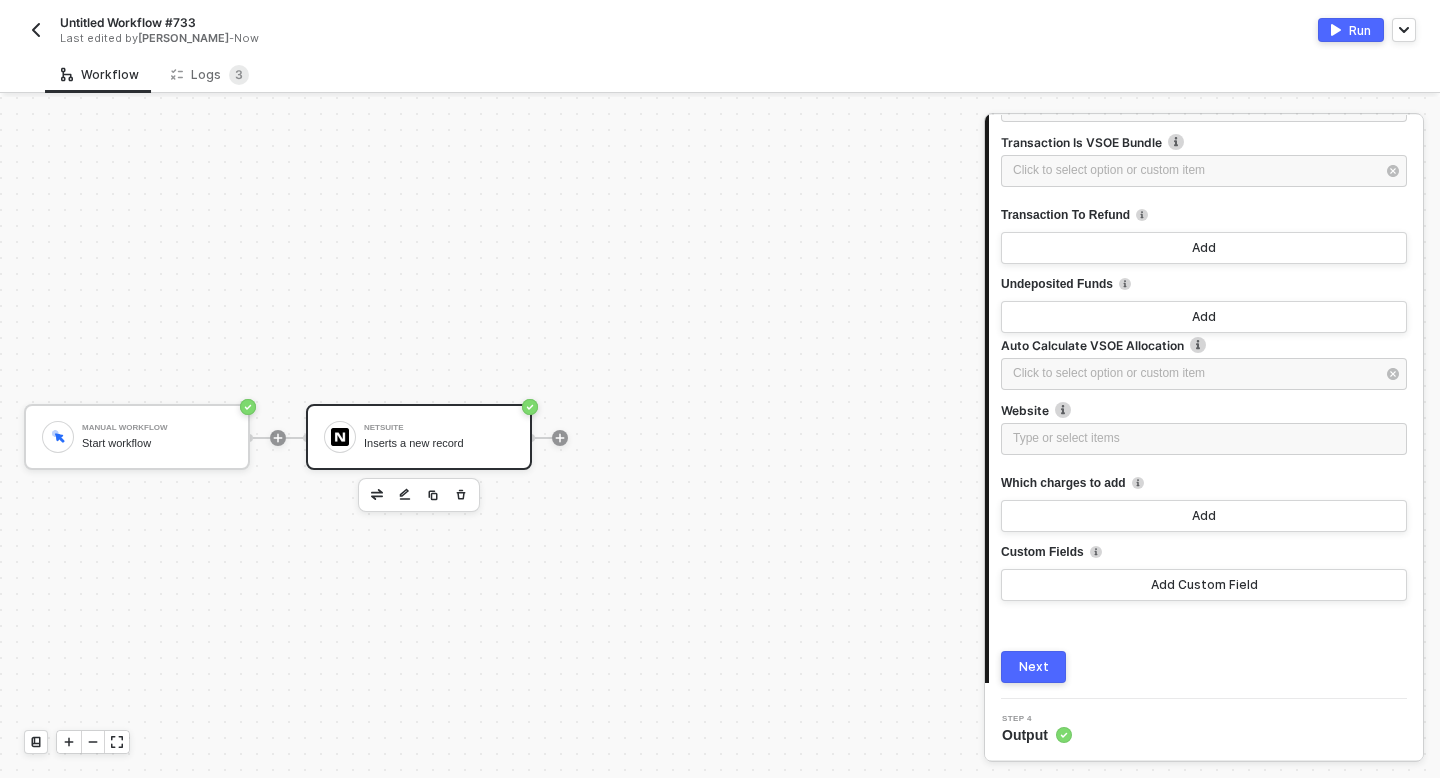 click on "Next" at bounding box center [1034, 667] 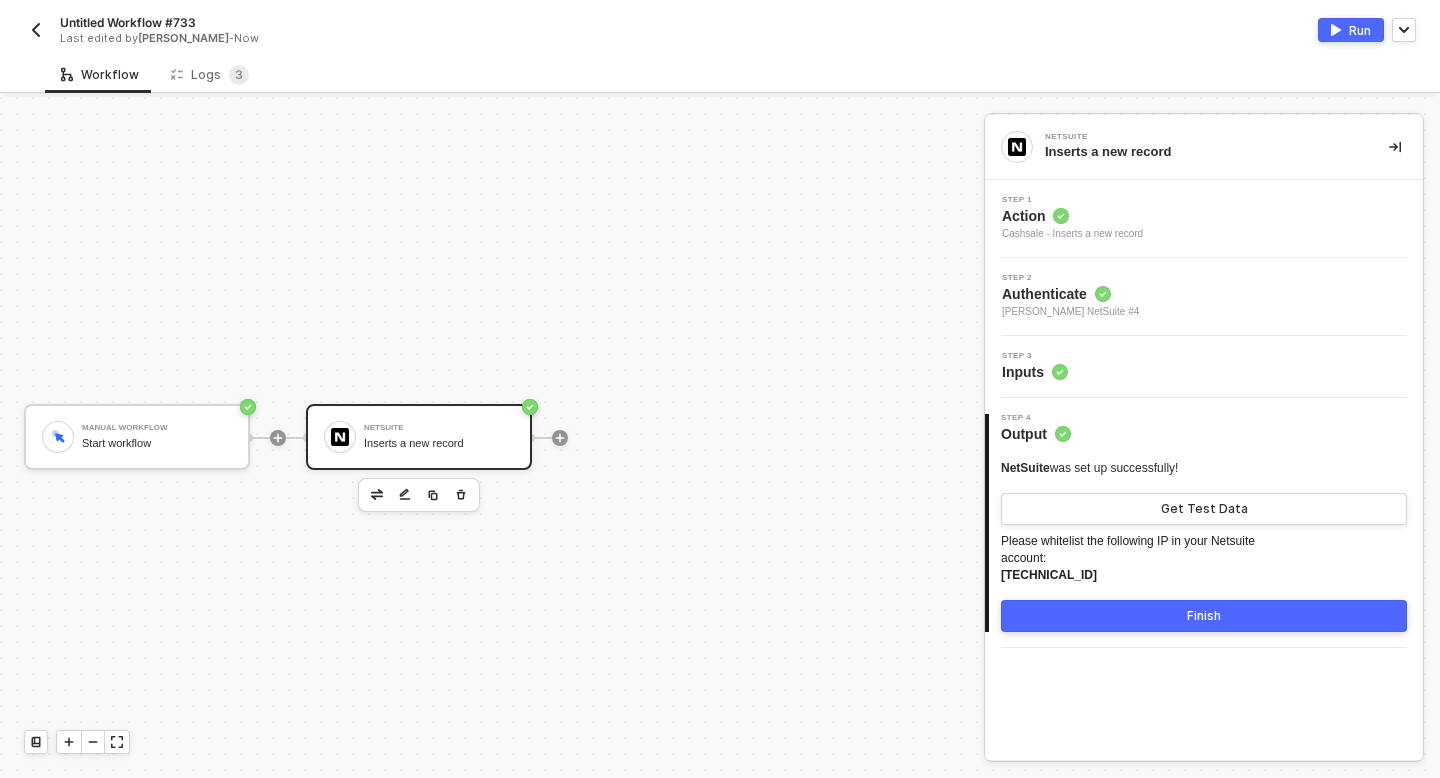 scroll, scrollTop: 0, scrollLeft: 0, axis: both 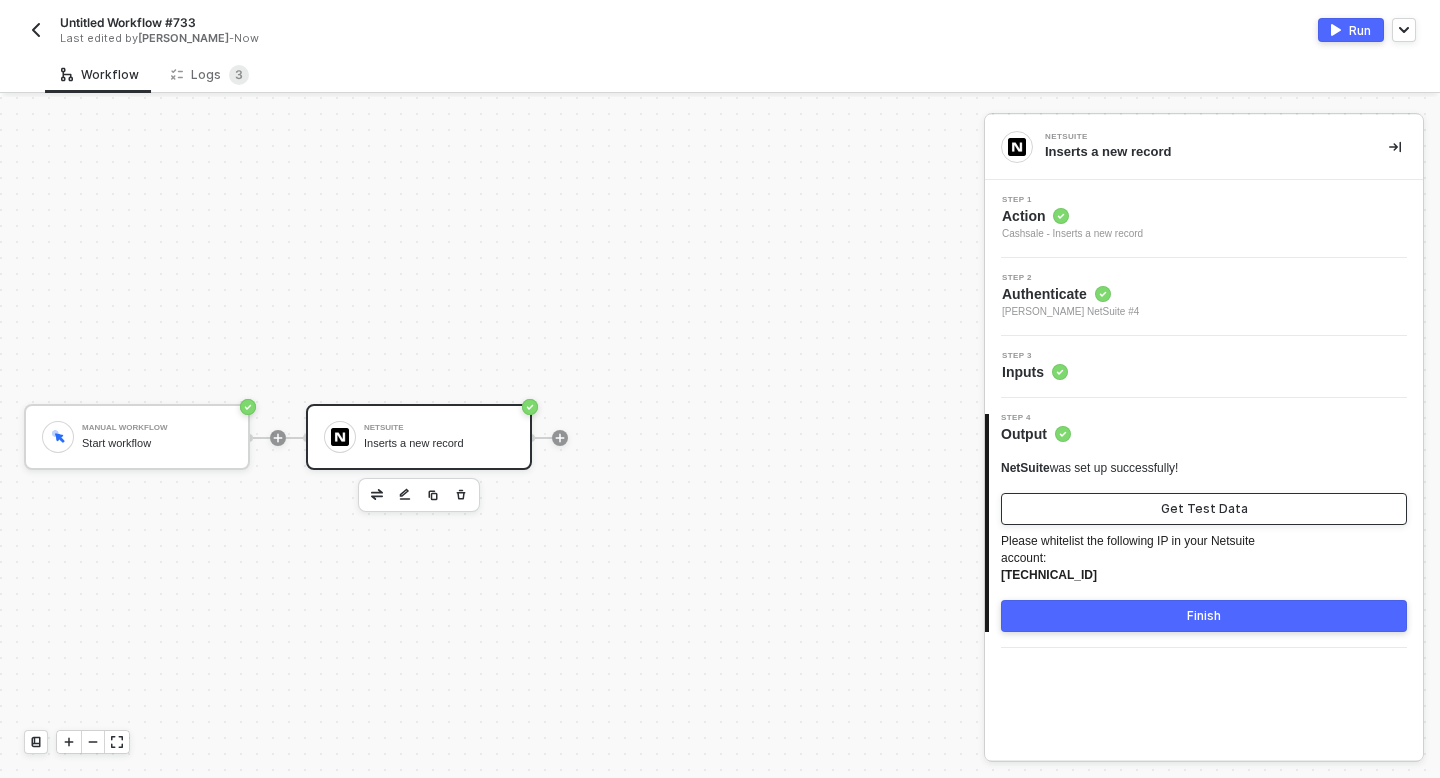 click on "Get Test Data" at bounding box center [1204, 509] 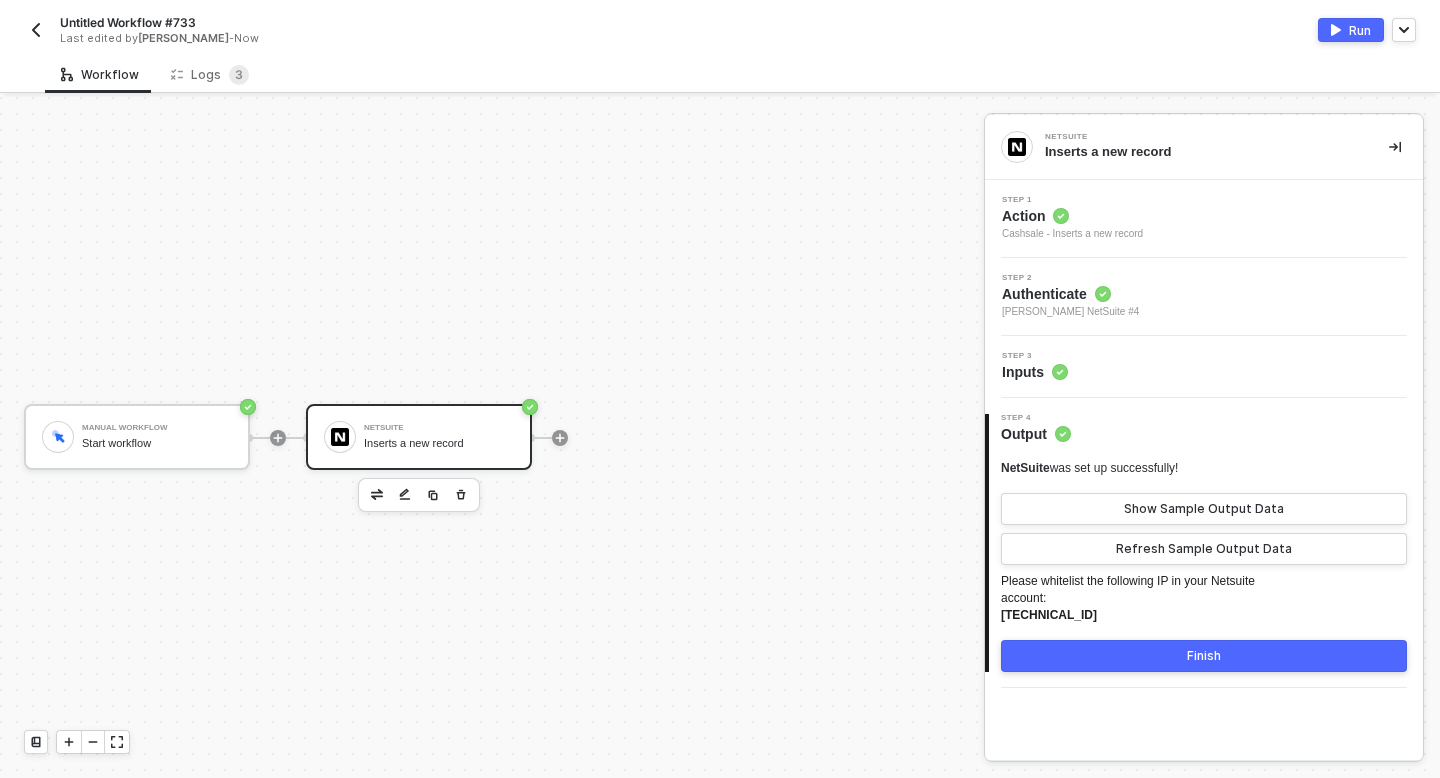 click on "Run" at bounding box center (1360, 30) 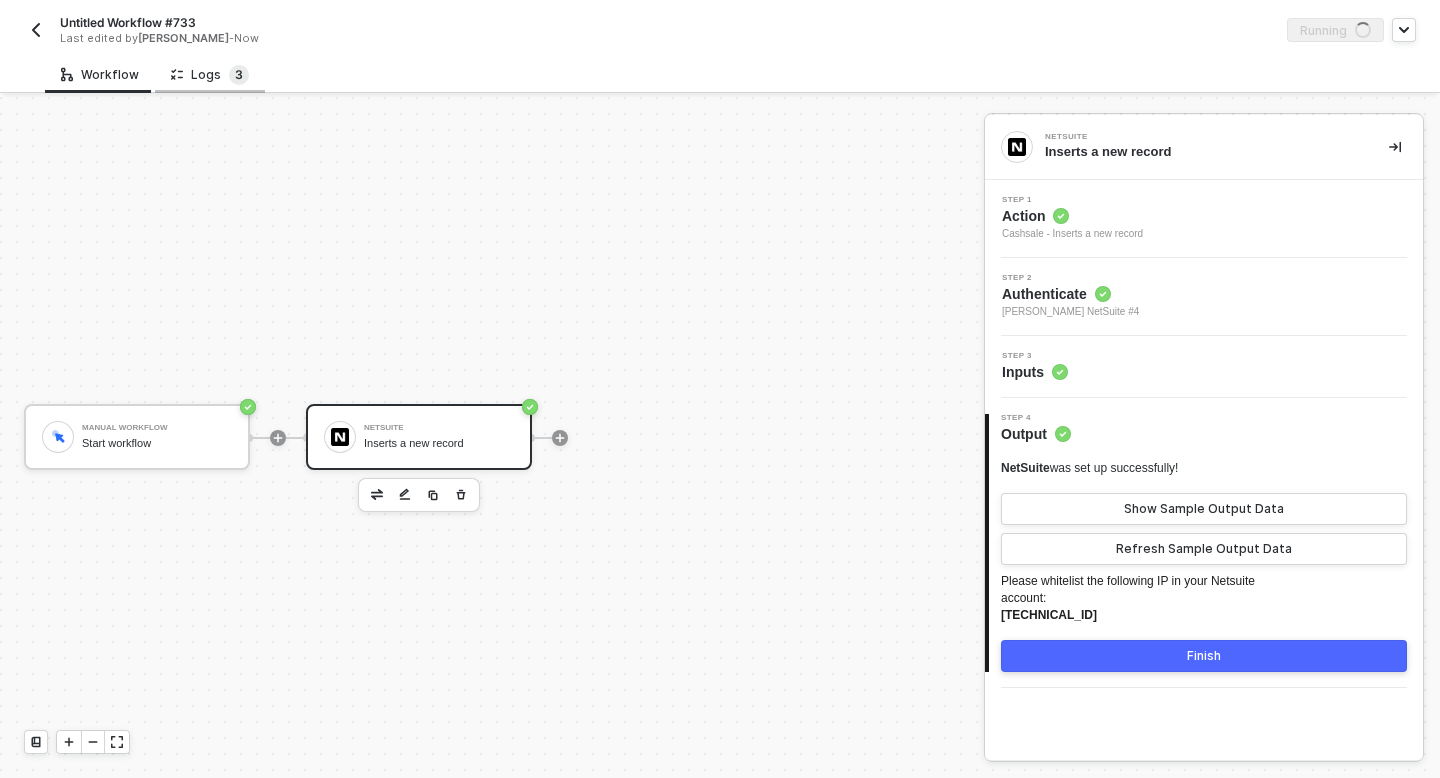 click on "3" at bounding box center [239, 75] 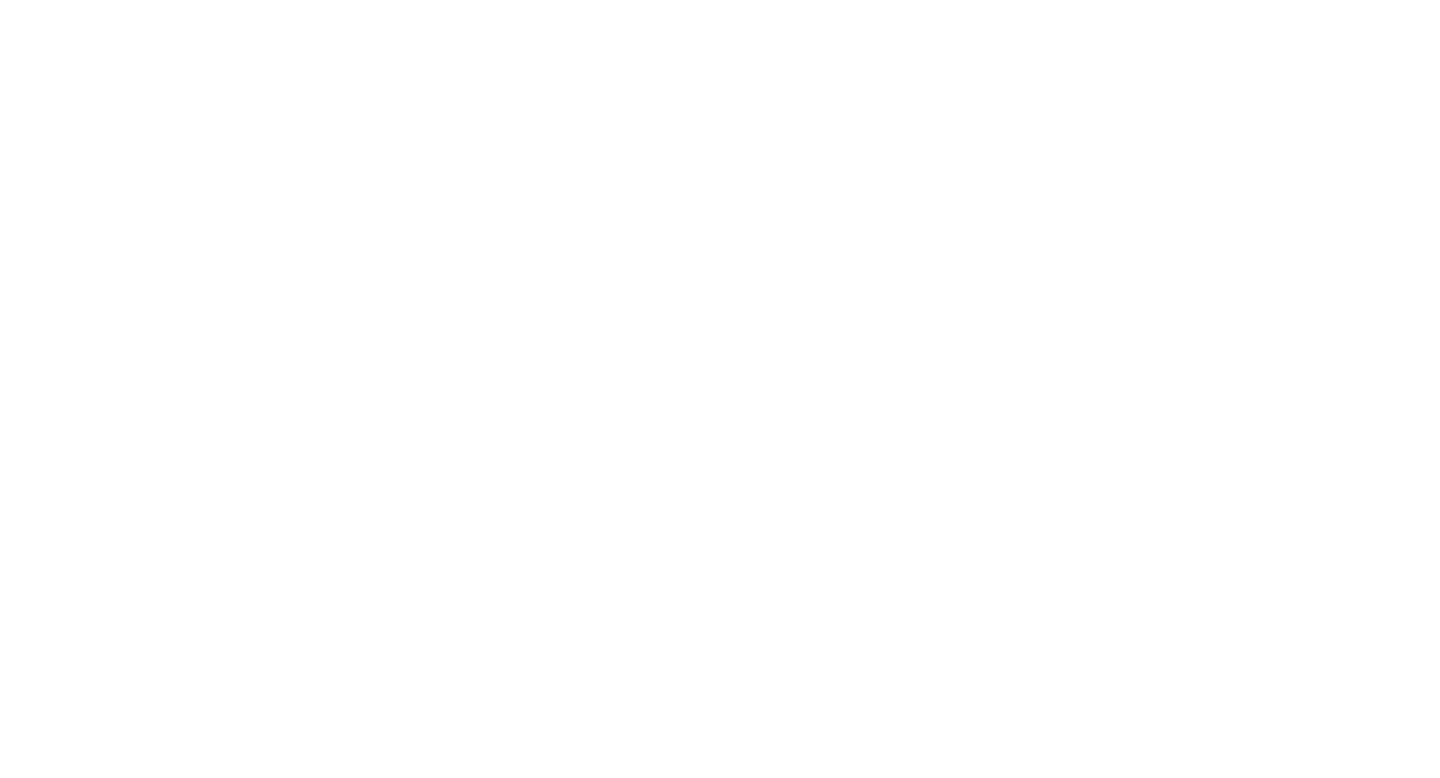 scroll, scrollTop: 0, scrollLeft: 0, axis: both 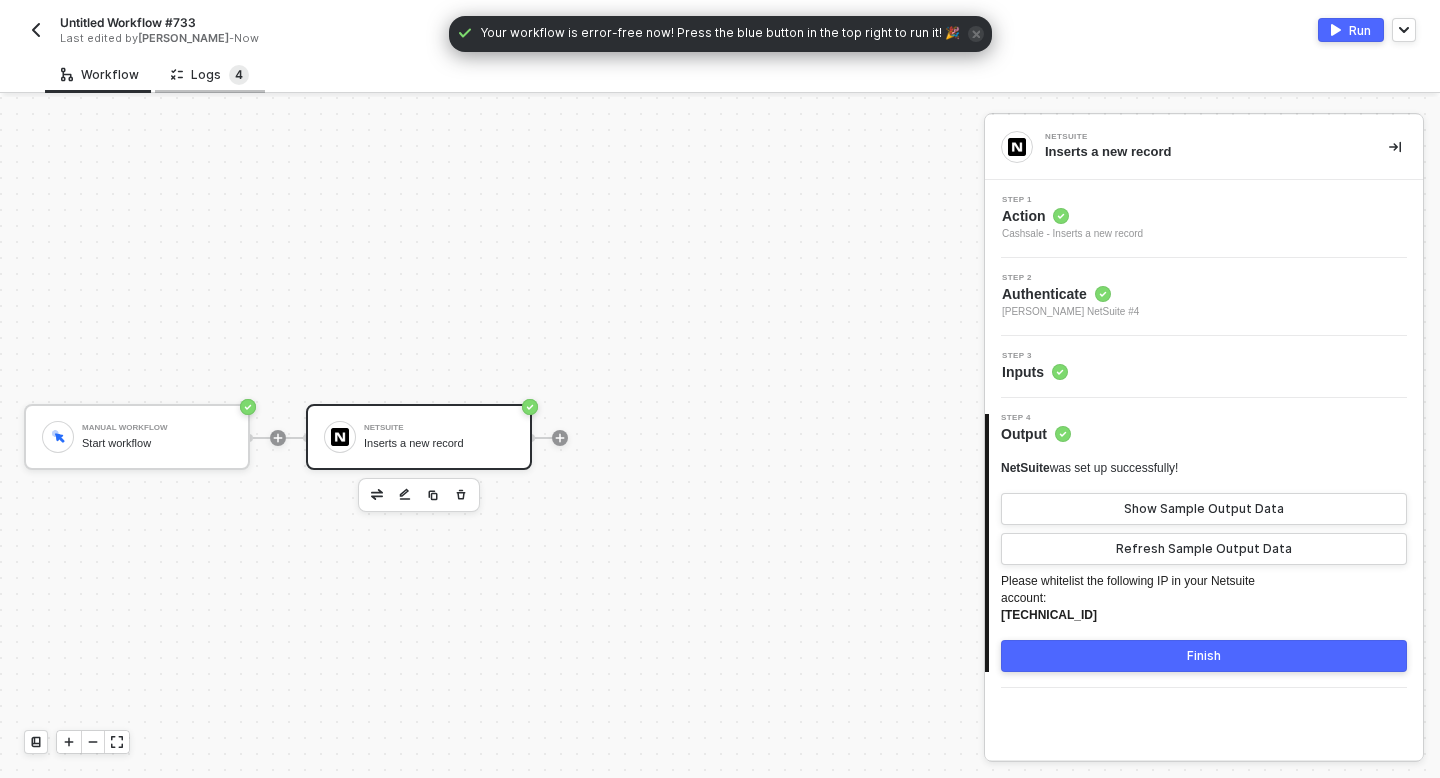 click on "4" at bounding box center (239, 75) 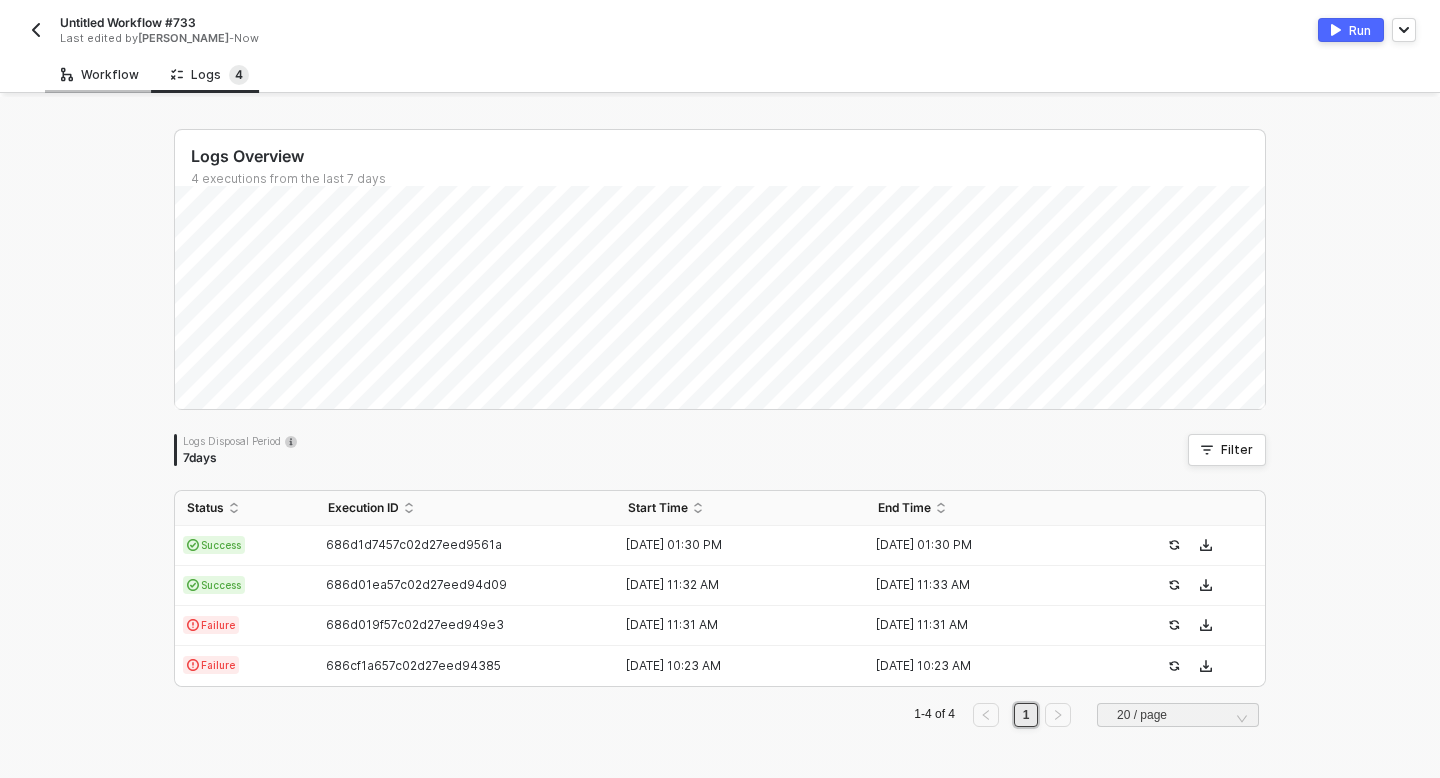 click 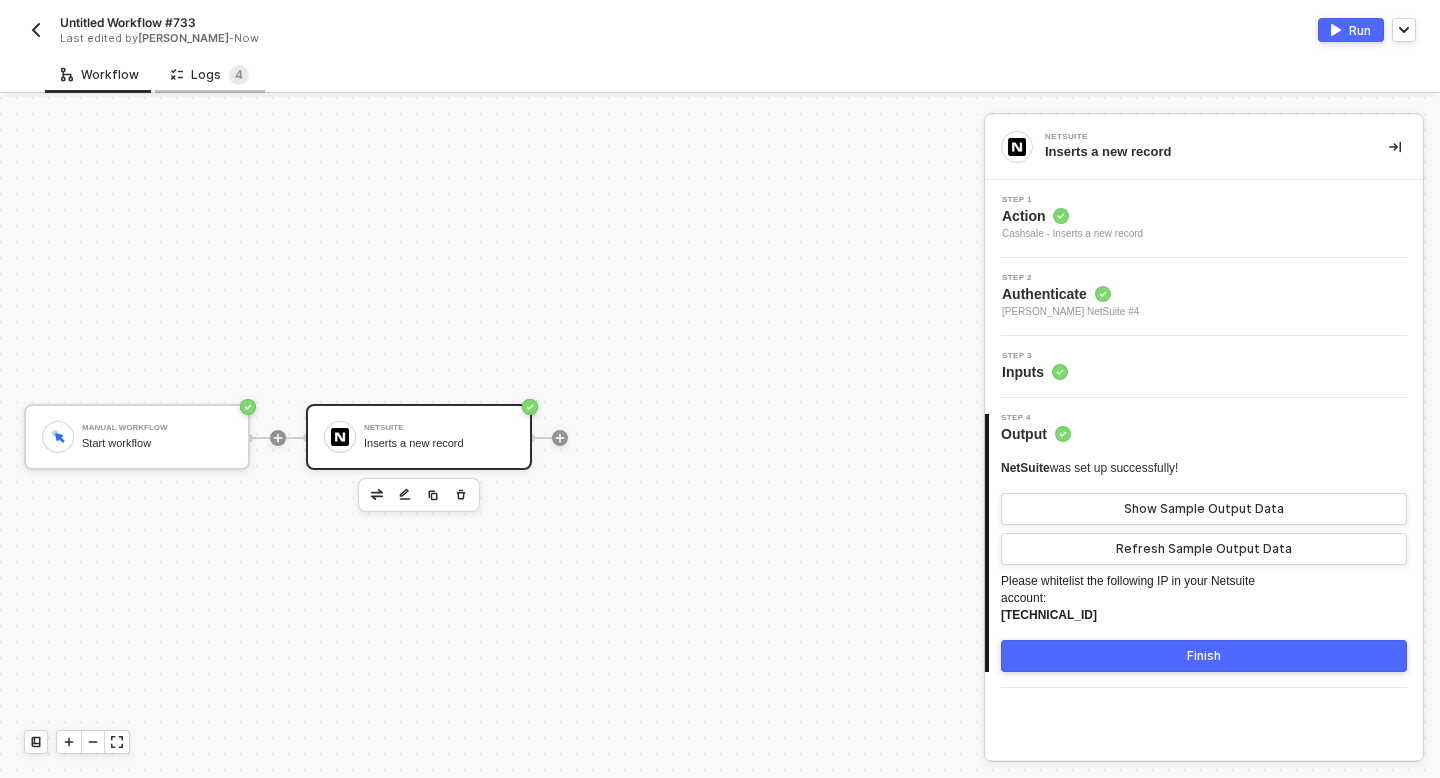 click on "Logs 4" at bounding box center (210, 74) 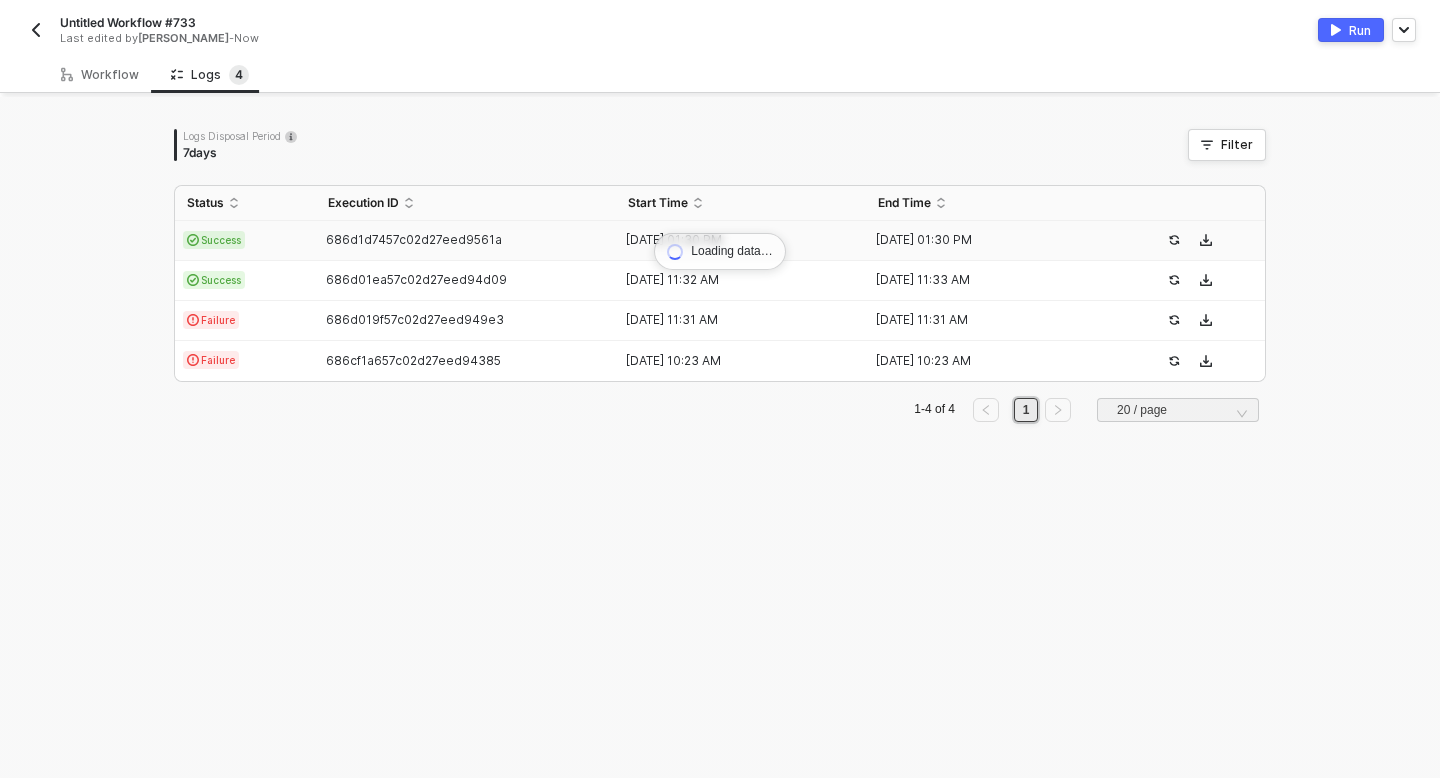 click on "686d1d7457c02d27eed9561a" at bounding box center [414, 239] 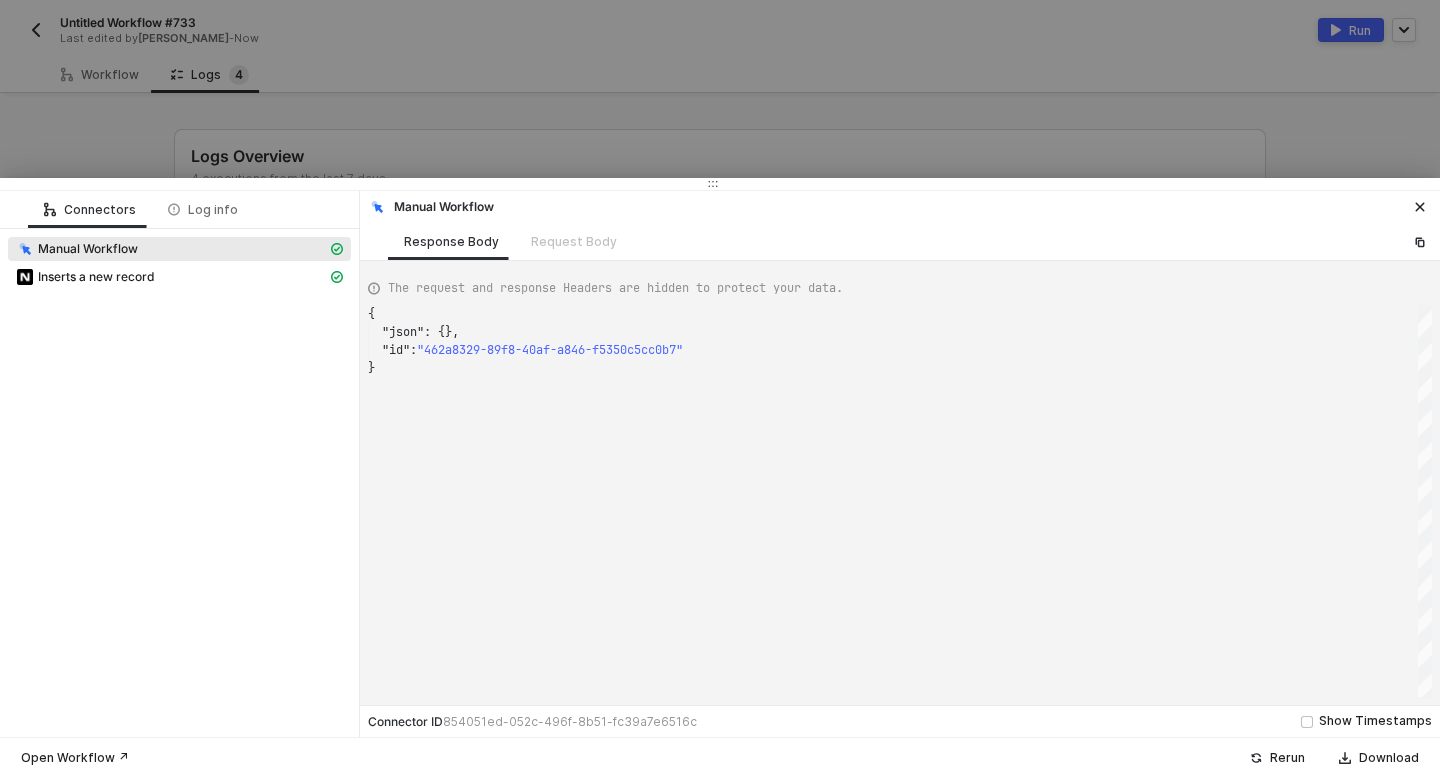 scroll, scrollTop: 54, scrollLeft: 0, axis: vertical 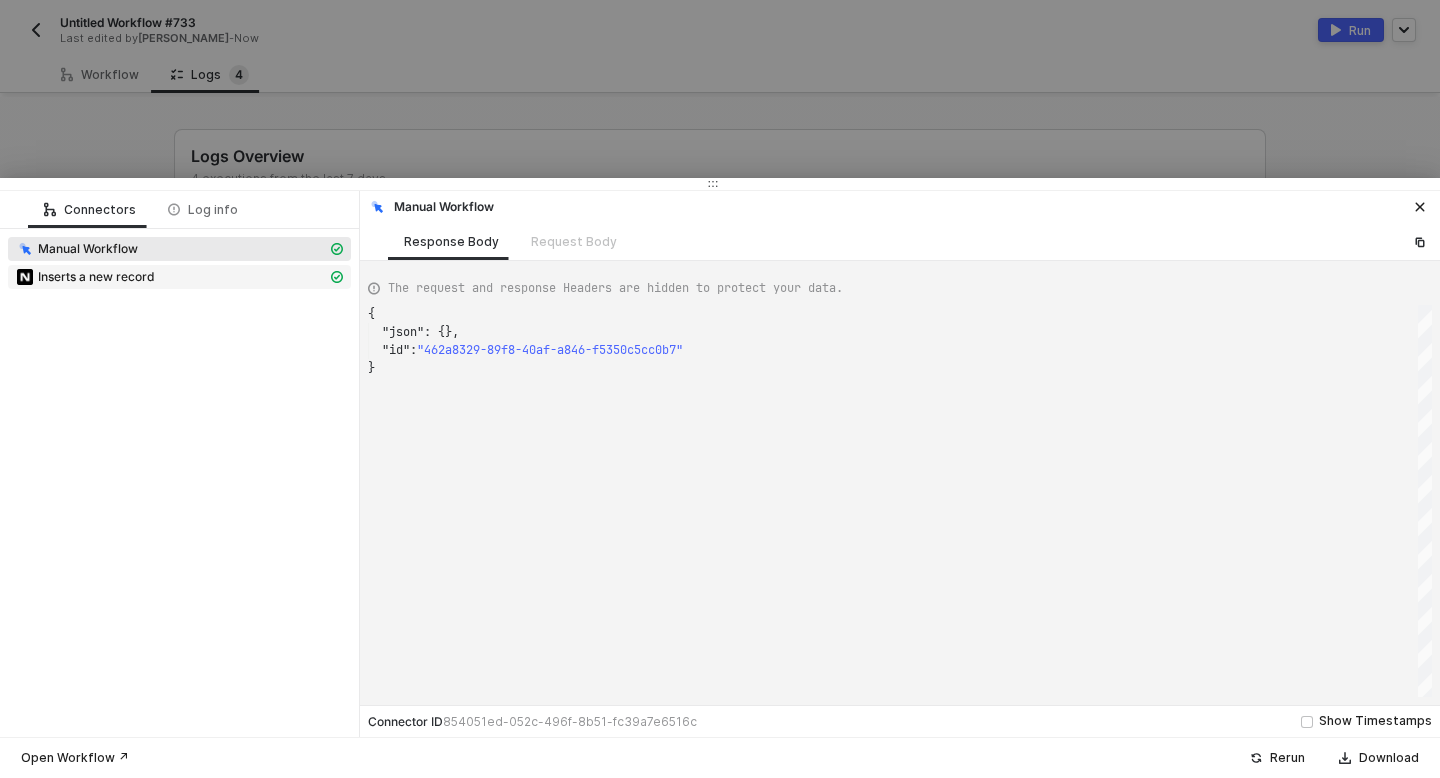 click on "Inserts a new record" at bounding box center (171, 277) 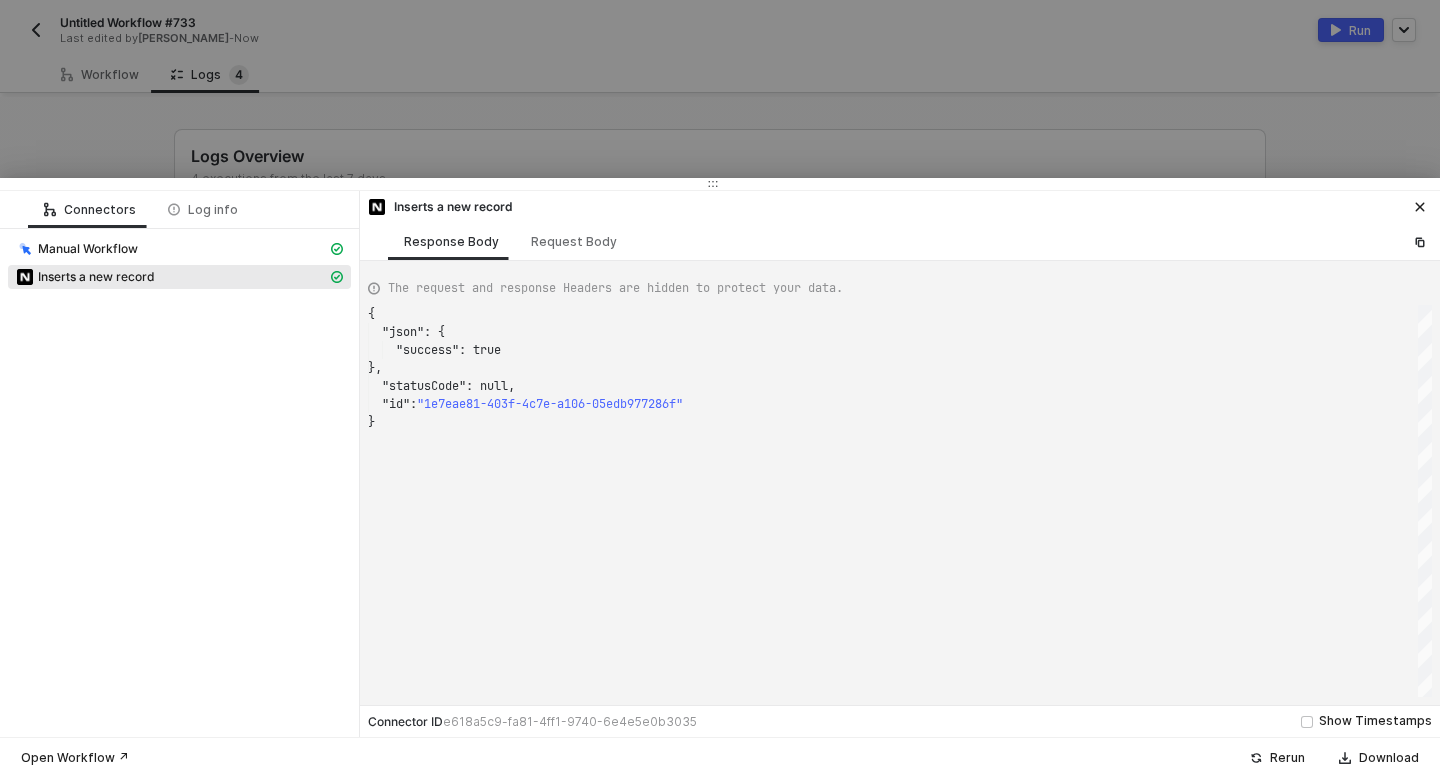 scroll, scrollTop: 108, scrollLeft: 0, axis: vertical 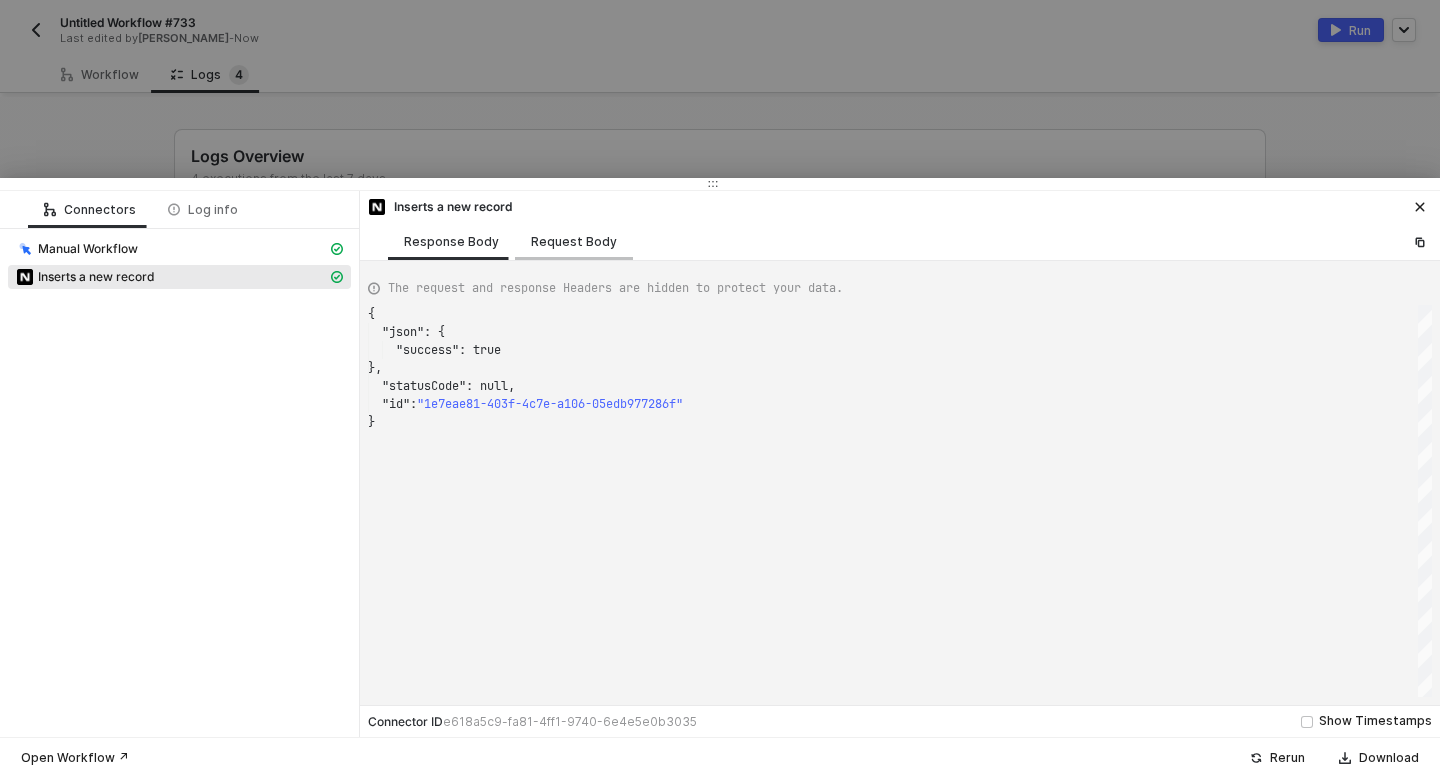 click on "Request Body" at bounding box center [574, 242] 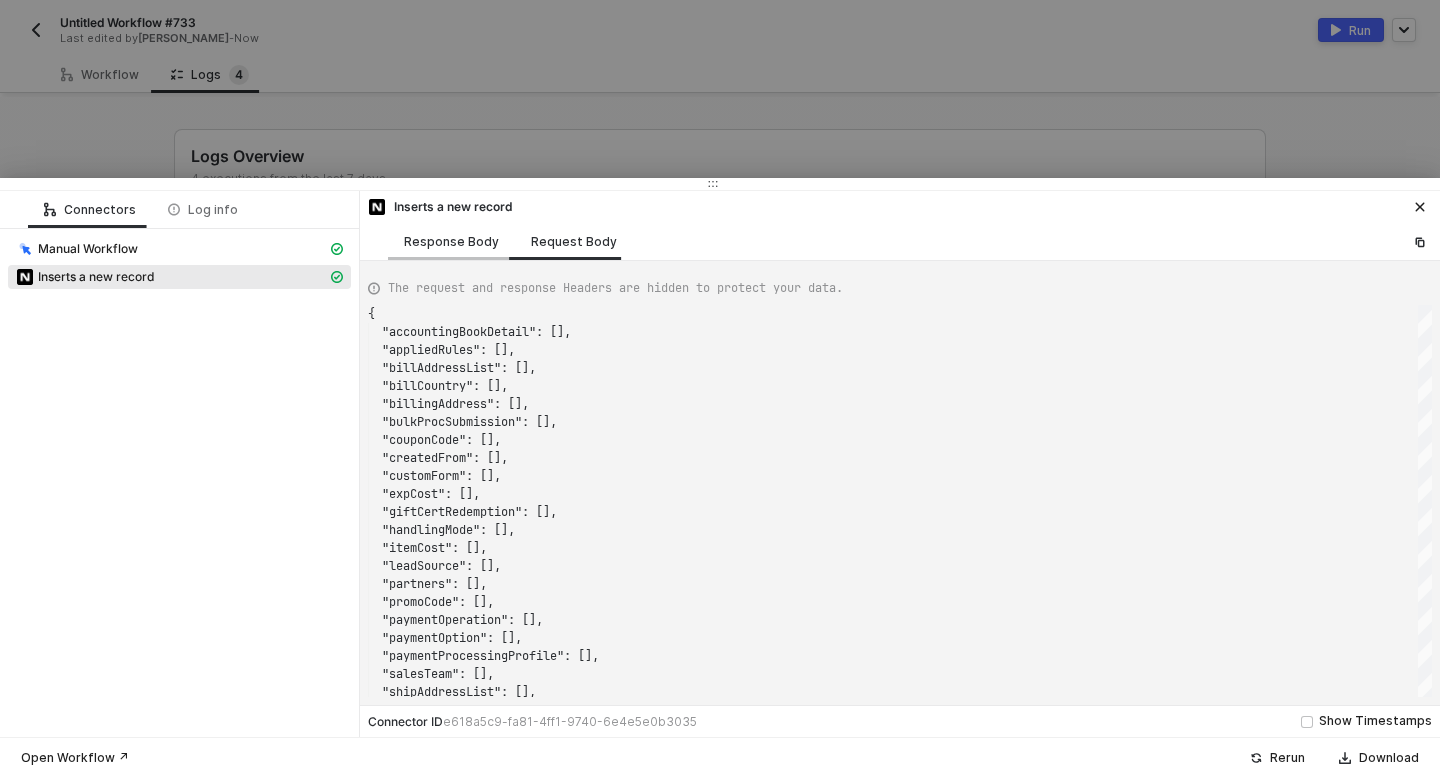 click on "Response Body" at bounding box center [451, 242] 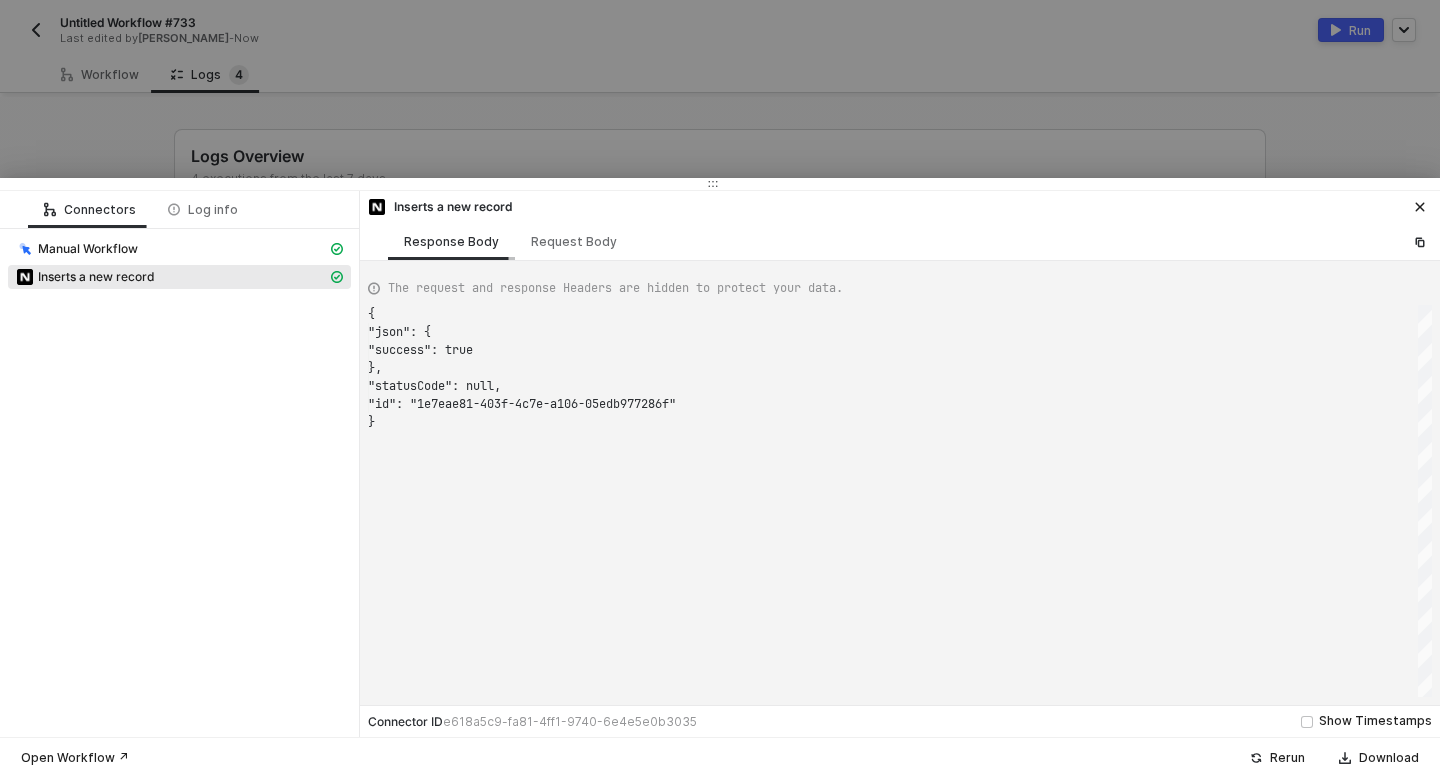 scroll, scrollTop: 108, scrollLeft: 0, axis: vertical 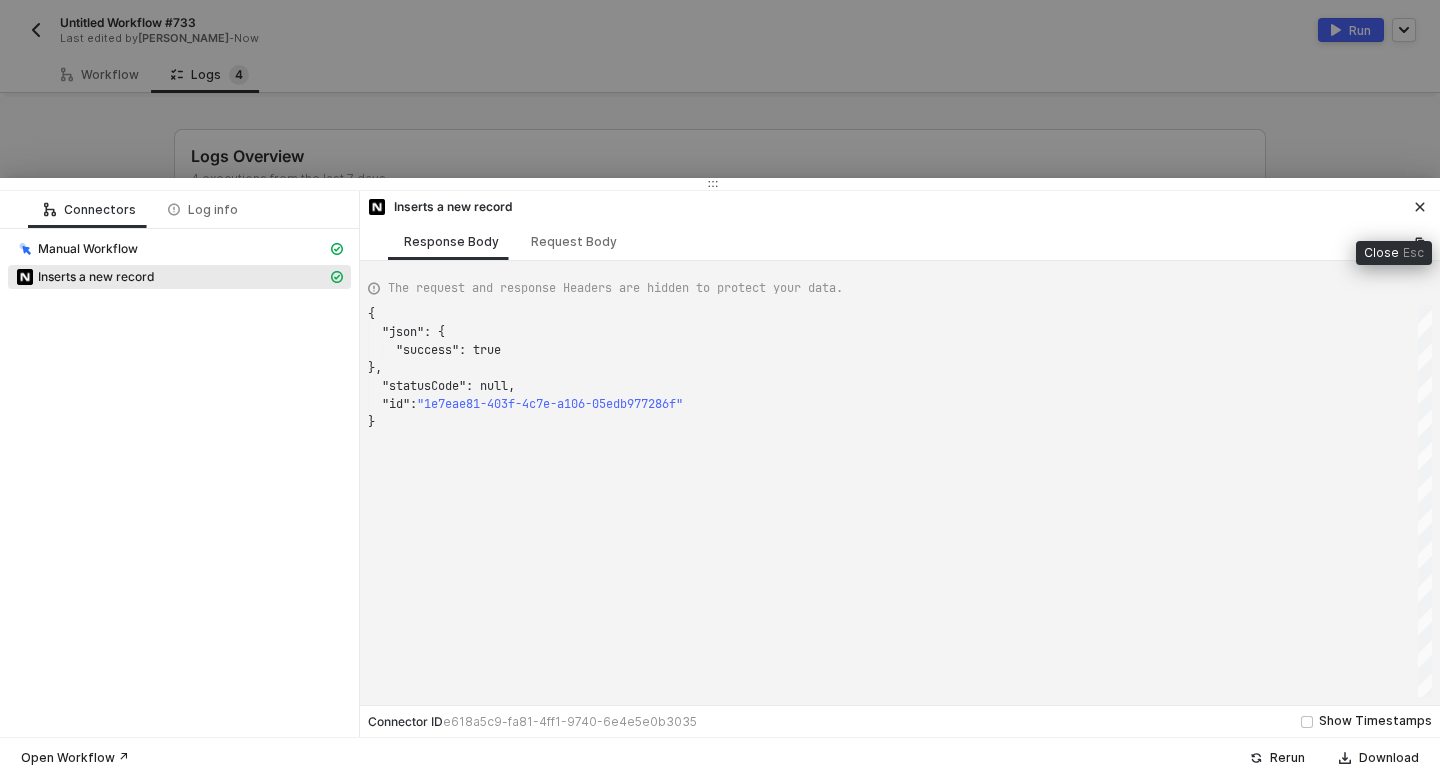 click 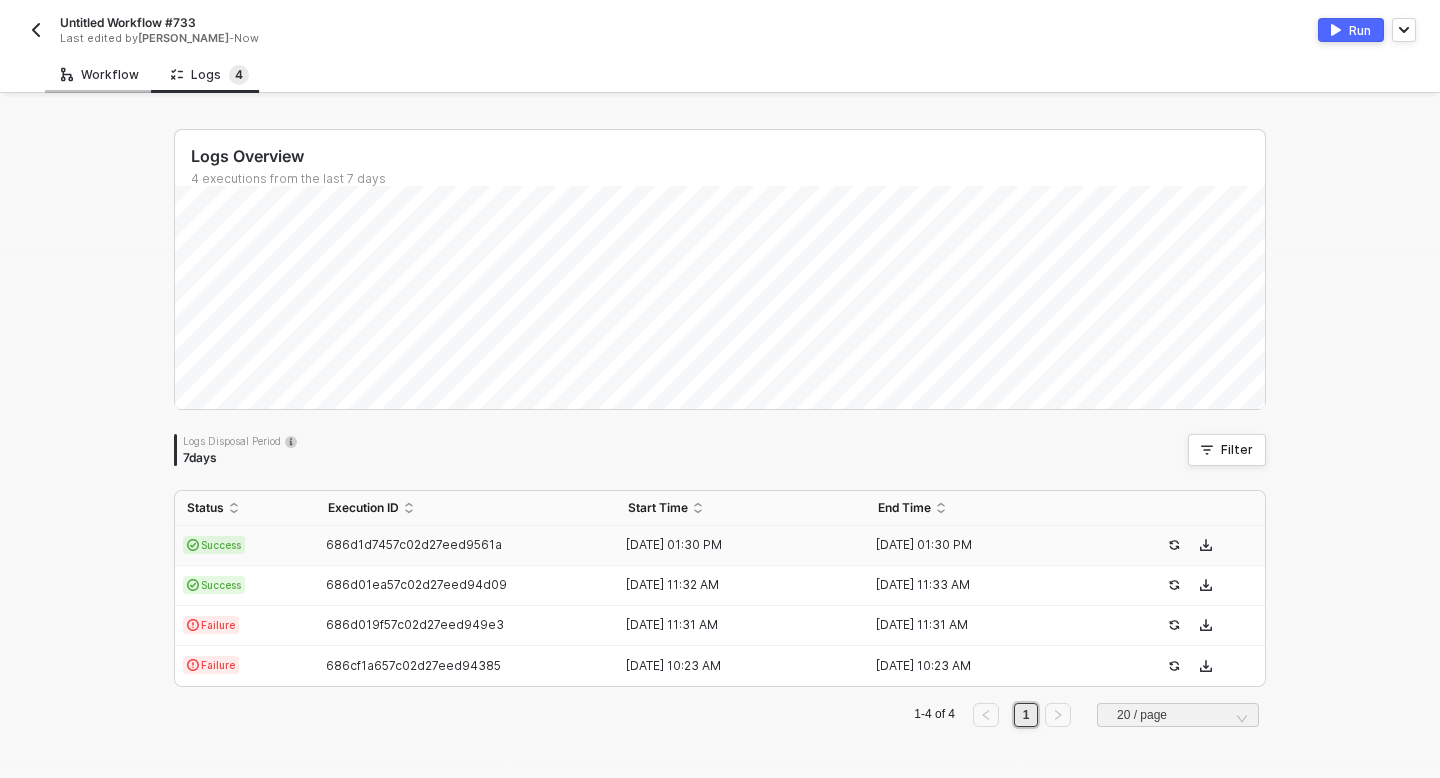 click on "Workflow" at bounding box center (100, 75) 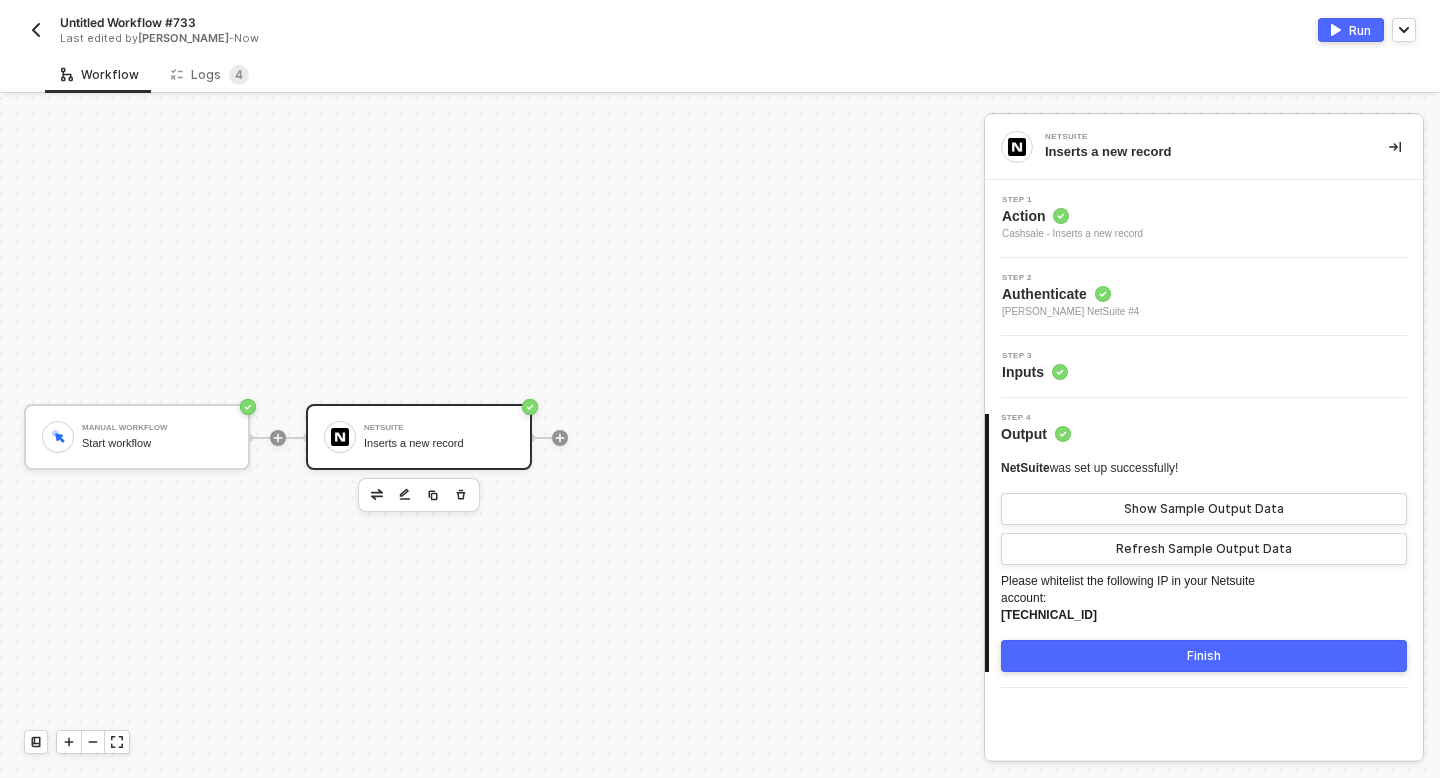 click on "Action" at bounding box center [1072, 216] 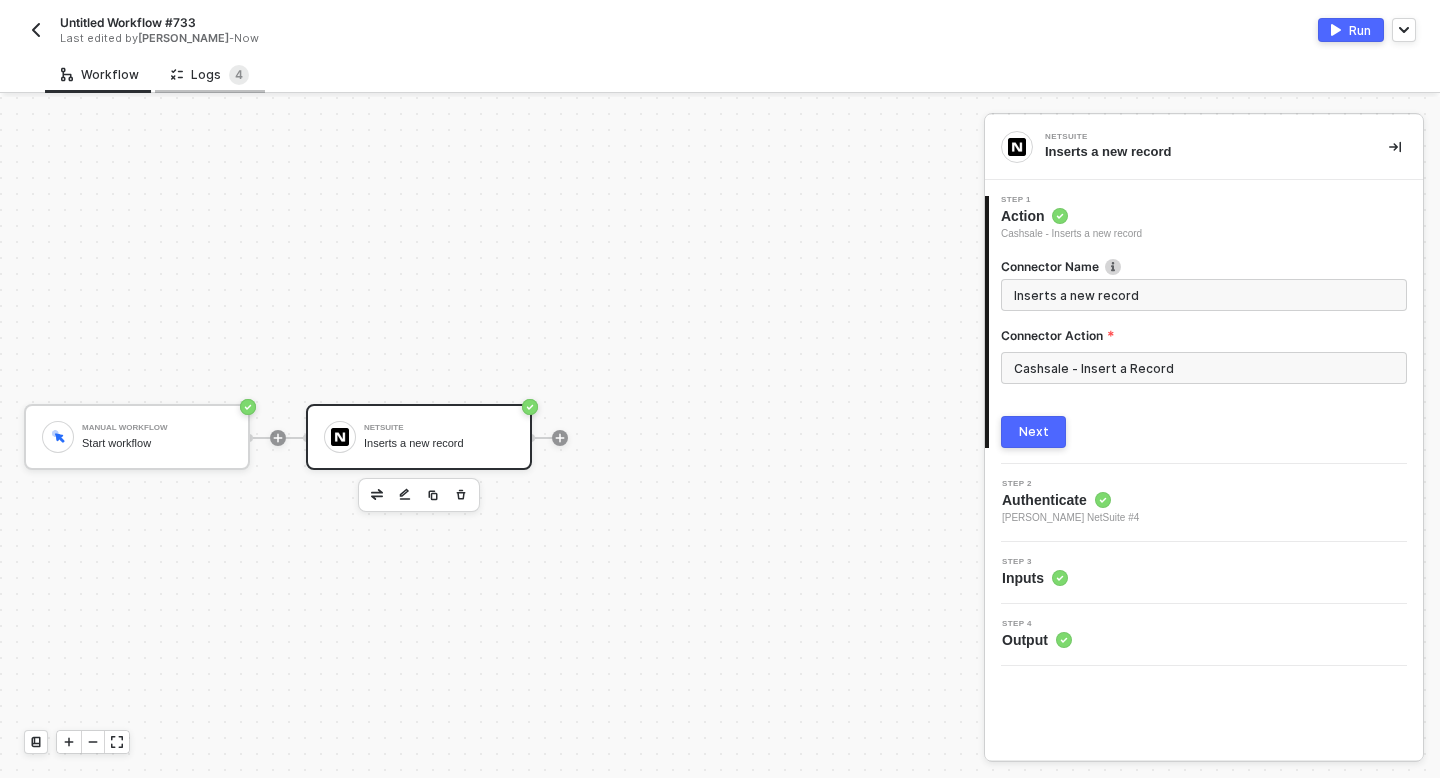 click on "Logs 4" at bounding box center [210, 75] 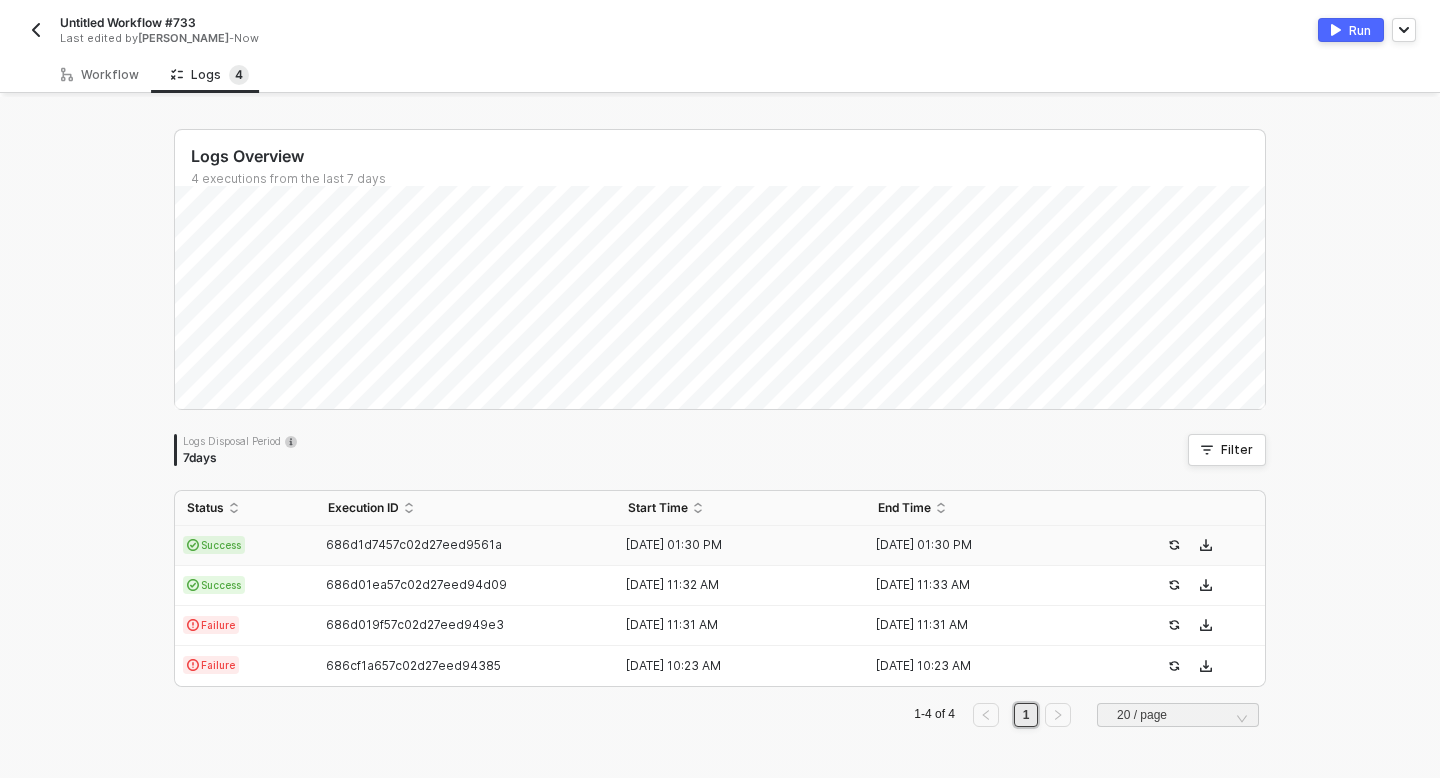 click on "Success" at bounding box center [245, 546] 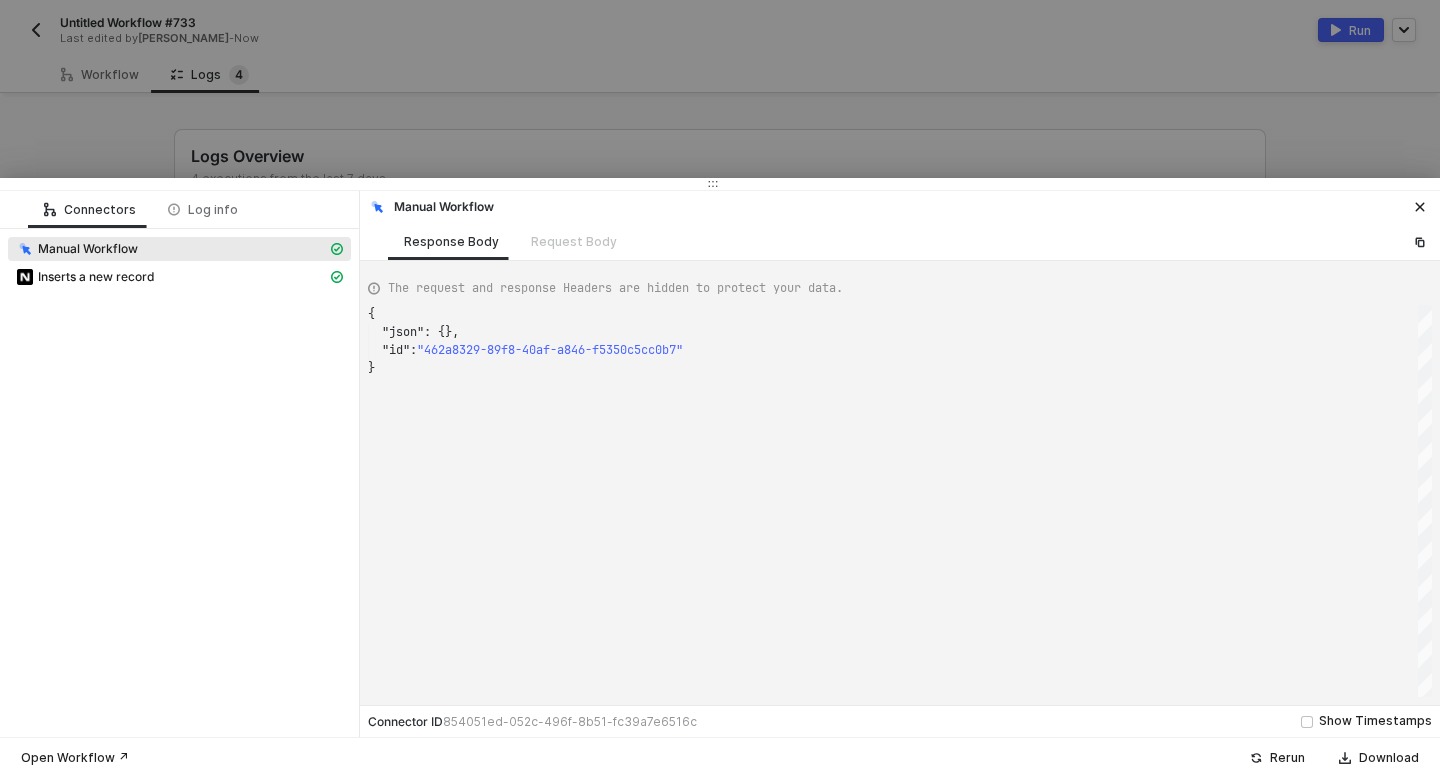 scroll, scrollTop: 54, scrollLeft: 0, axis: vertical 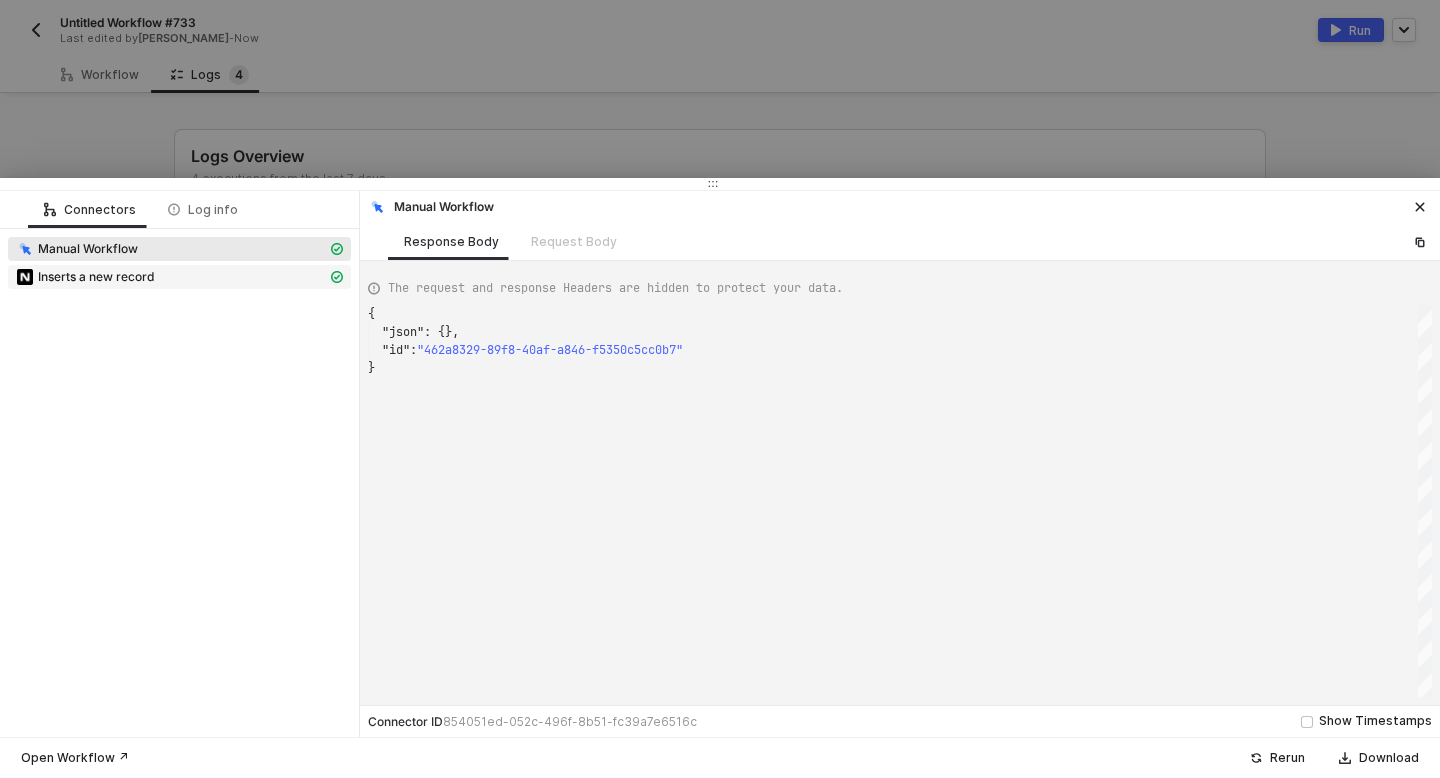 click on "Inserts a new record" at bounding box center [96, 277] 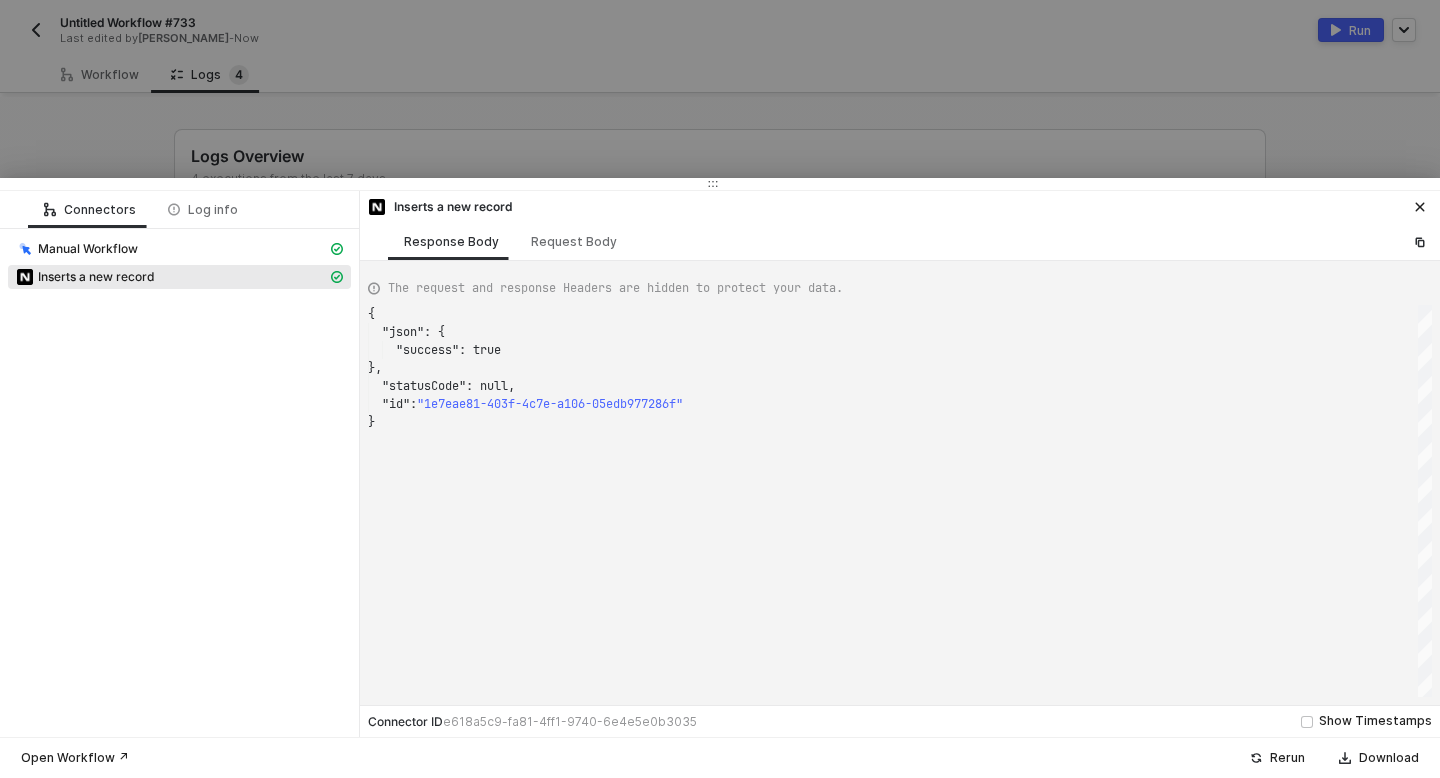 scroll, scrollTop: 108, scrollLeft: 0, axis: vertical 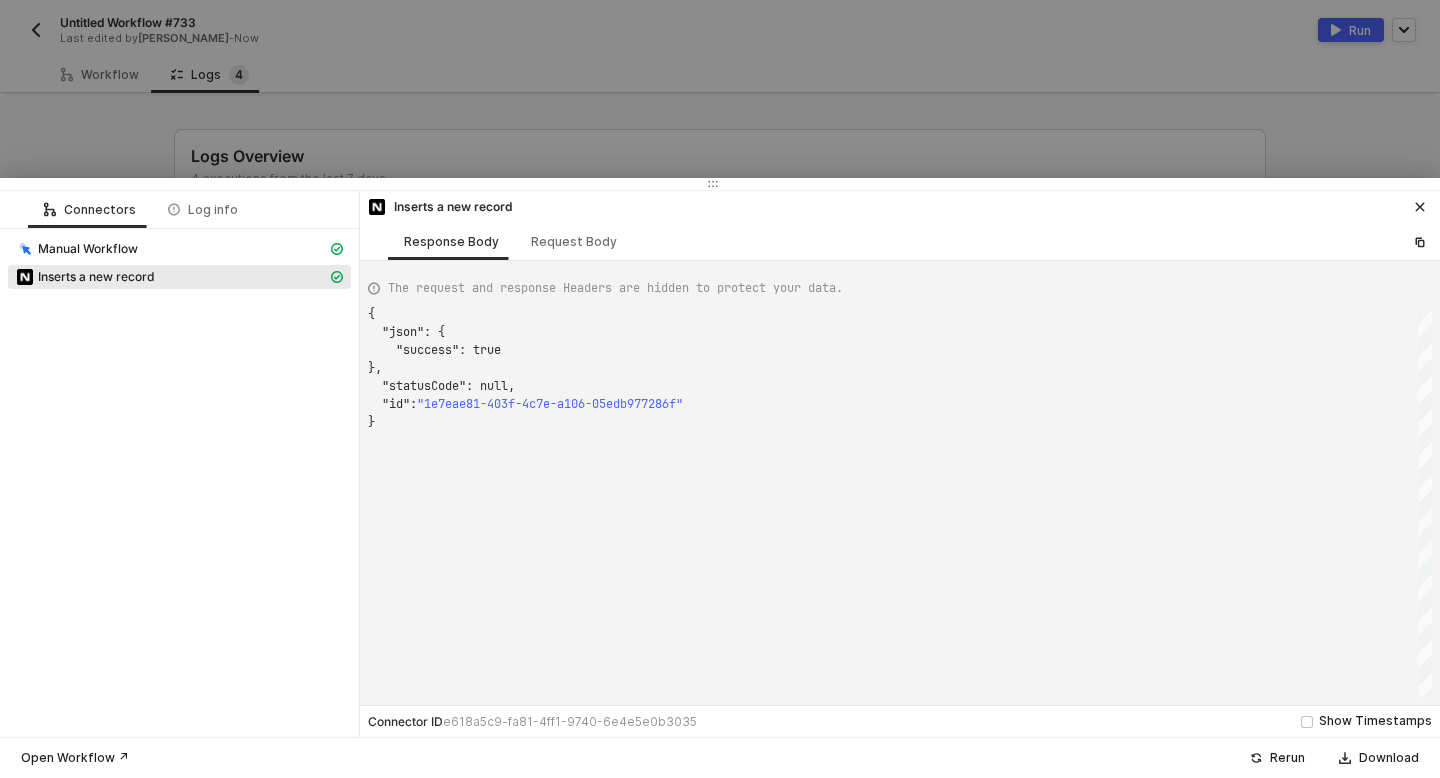 click at bounding box center (1420, 207) 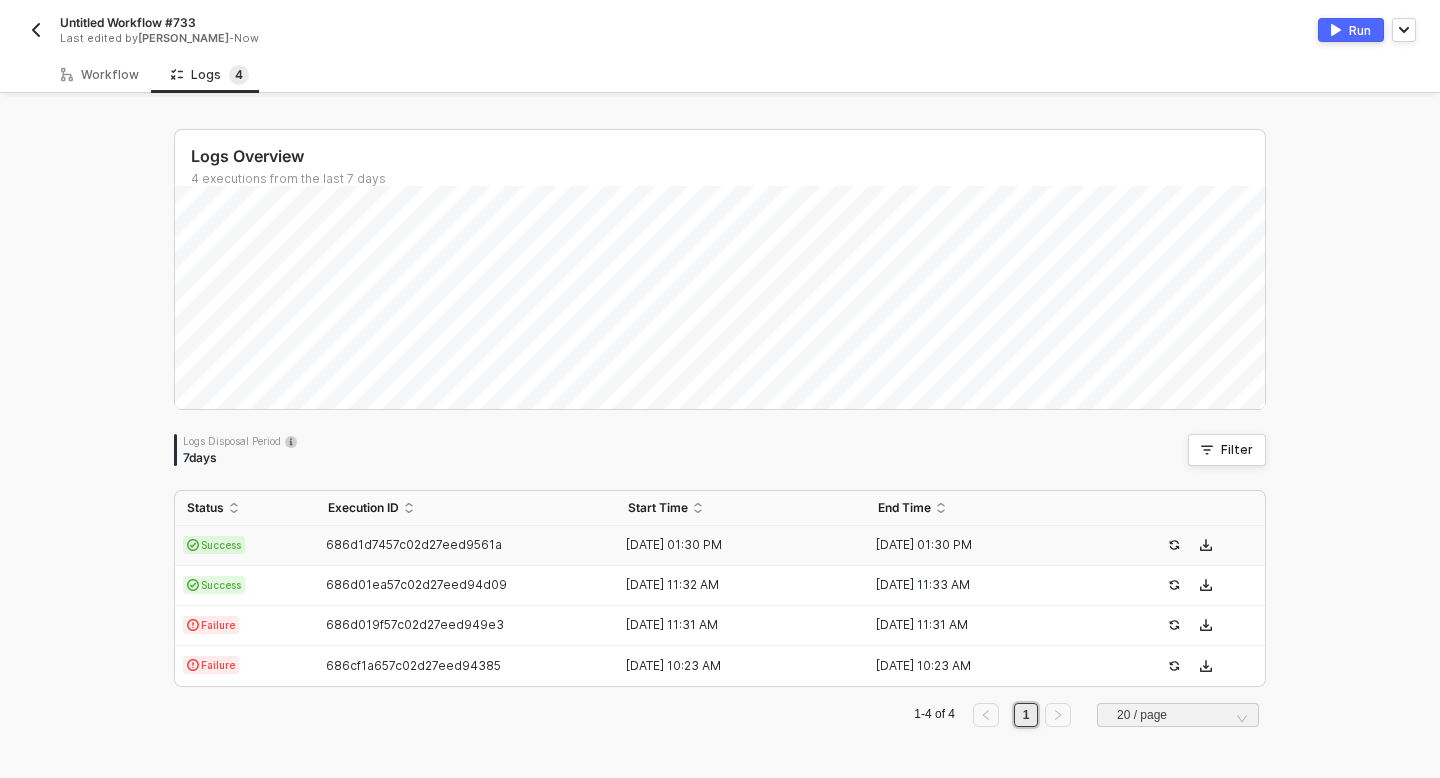 click on "686d1d7457c02d27eed9561a" at bounding box center (466, 545) 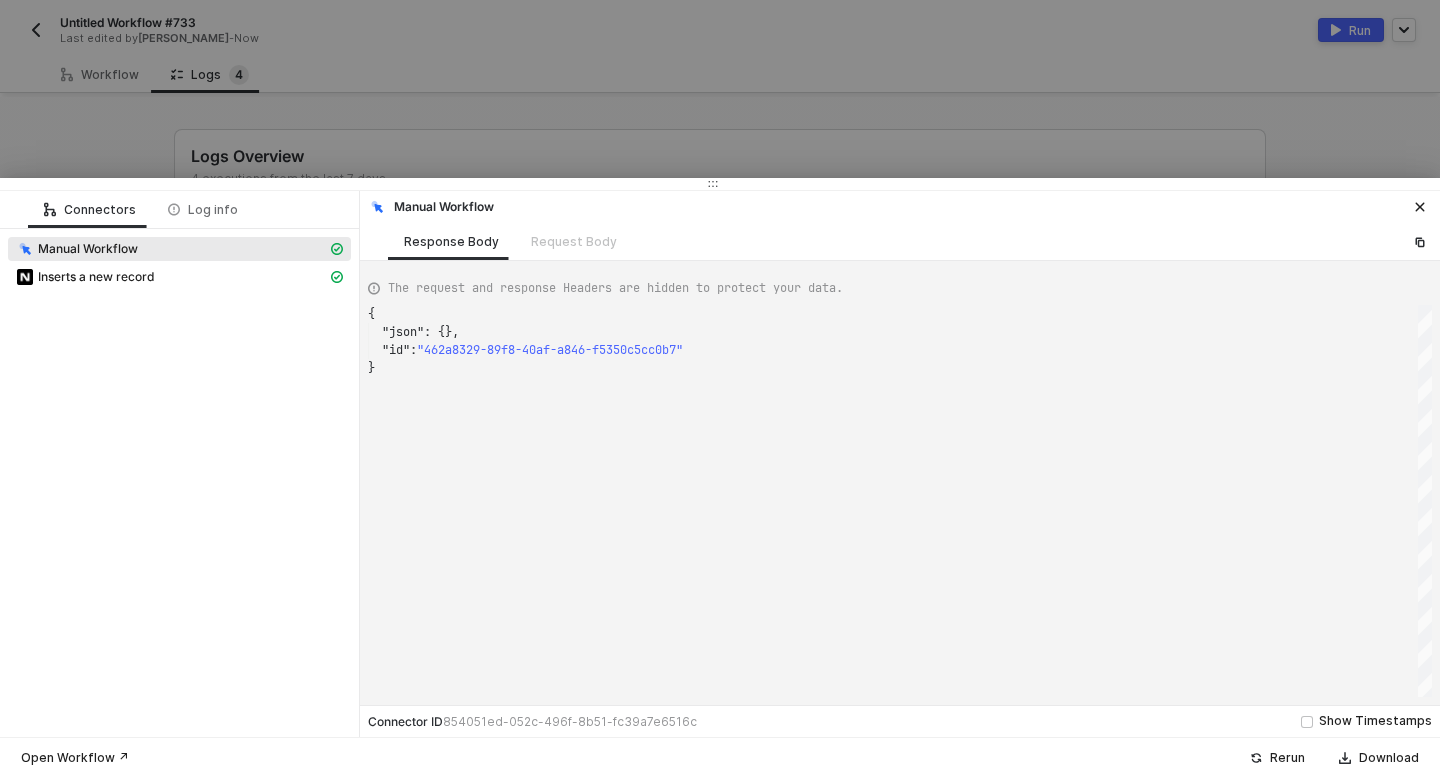 scroll, scrollTop: 54, scrollLeft: 0, axis: vertical 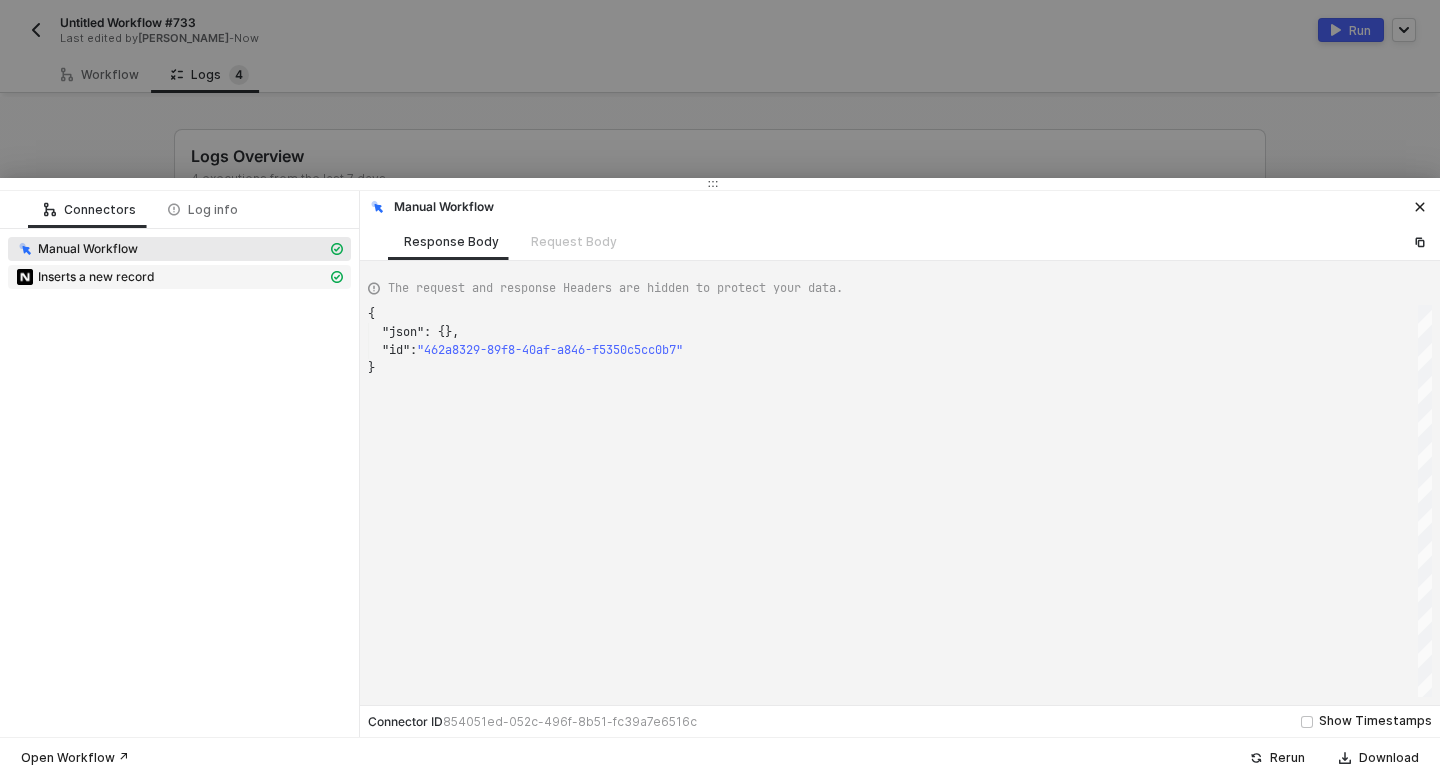 click on "Inserts a new record" at bounding box center (179, 277) 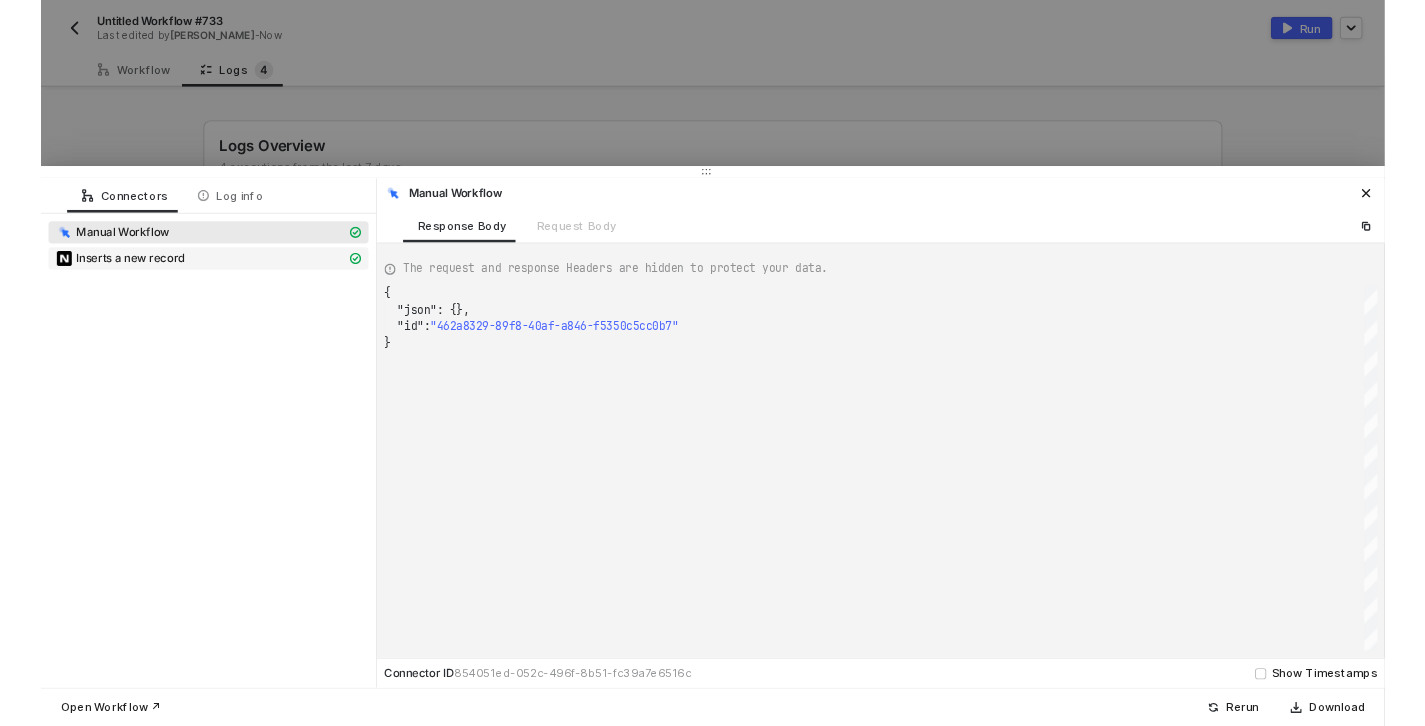scroll, scrollTop: 54, scrollLeft: 0, axis: vertical 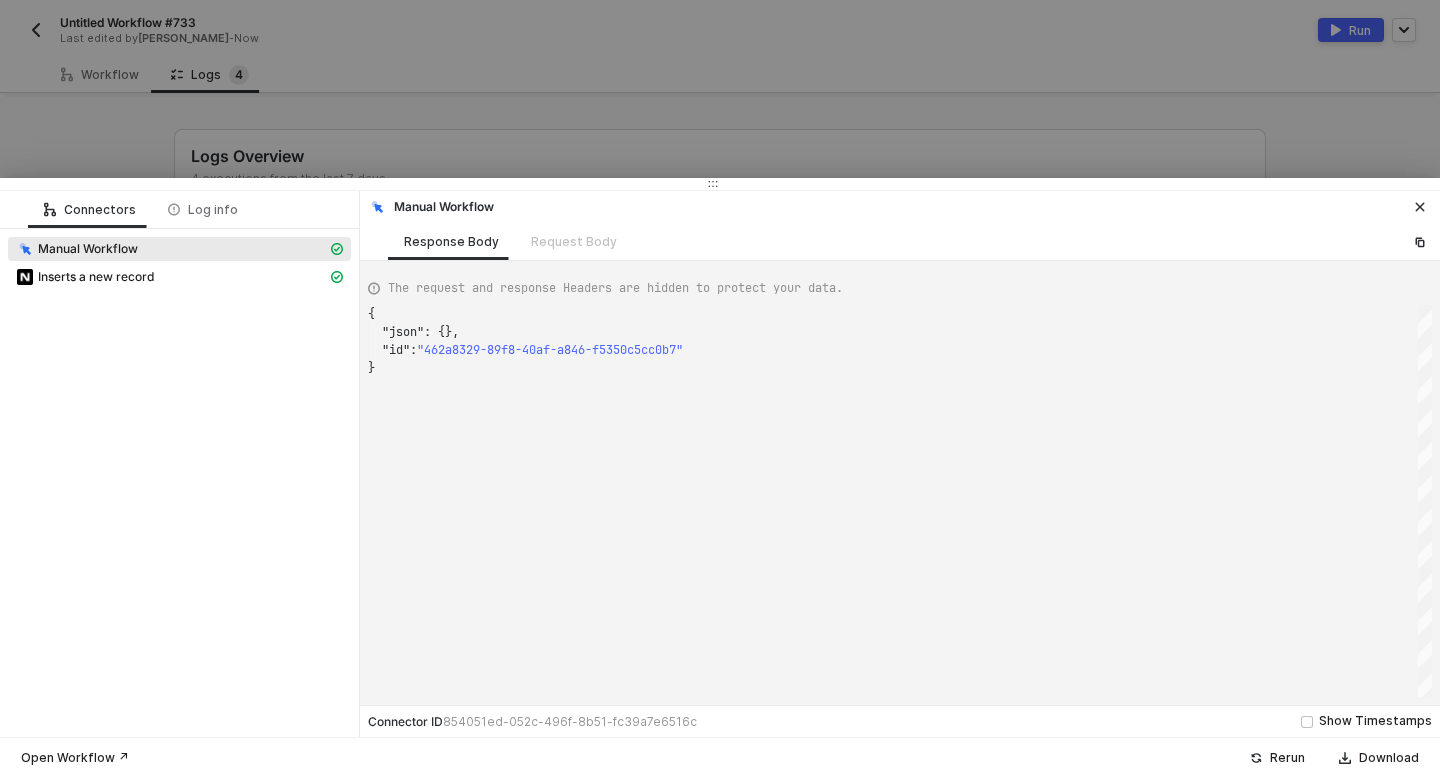 click 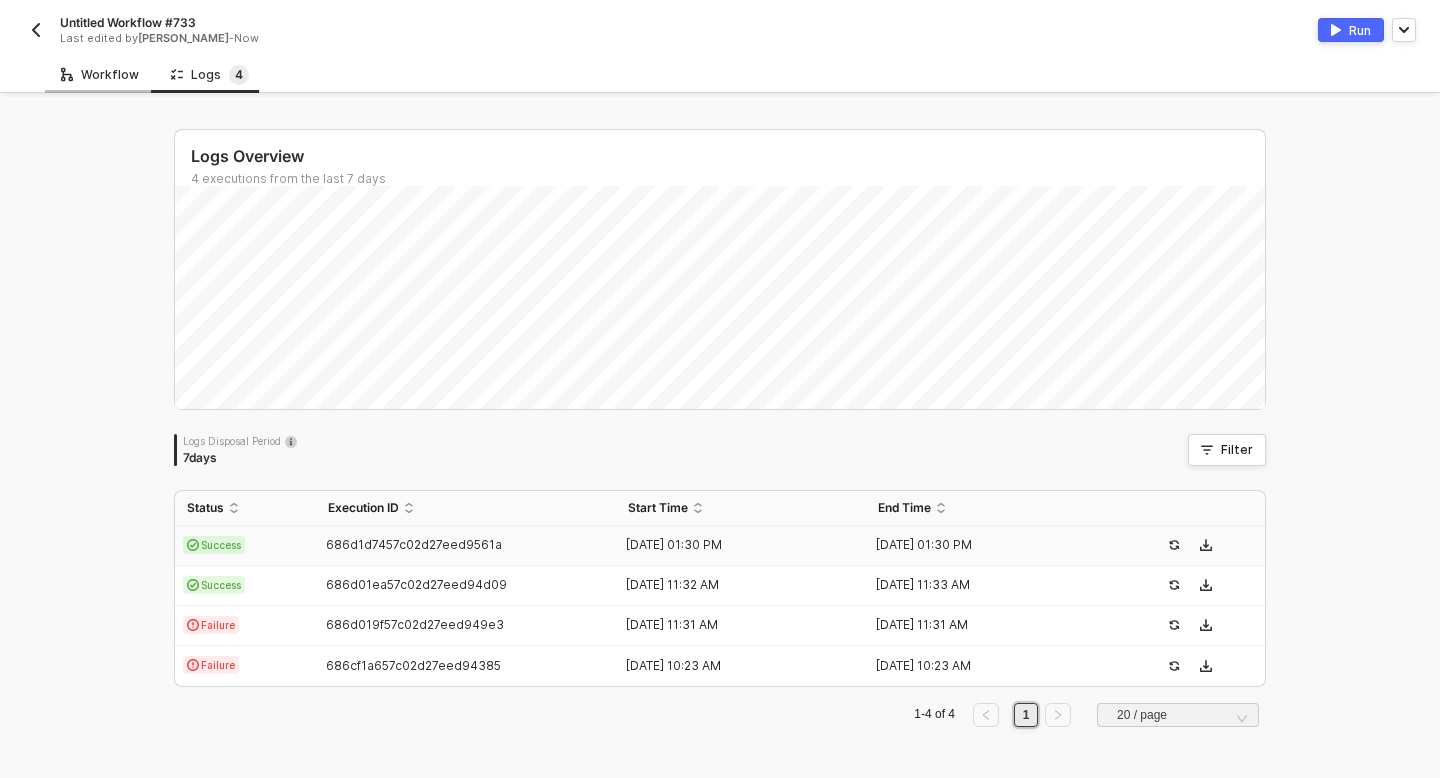click on "Workflow" at bounding box center (100, 74) 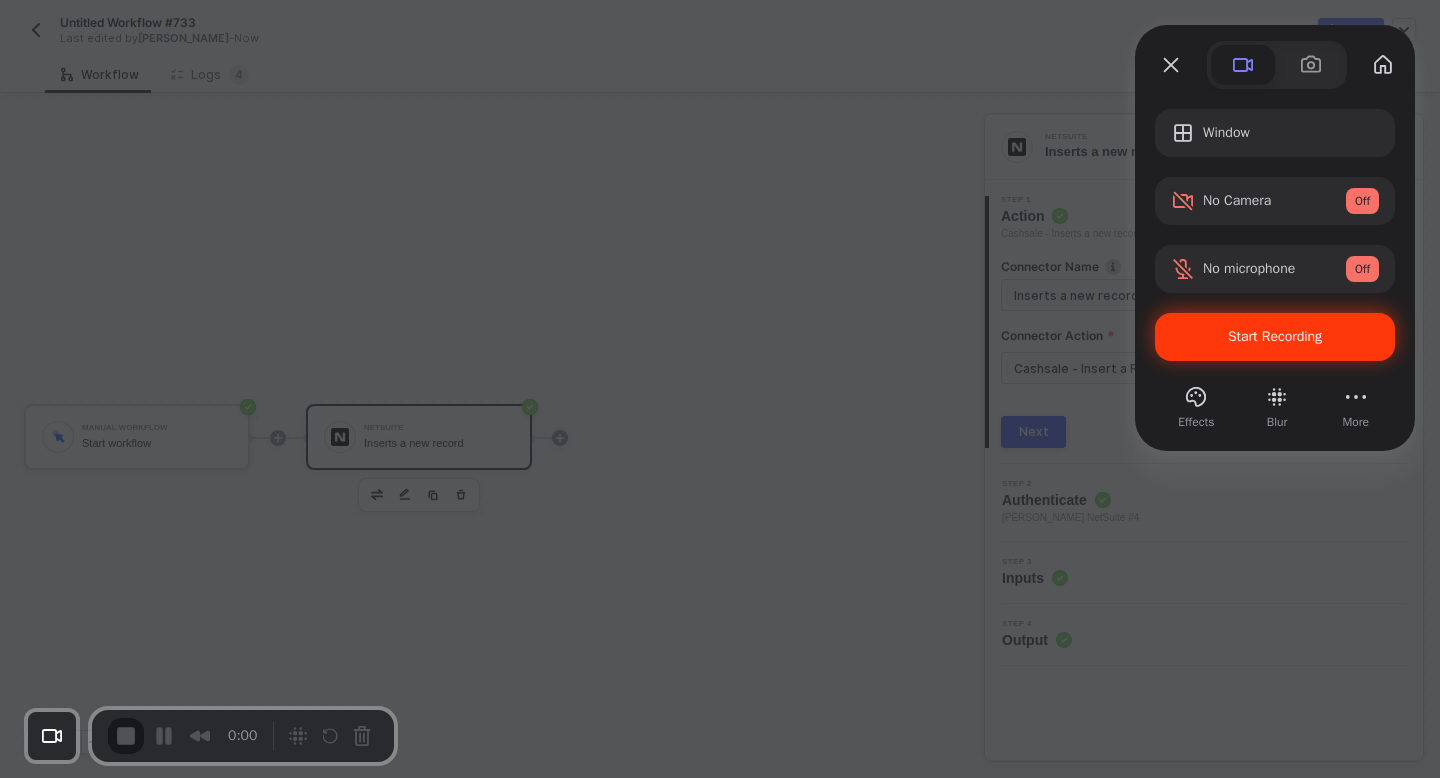 click on "Start Recording" at bounding box center (1275, 336) 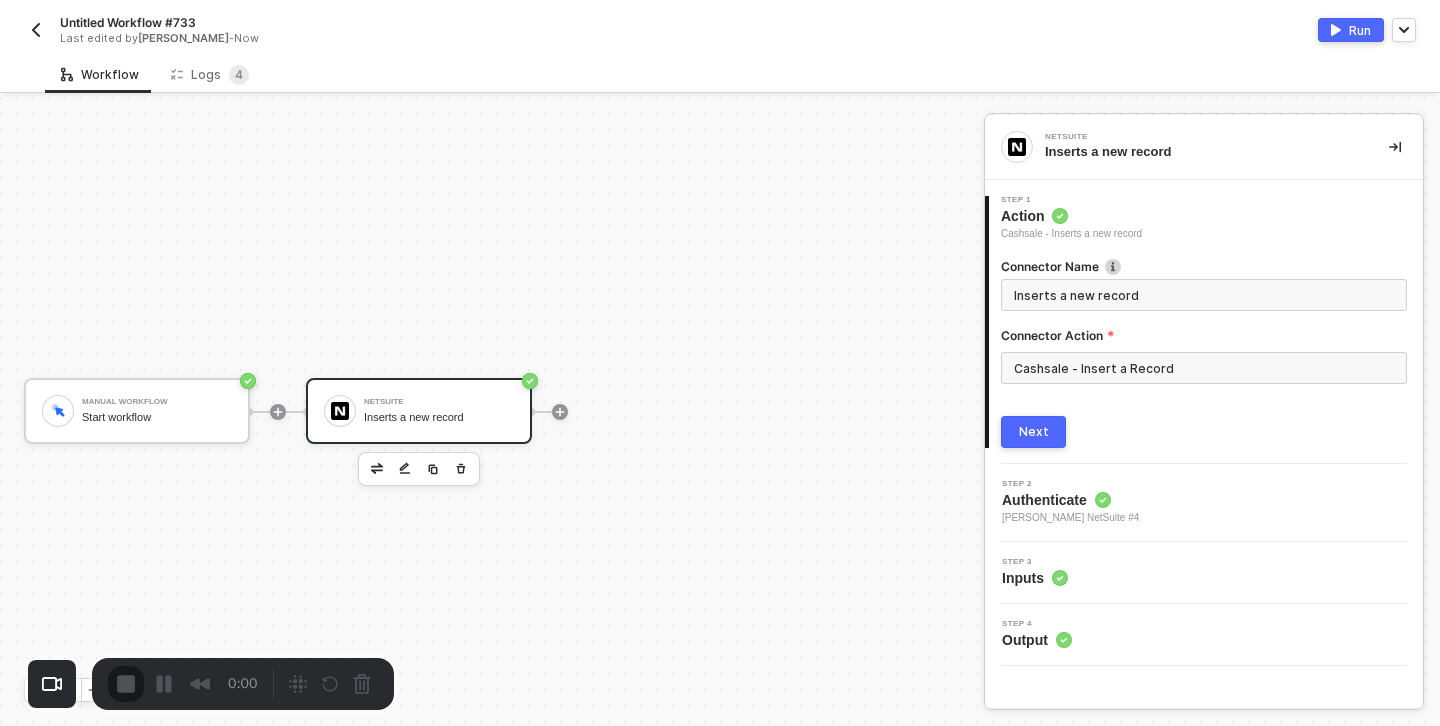 click on "Start Recording" at bounding box center (54, 778) 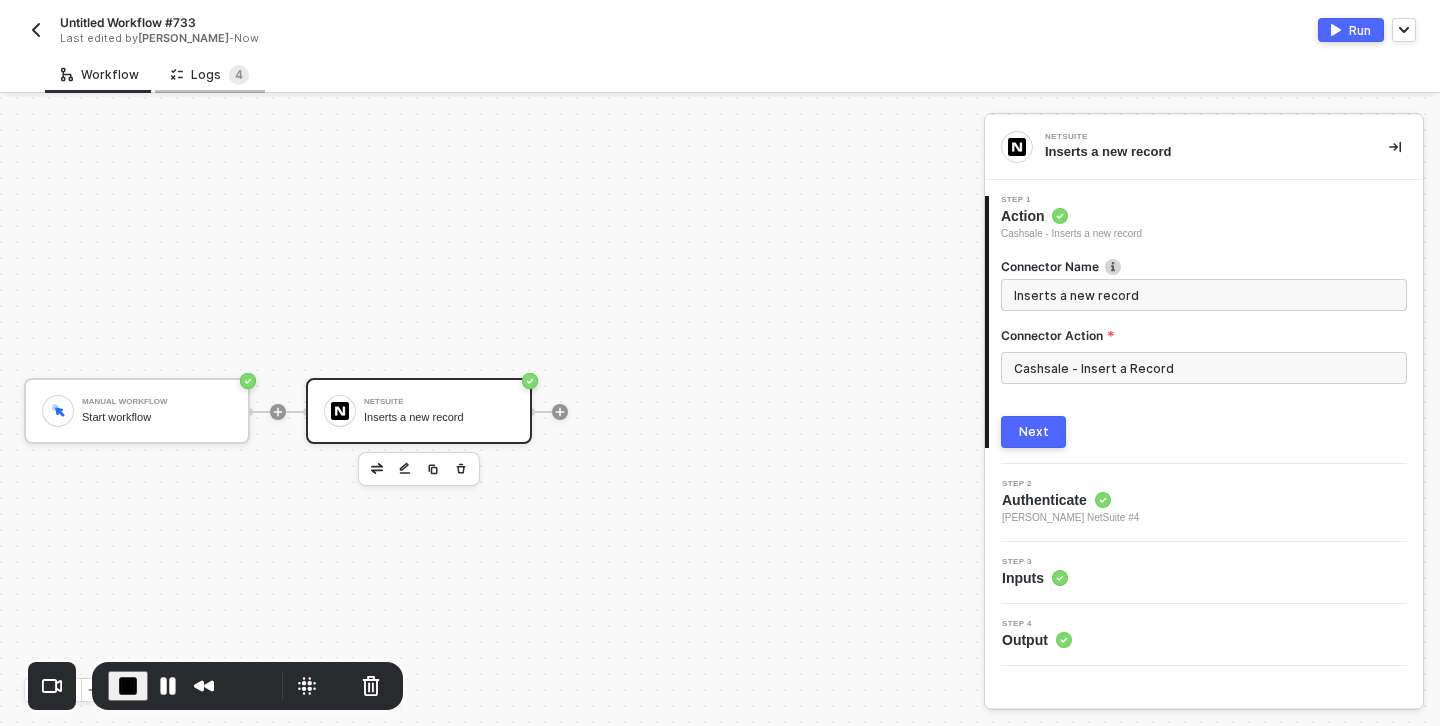 click on "Logs 4" at bounding box center (210, 74) 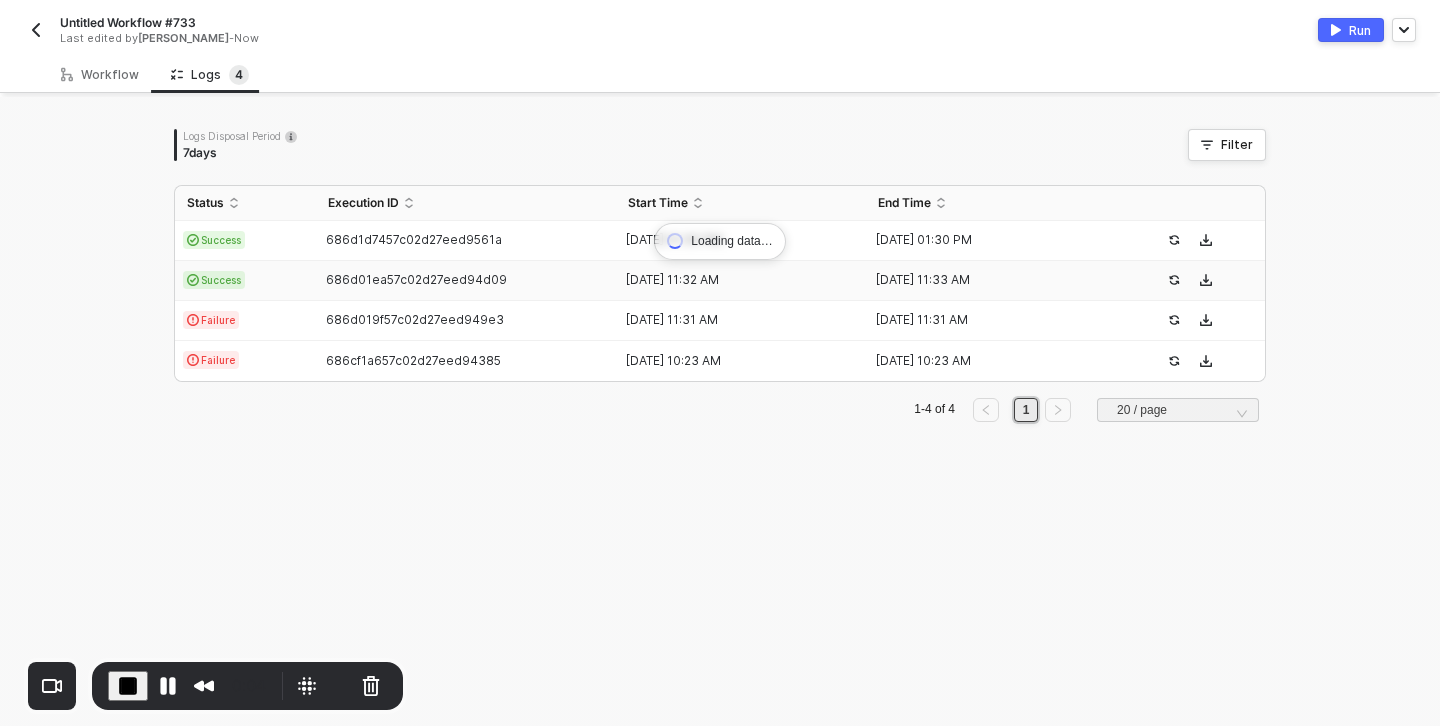 click on "Success" at bounding box center (245, 281) 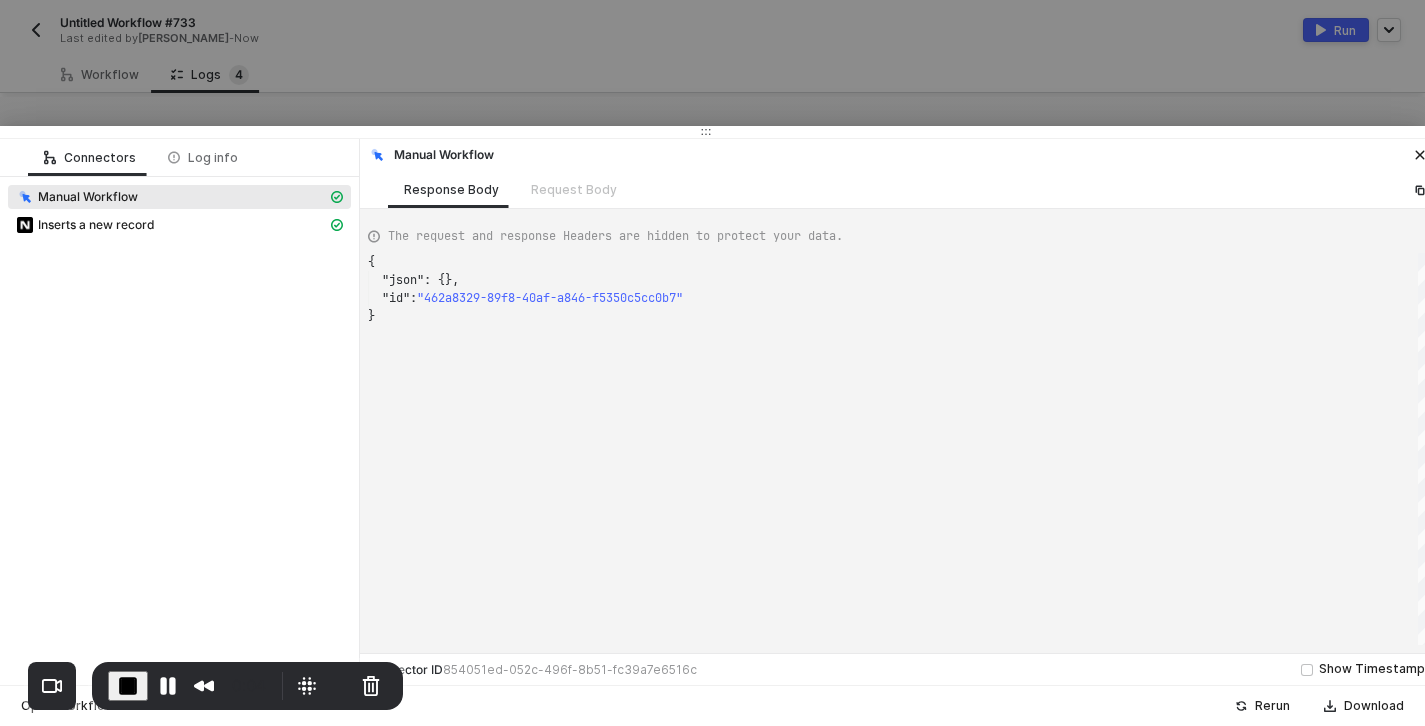 scroll, scrollTop: 54, scrollLeft: 0, axis: vertical 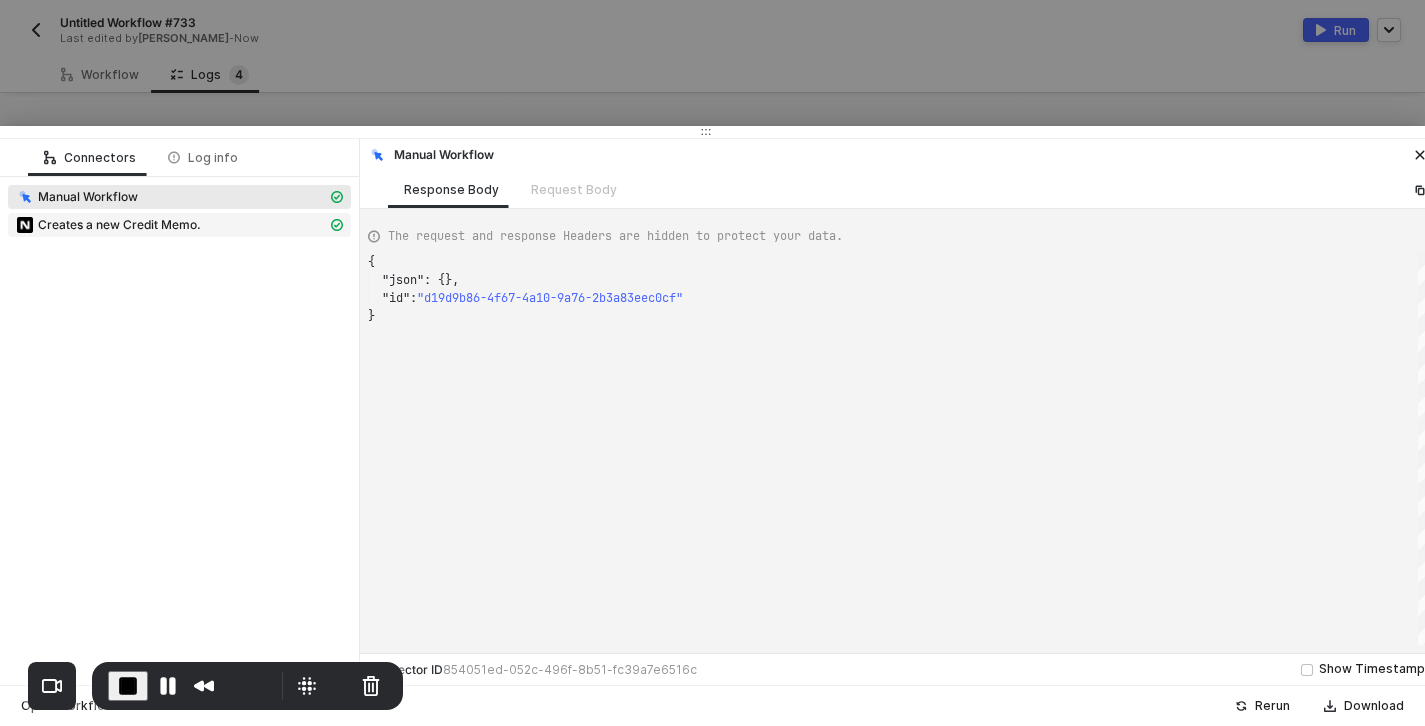 click on "Creates a new Credit Memo." at bounding box center (119, 225) 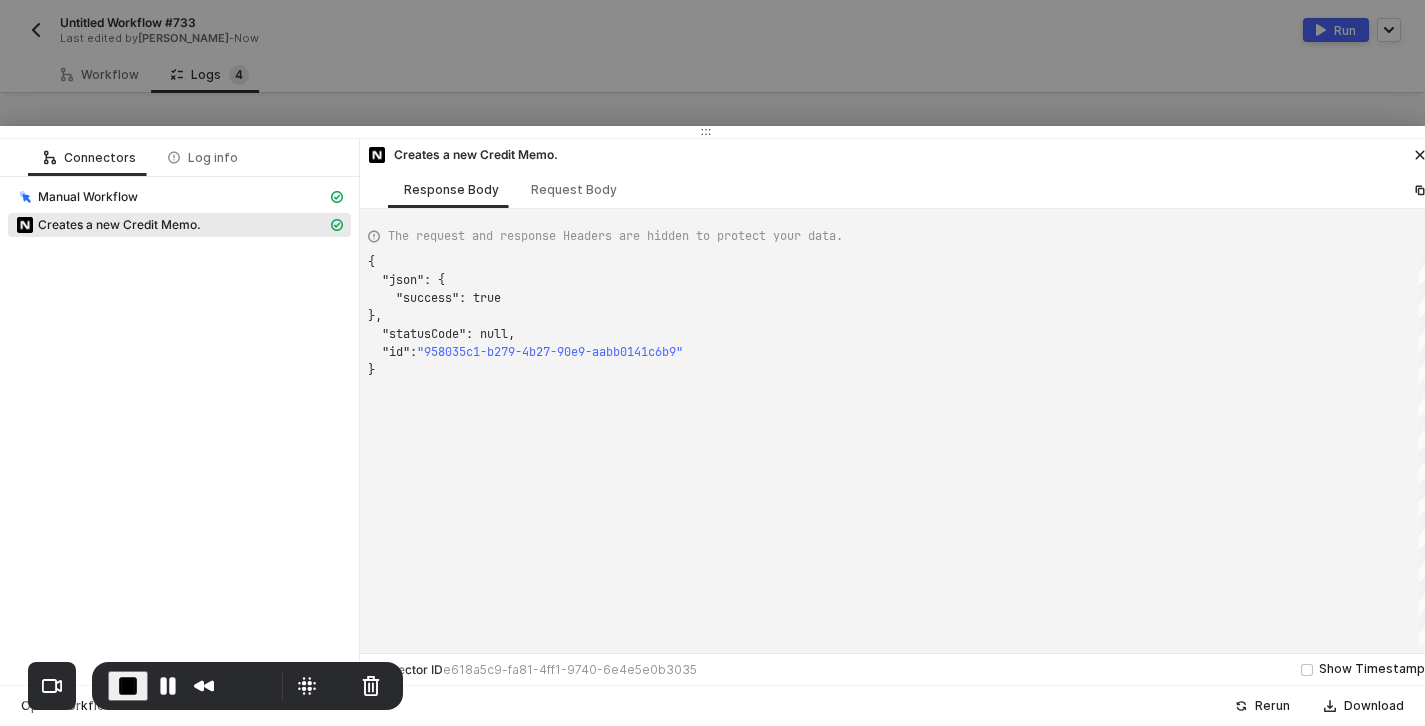 scroll, scrollTop: 108, scrollLeft: 0, axis: vertical 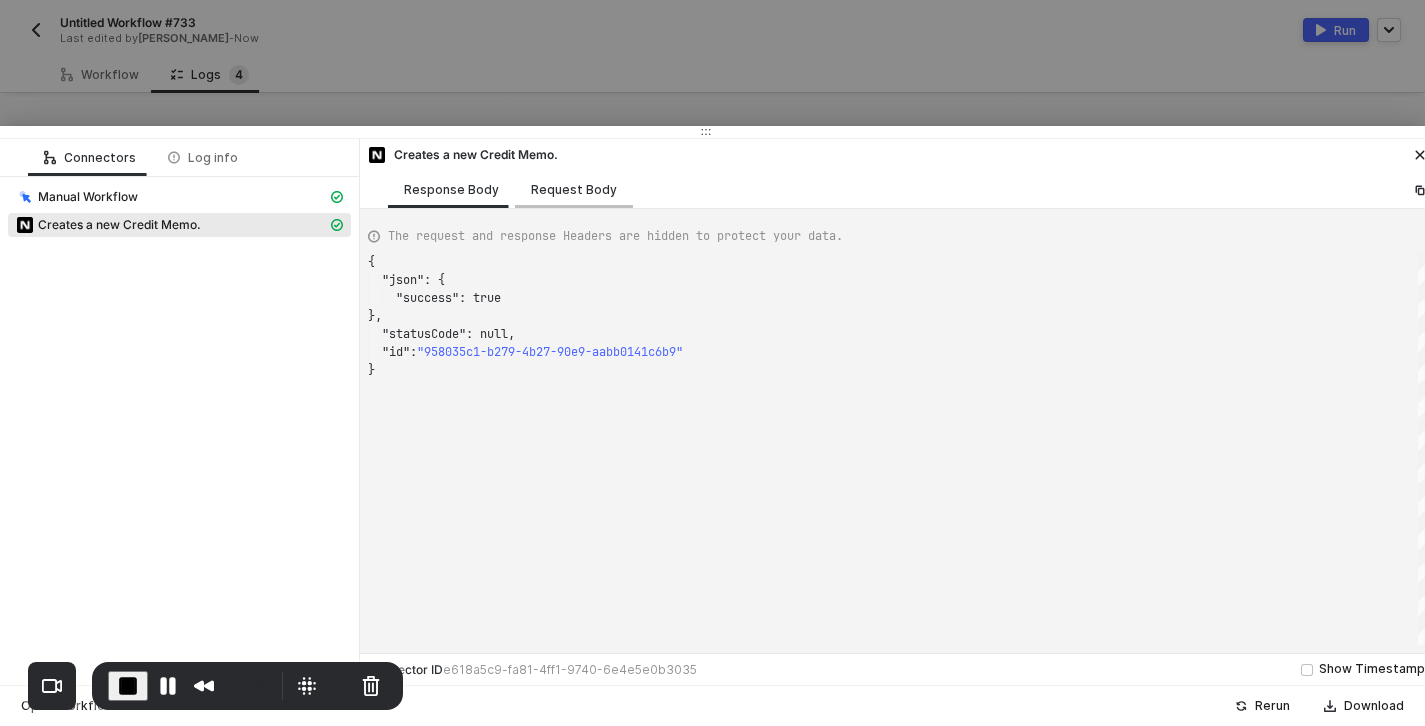 click on "Request Body" at bounding box center (574, 190) 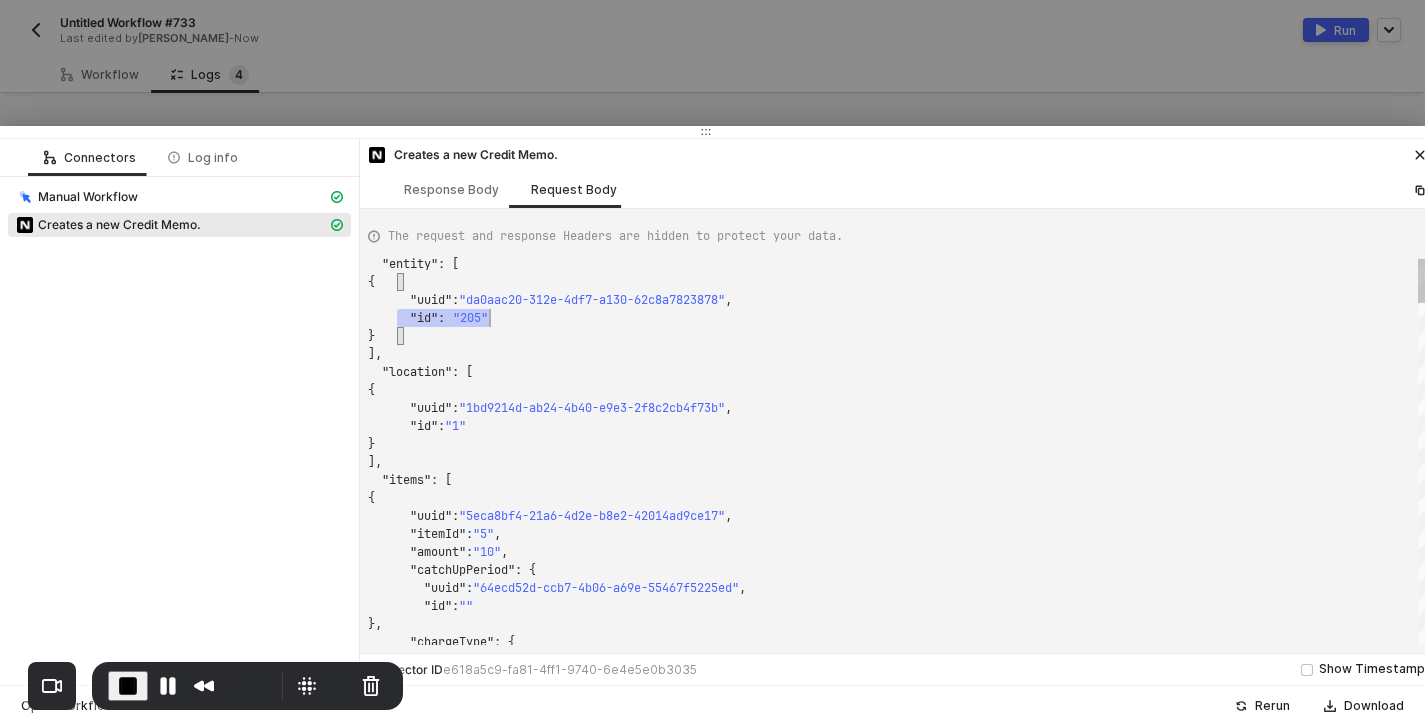 scroll, scrollTop: 108, scrollLeft: 122, axis: both 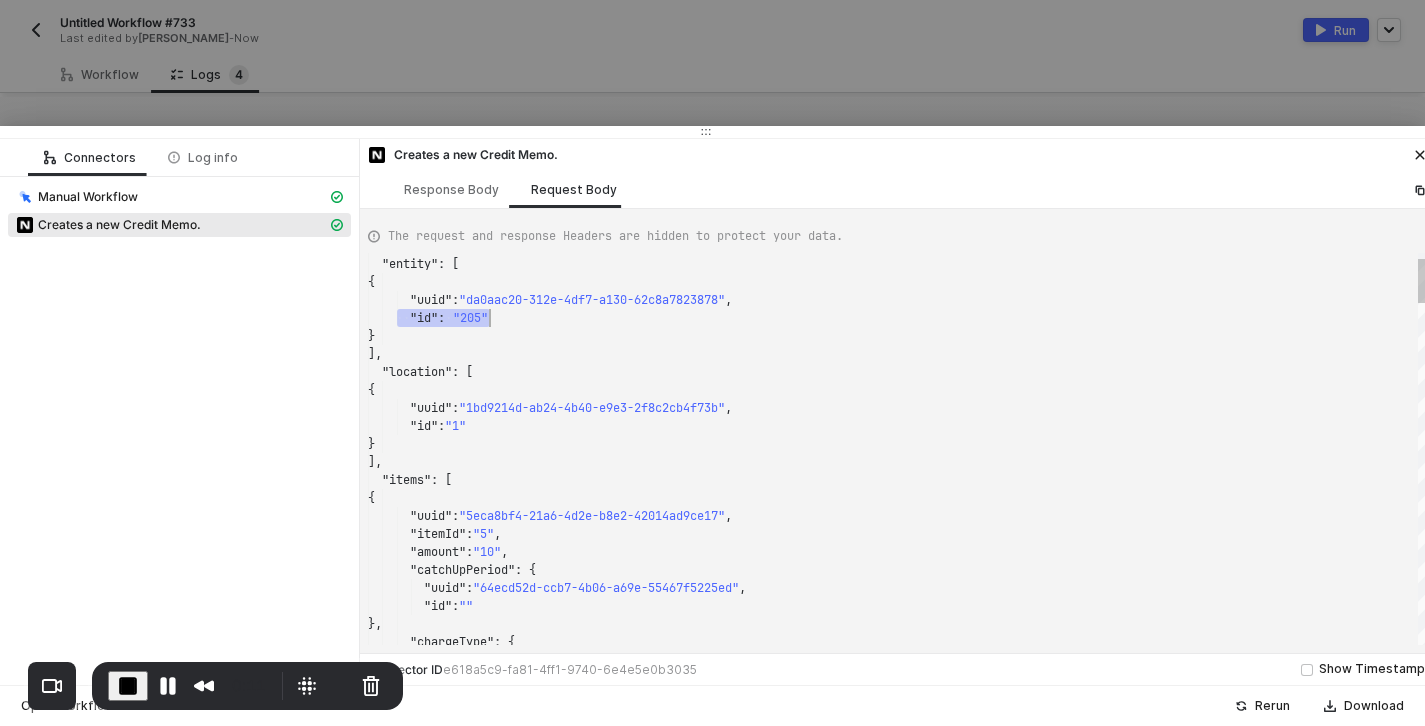 drag, startPoint x: 398, startPoint y: 314, endPoint x: 517, endPoint y: 318, distance: 119.06721 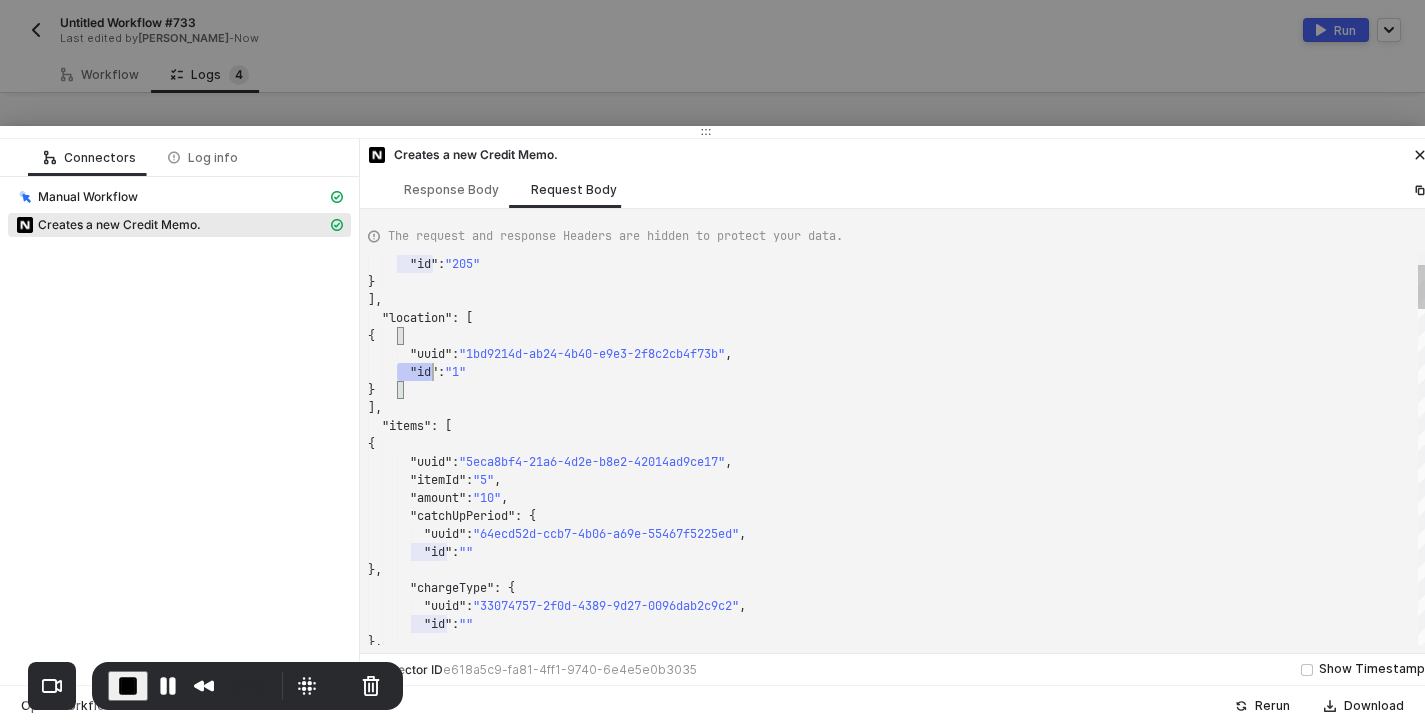 scroll, scrollTop: 36, scrollLeft: 108, axis: both 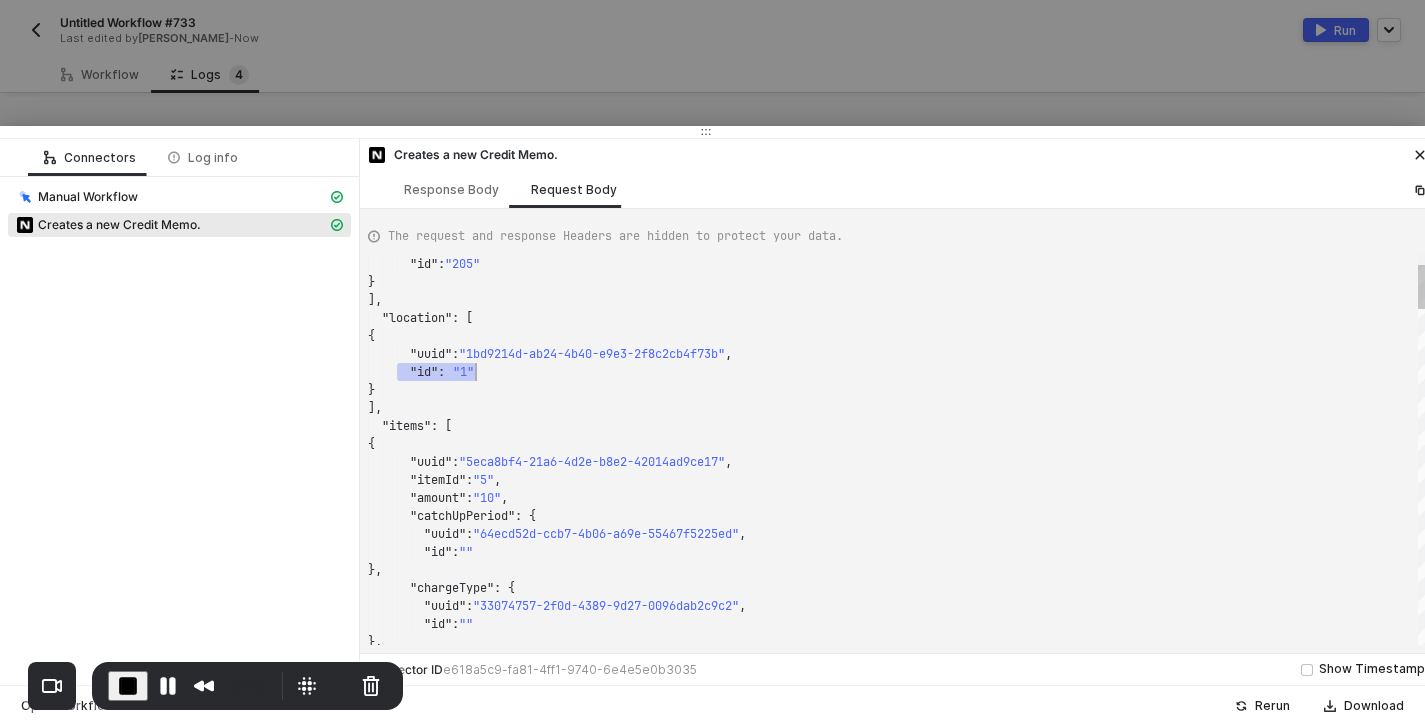 drag, startPoint x: 397, startPoint y: 377, endPoint x: 504, endPoint y: 379, distance: 107.01869 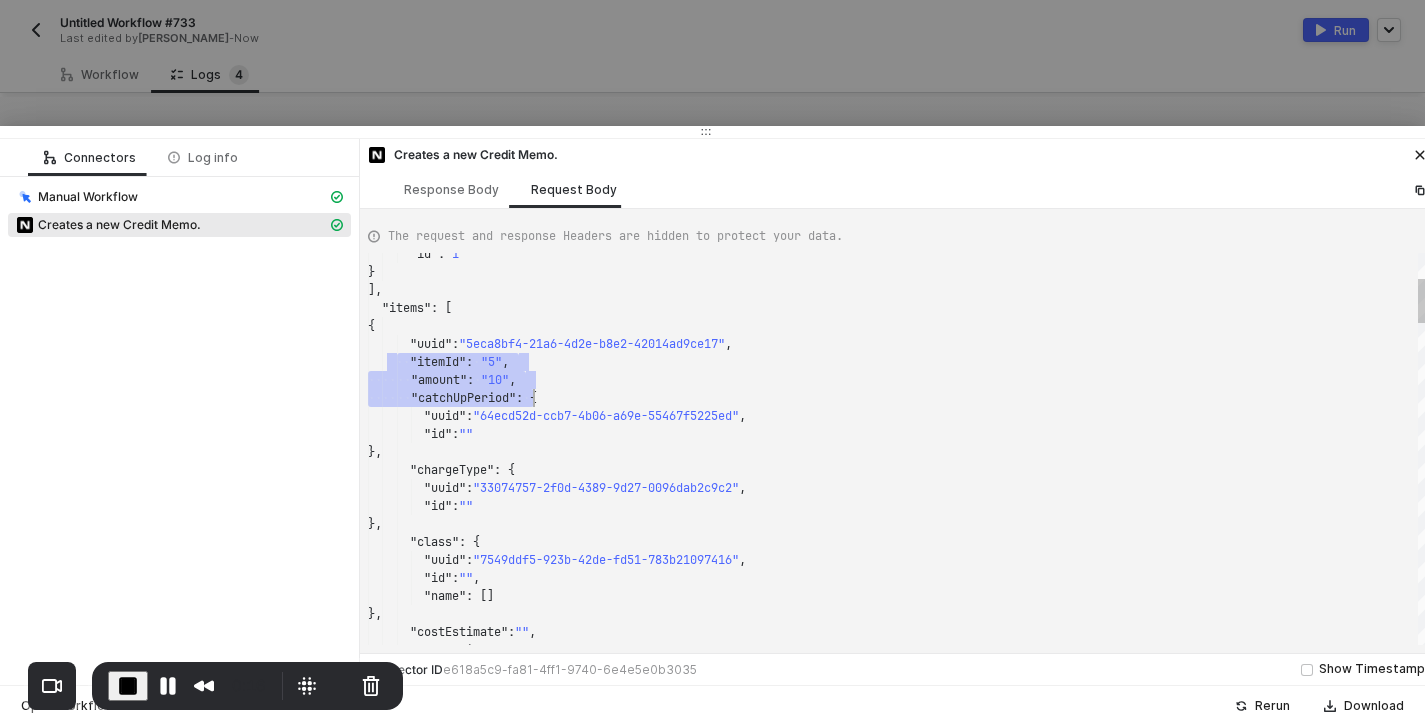 type on "{
"uuid": "1bd9214d-ab24-4b40-e9e3-2f8c2cb4f73b",
"id": "1"
}
],
"items": [
{
"uuid": "5eca8bf4-21a6-4d2e-b8e2-42014ad9ce17",
"itemId": "5",
"amount": "10"," 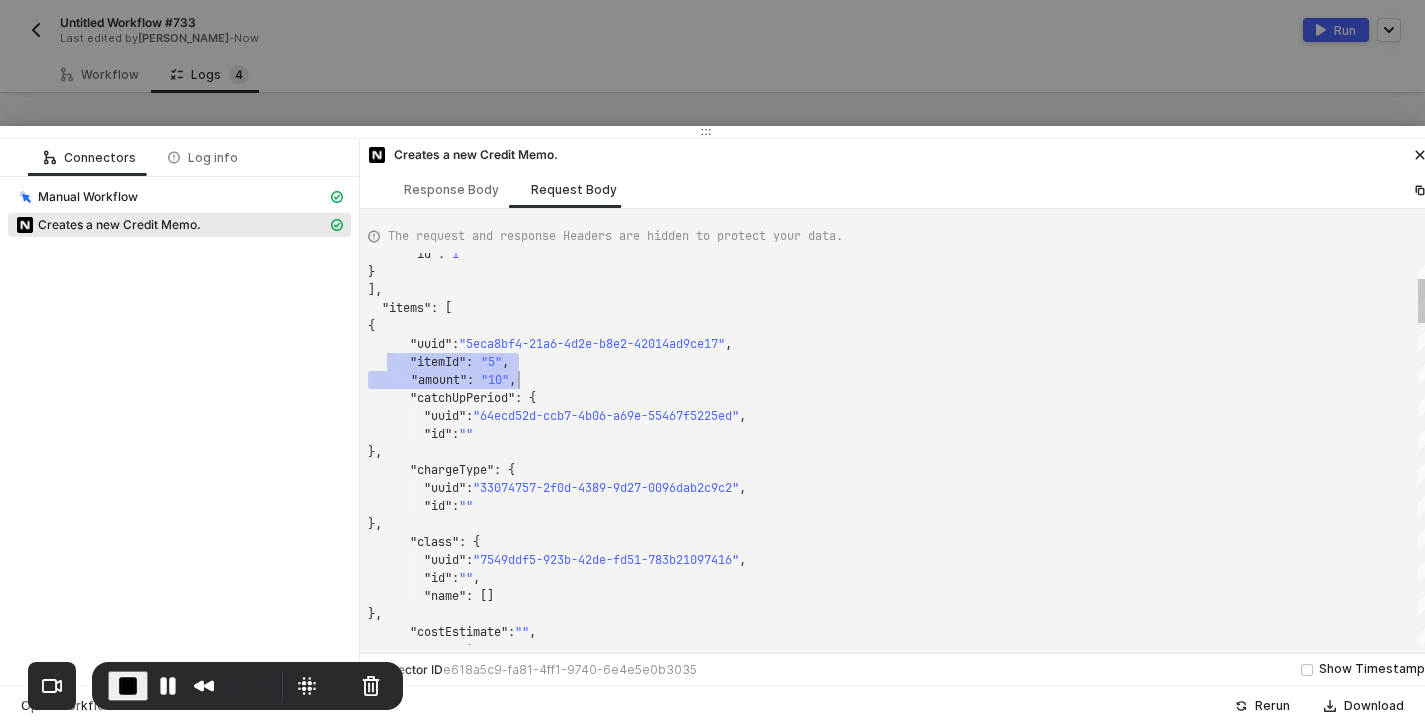 scroll, scrollTop: 144, scrollLeft: 151, axis: both 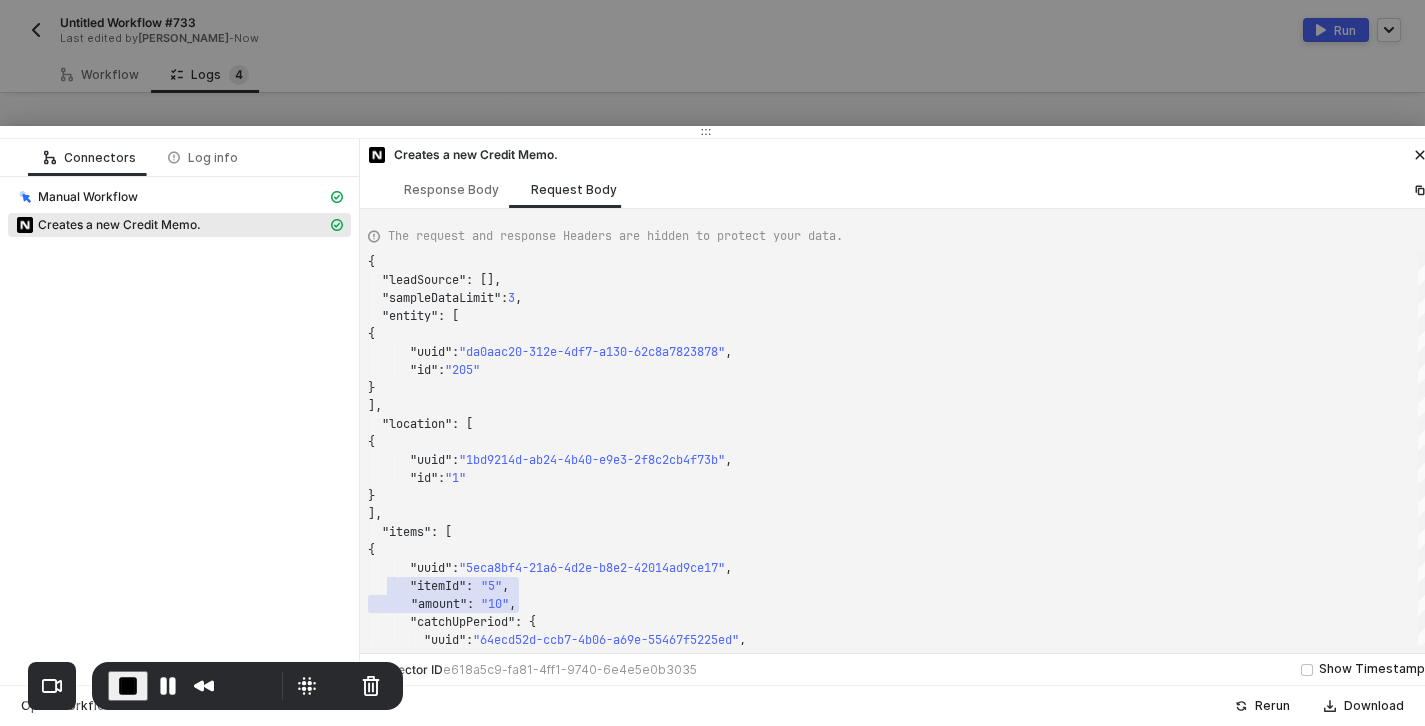click at bounding box center (712, 363) 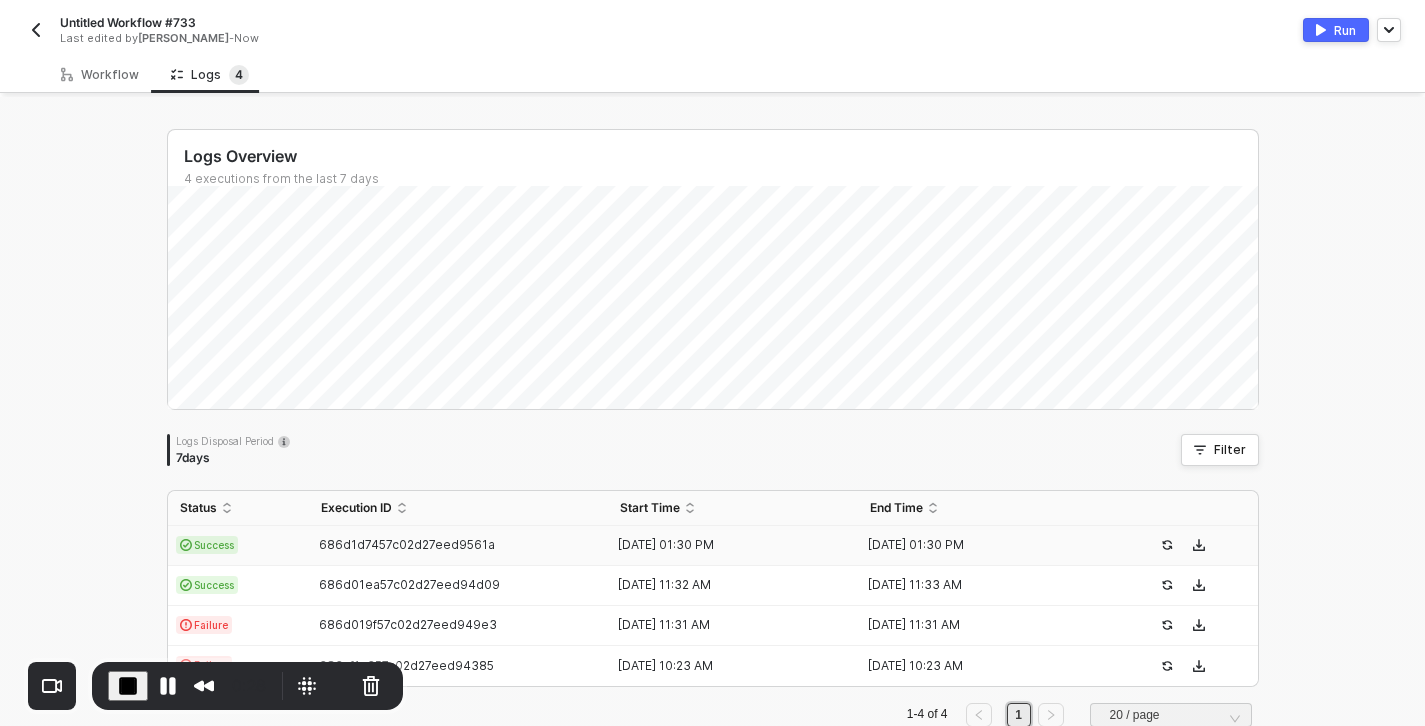 click on "Success" at bounding box center [207, 545] 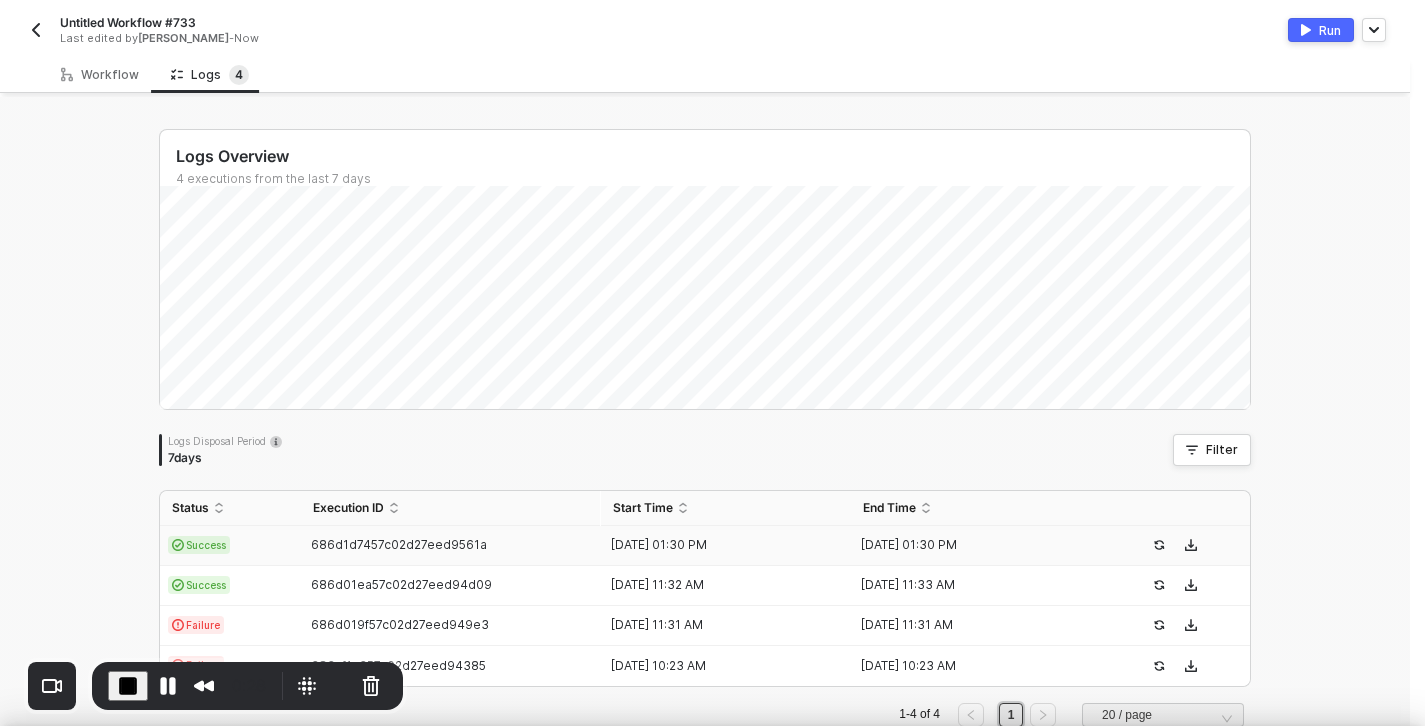 scroll, scrollTop: 54, scrollLeft: 0, axis: vertical 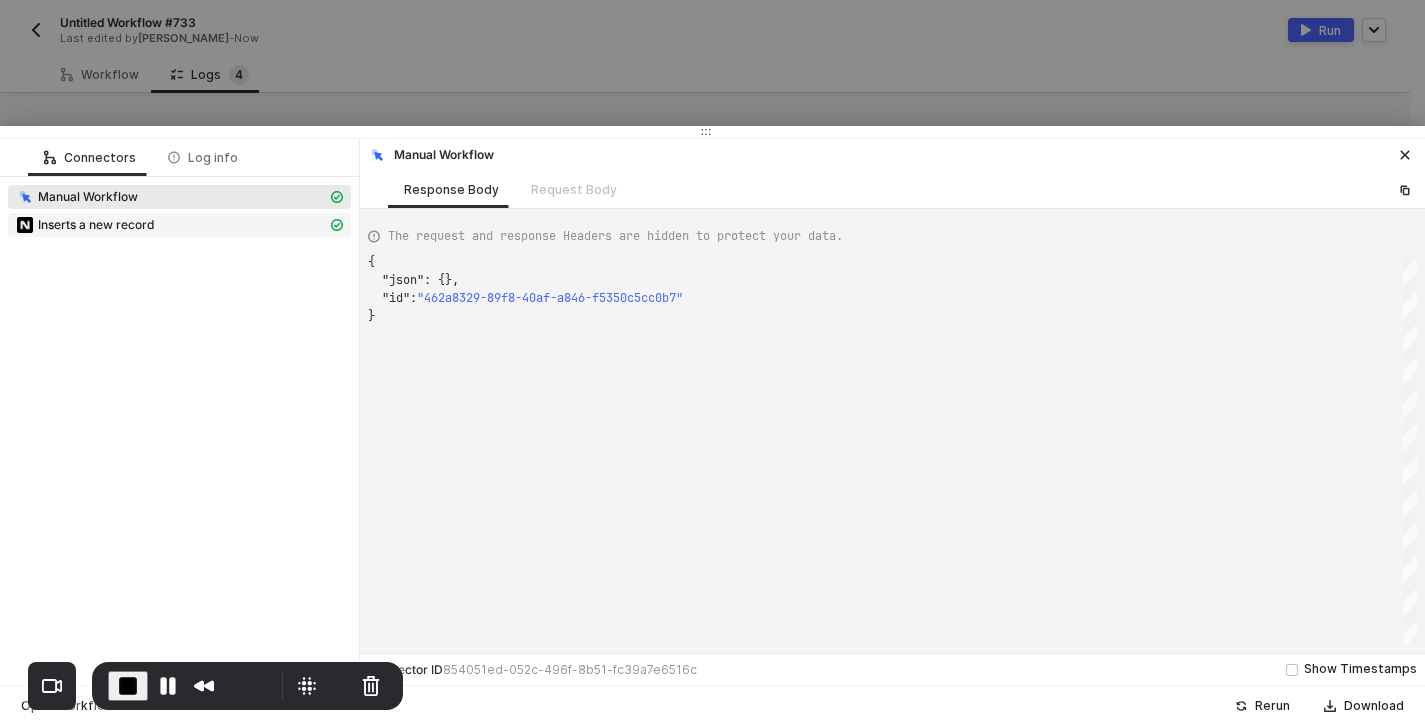 click on "Inserts a new record" at bounding box center (96, 225) 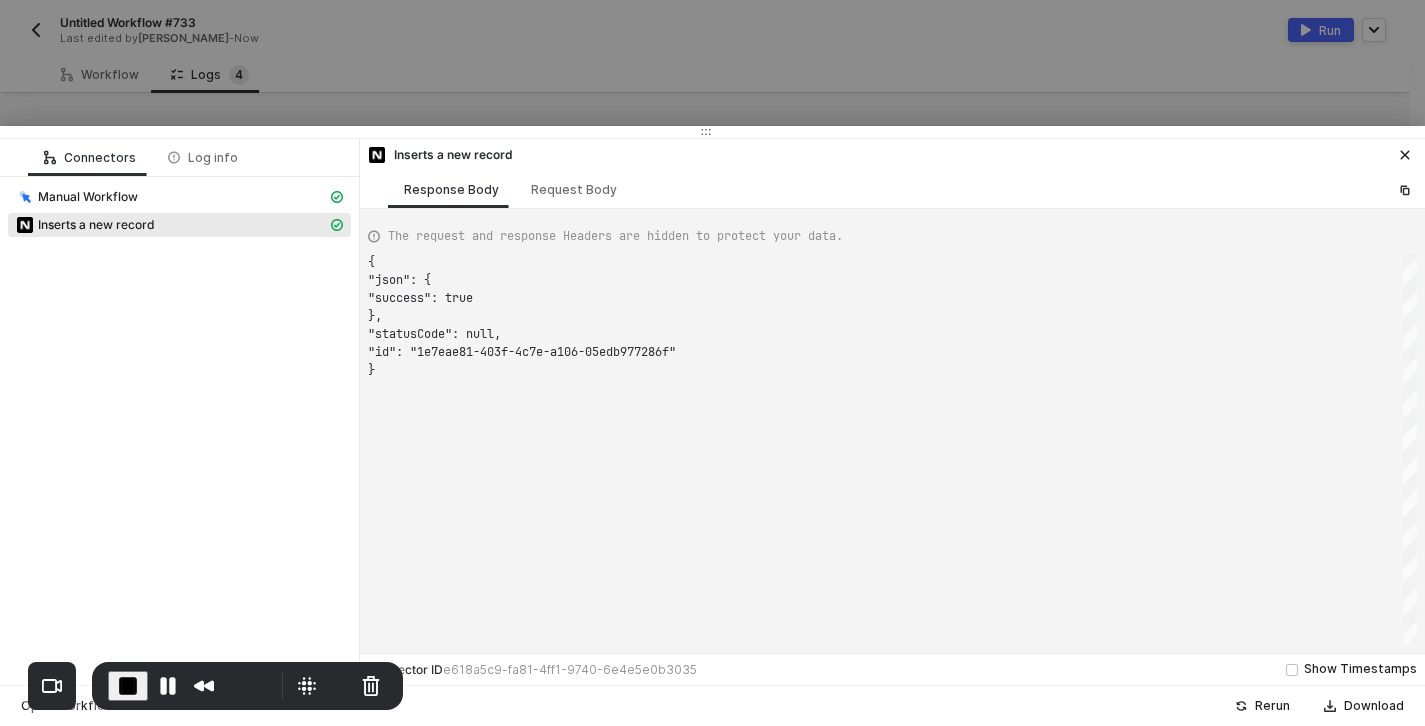scroll, scrollTop: 108, scrollLeft: 0, axis: vertical 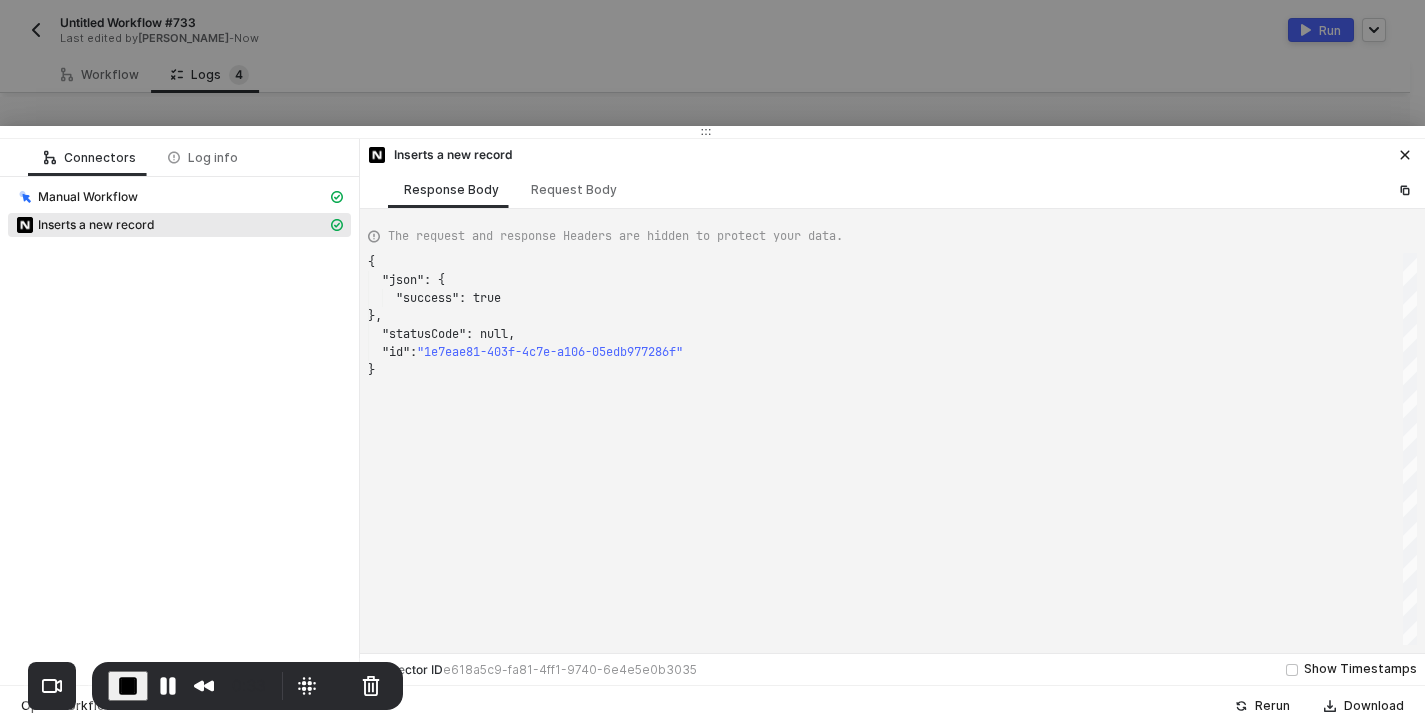 click on "{    "json" : {      "success" : true   },    "statusCode" : null,    "id" :  "1e7eae81-403f-4c7e-a106-05edb977286f" }" at bounding box center (892, 449) 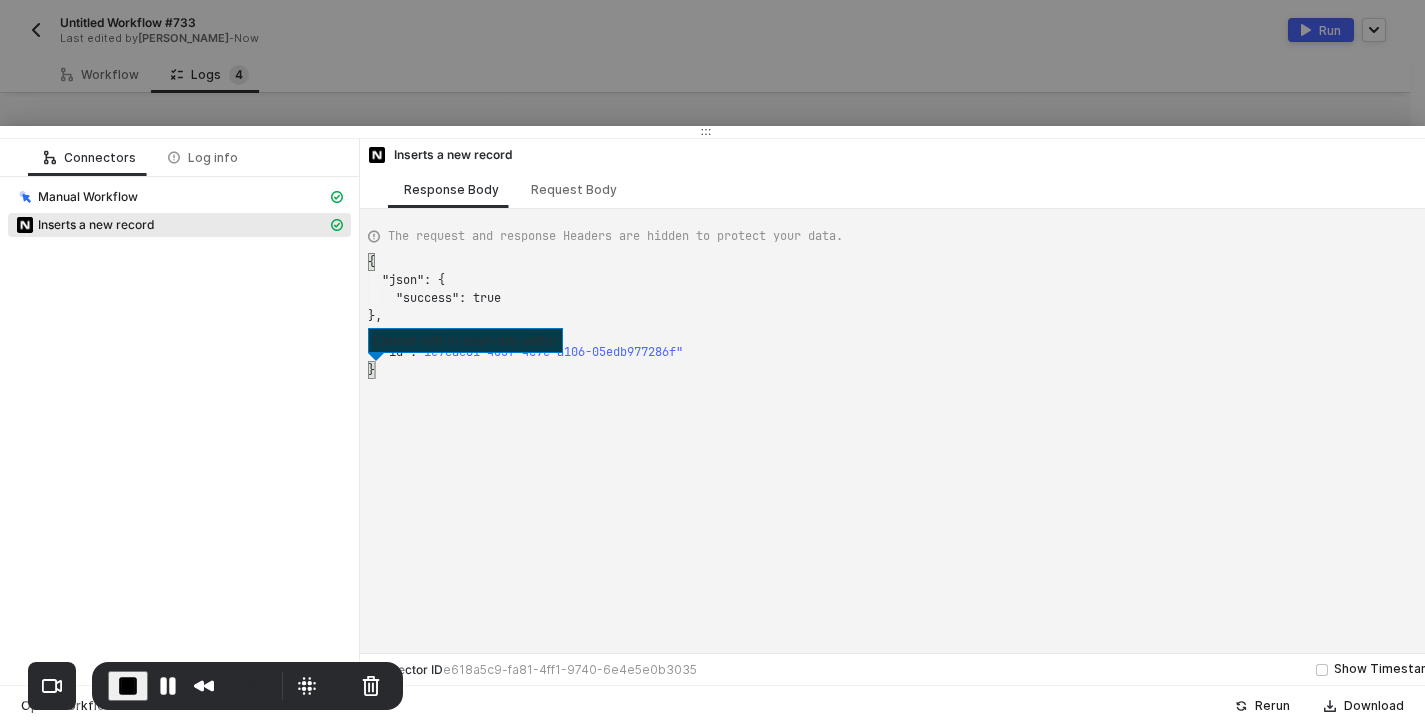 scroll, scrollTop: 108, scrollLeft: 7, axis: both 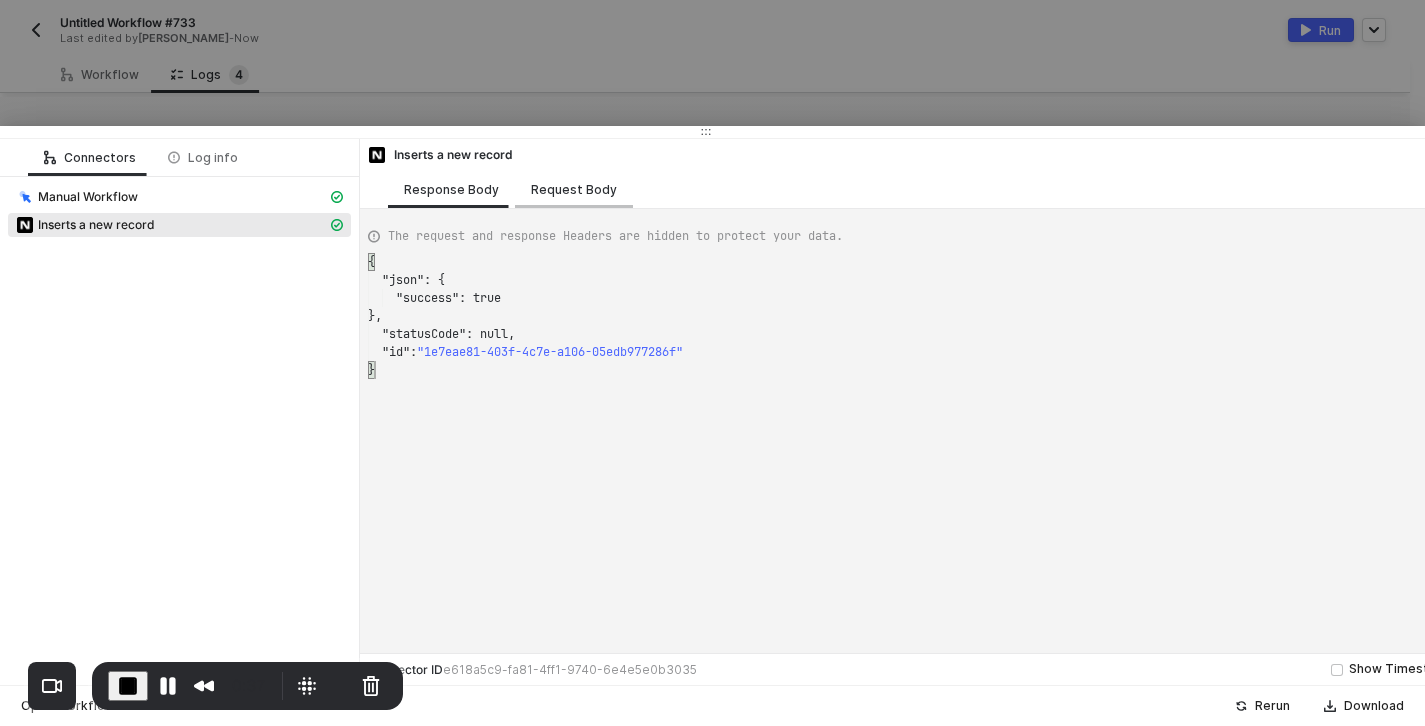 click on "Request Body" at bounding box center (574, 190) 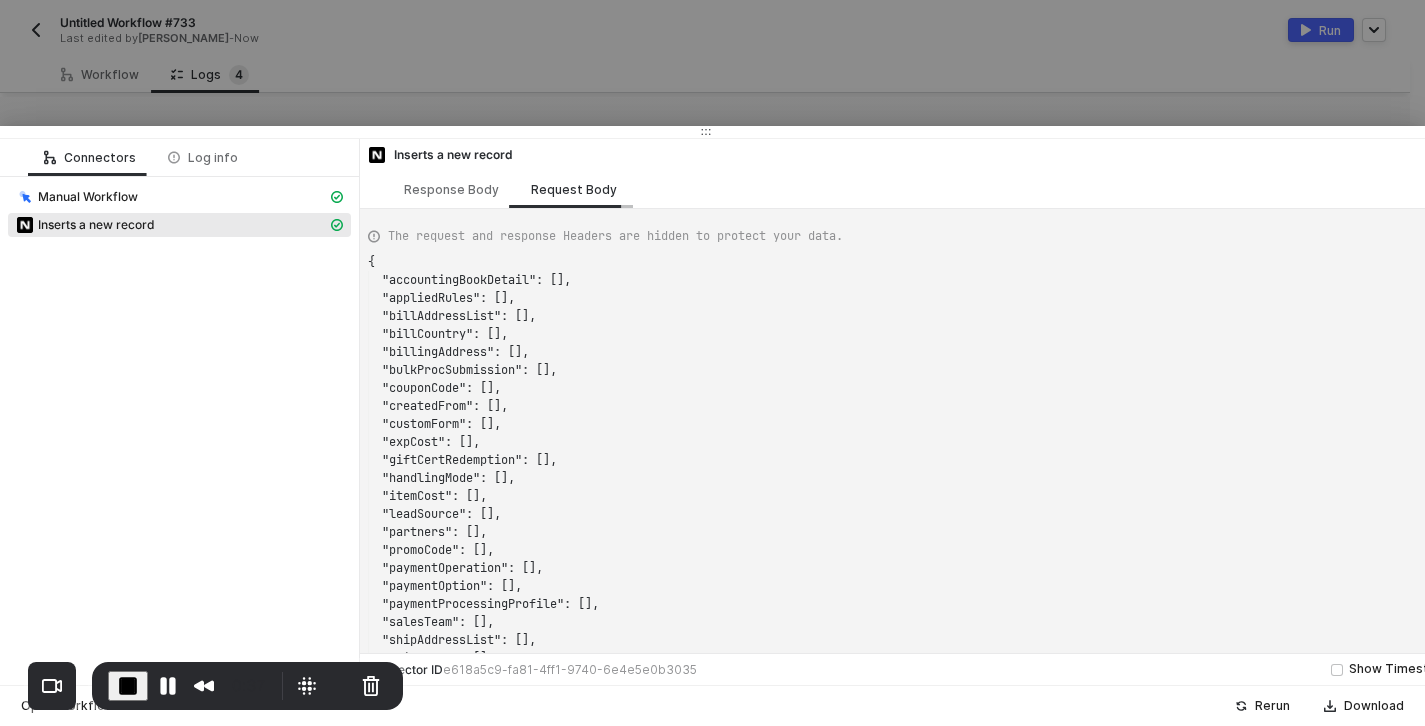 scroll, scrollTop: 180, scrollLeft: 0, axis: vertical 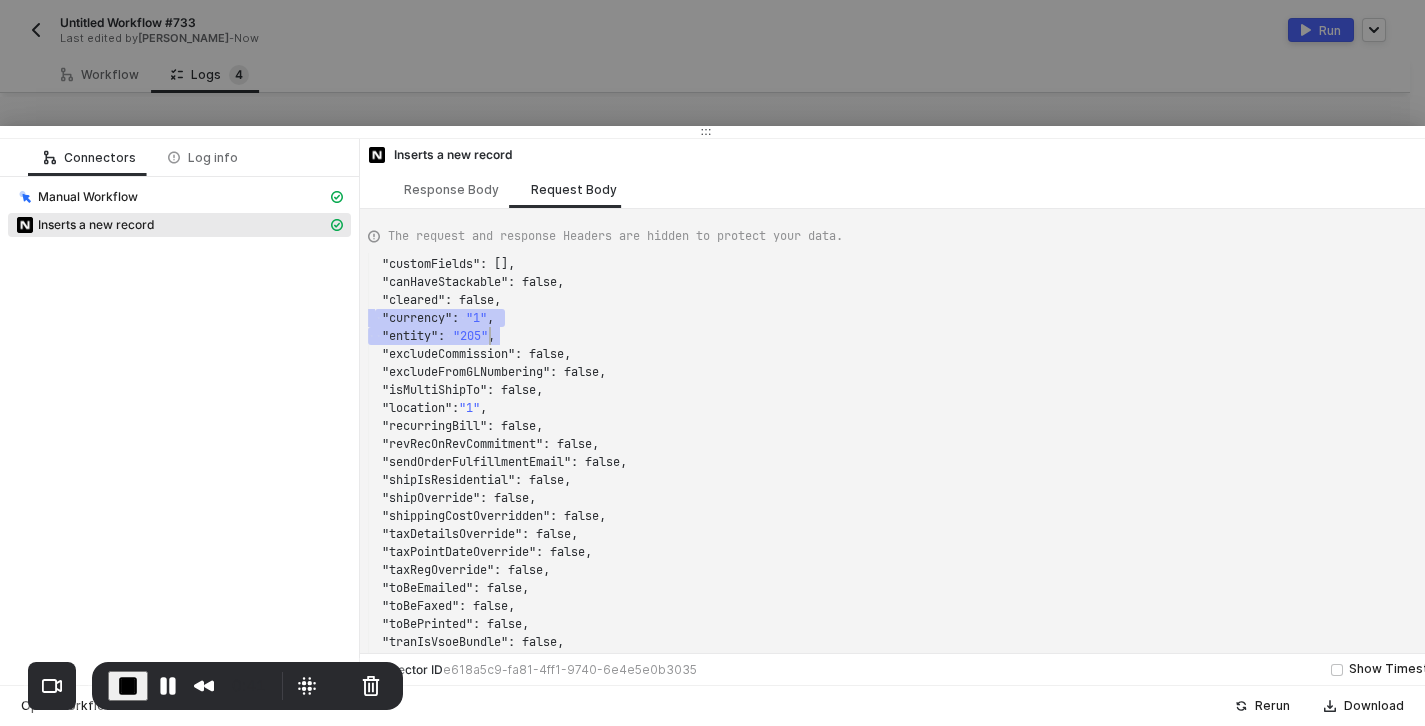 drag, startPoint x: 376, startPoint y: 314, endPoint x: 490, endPoint y: 338, distance: 116.498924 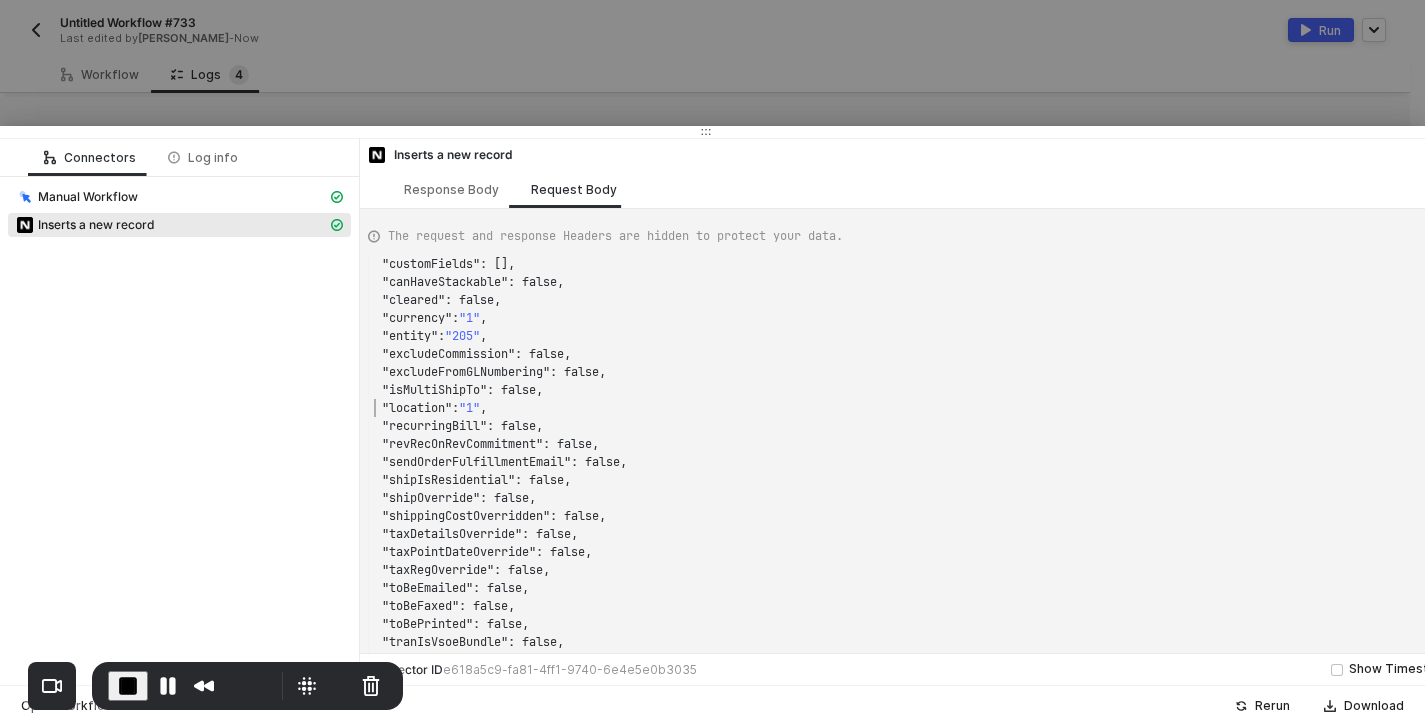 scroll, scrollTop: 162, scrollLeft: 130, axis: both 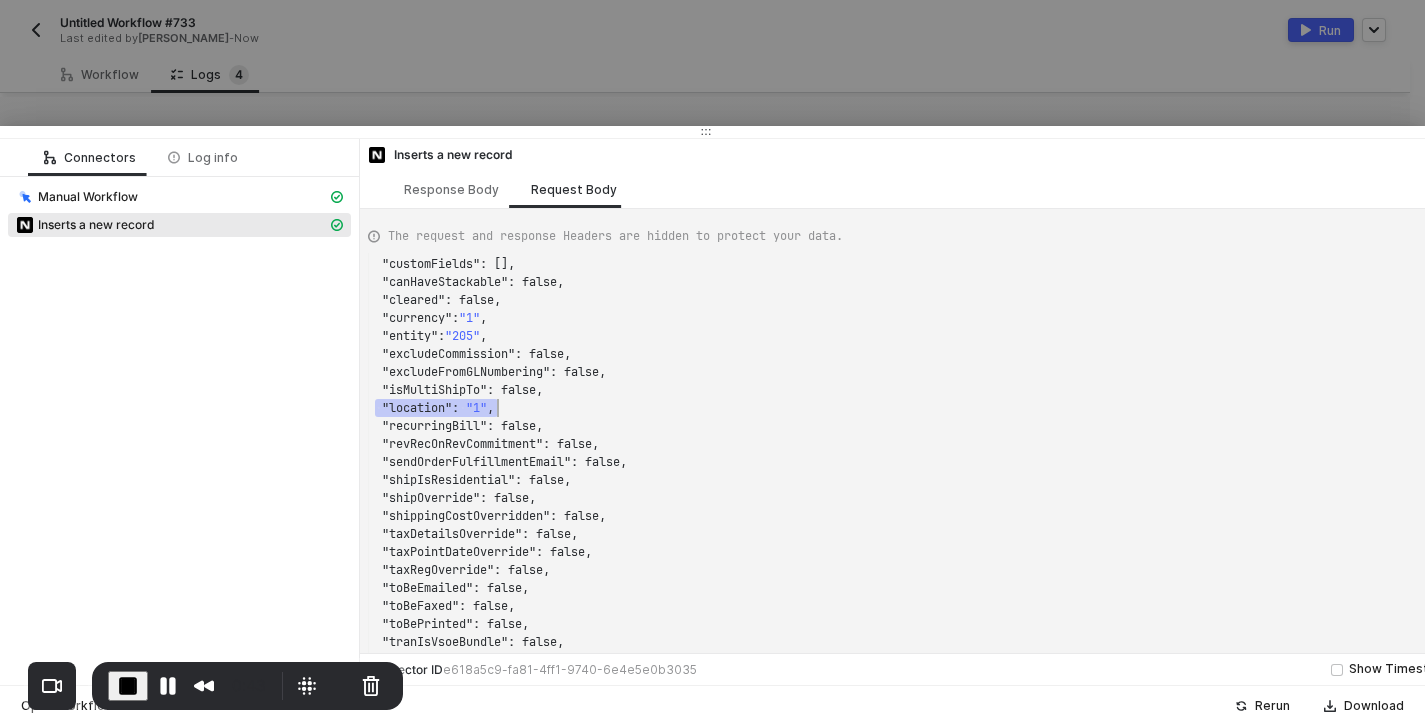 drag, startPoint x: 375, startPoint y: 412, endPoint x: 522, endPoint y: 410, distance: 147.01361 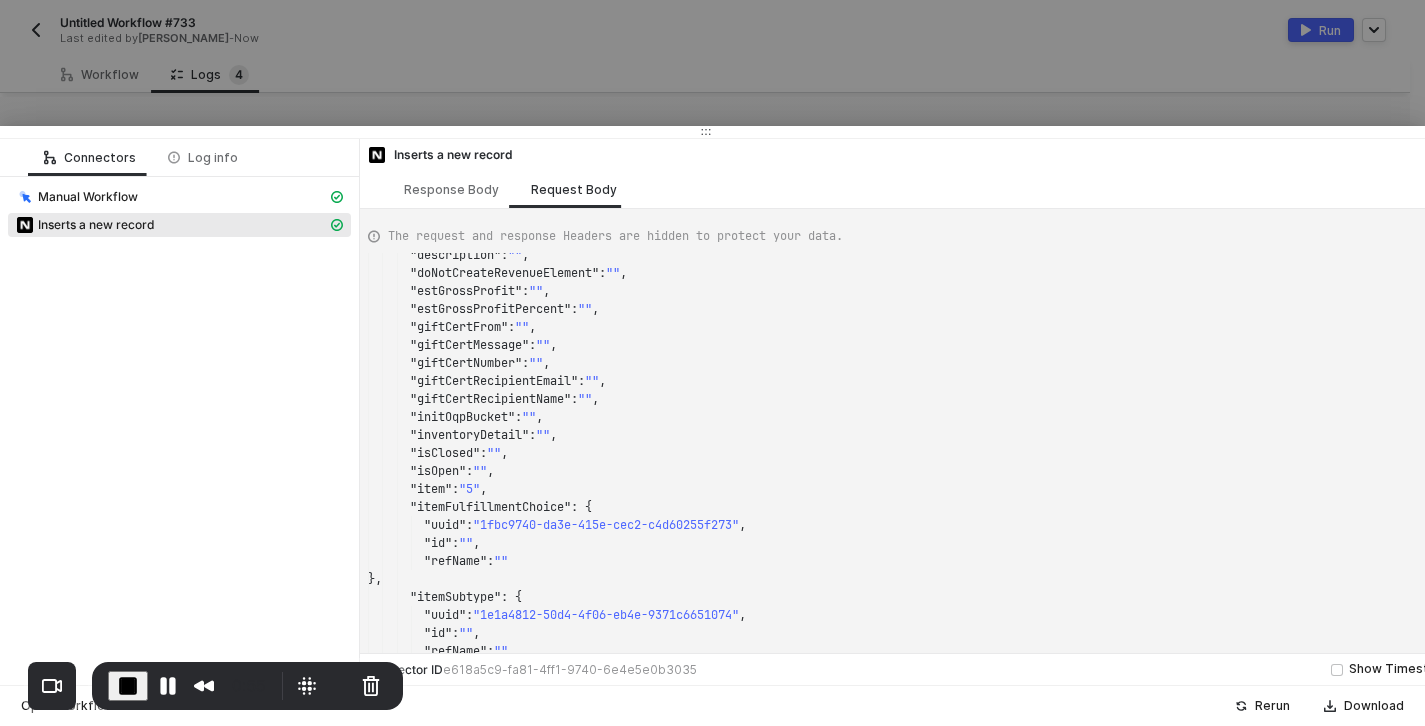 type on ""giftCertMessage": "",
"giftCertNumber": "",
"giftCertRecipientEmail": "",
"giftCertRecipientName": "",
"initOqpBucket": "",
"inventoryDetail": "",
"isClosed": "",
"isOpen": "",
"item": "5",
"itemFulfillmentChoice": {" 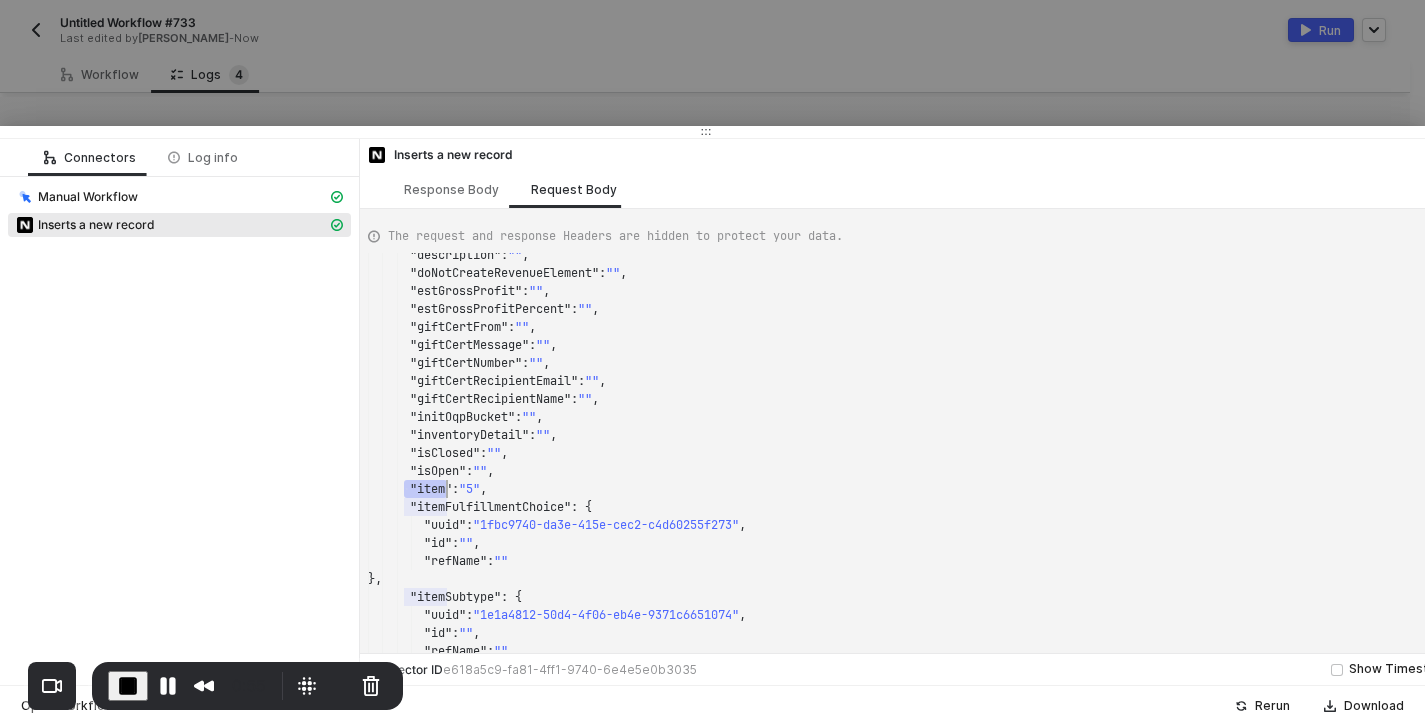 scroll, scrollTop: 144, scrollLeft: 130, axis: both 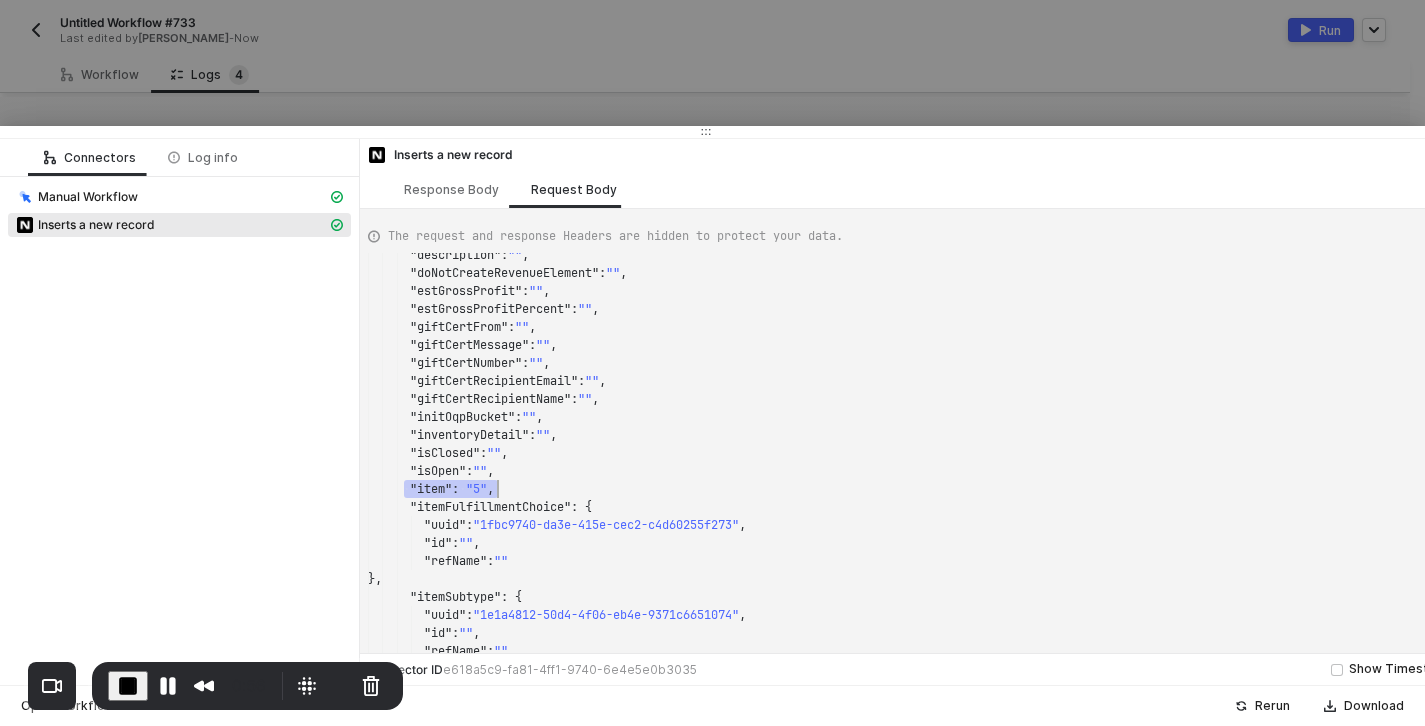 drag, startPoint x: 407, startPoint y: 488, endPoint x: 504, endPoint y: 489, distance: 97.00516 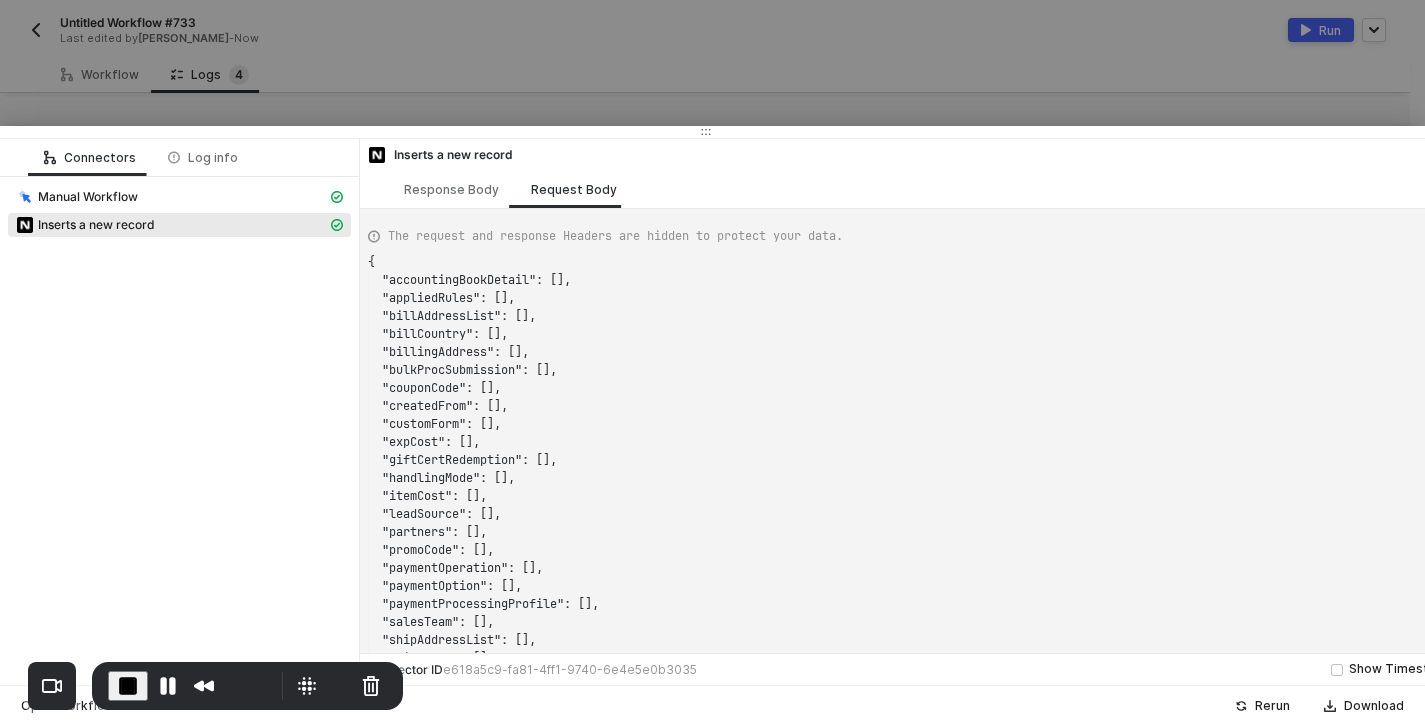 click at bounding box center (712, 363) 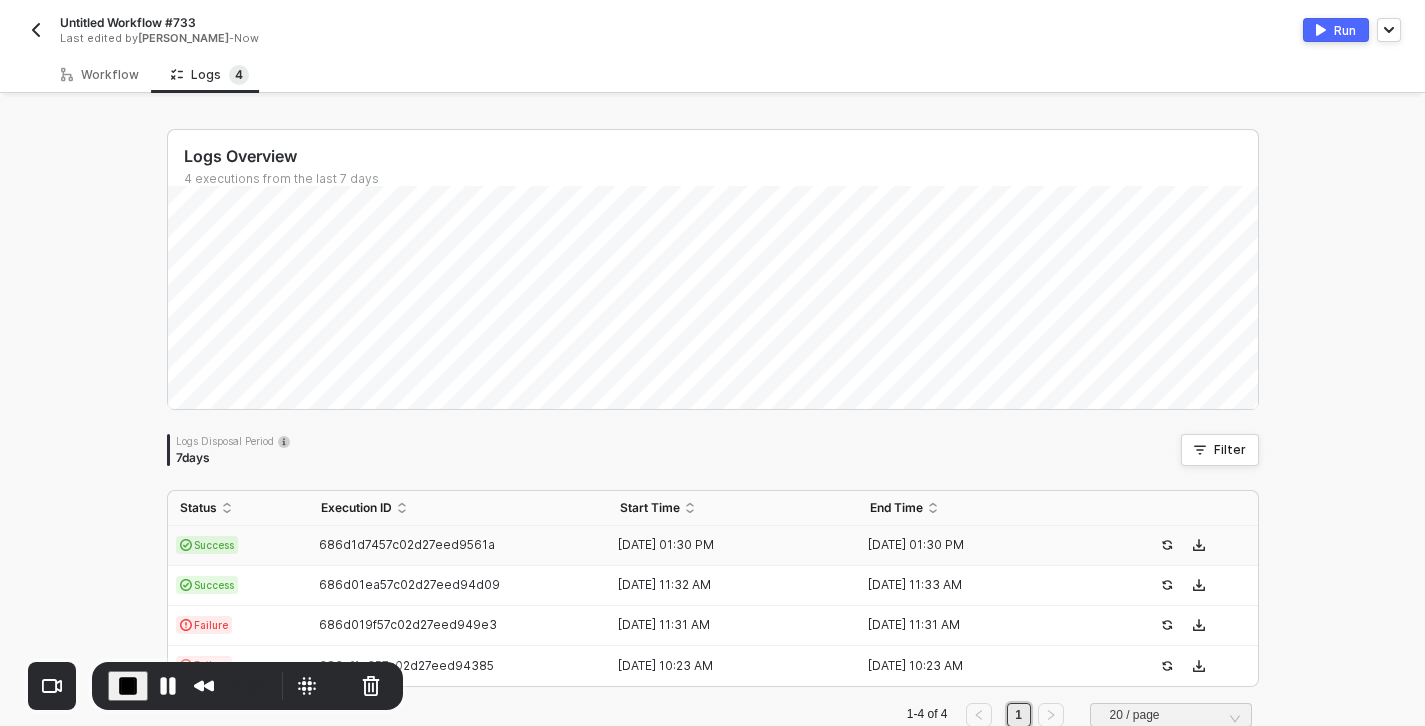 click at bounding box center [36, 30] 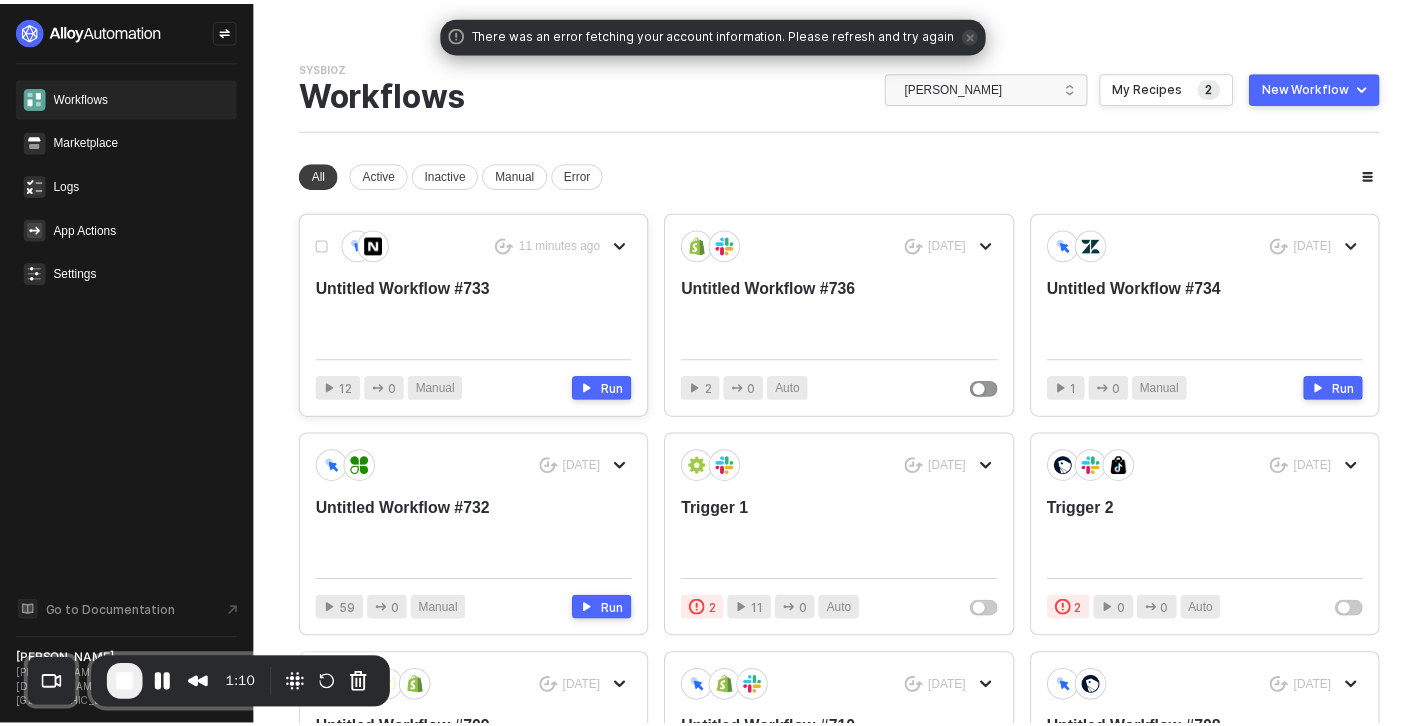 scroll, scrollTop: 0, scrollLeft: 0, axis: both 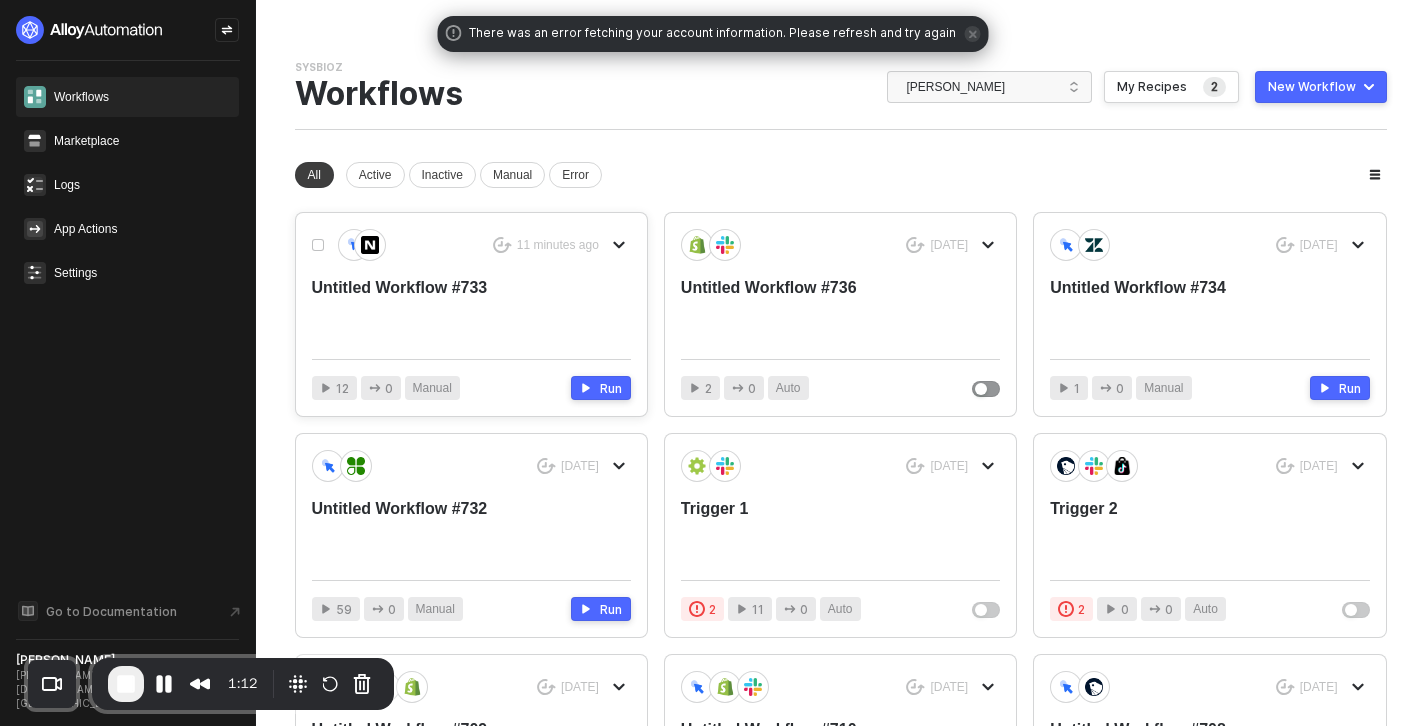 click on "Untitled Workflow #733" at bounding box center (439, 310) 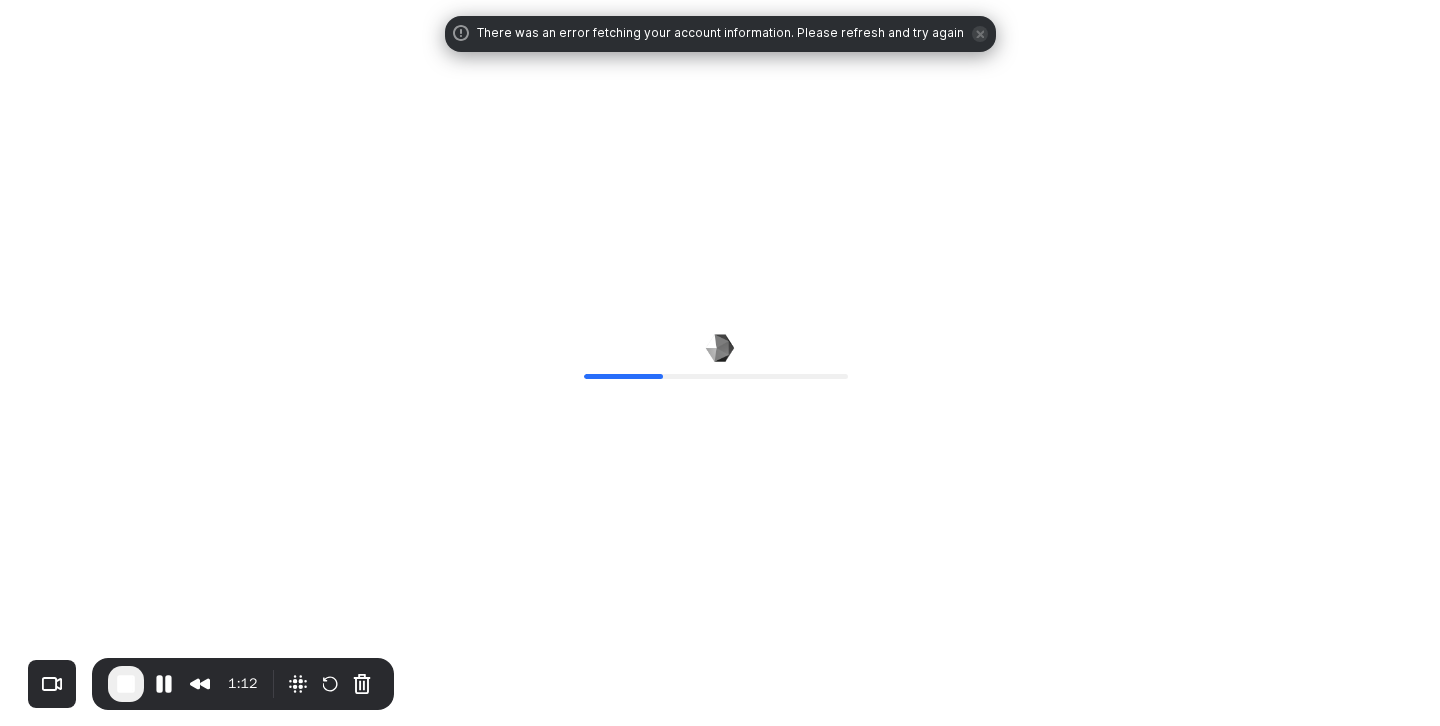 scroll, scrollTop: 0, scrollLeft: 0, axis: both 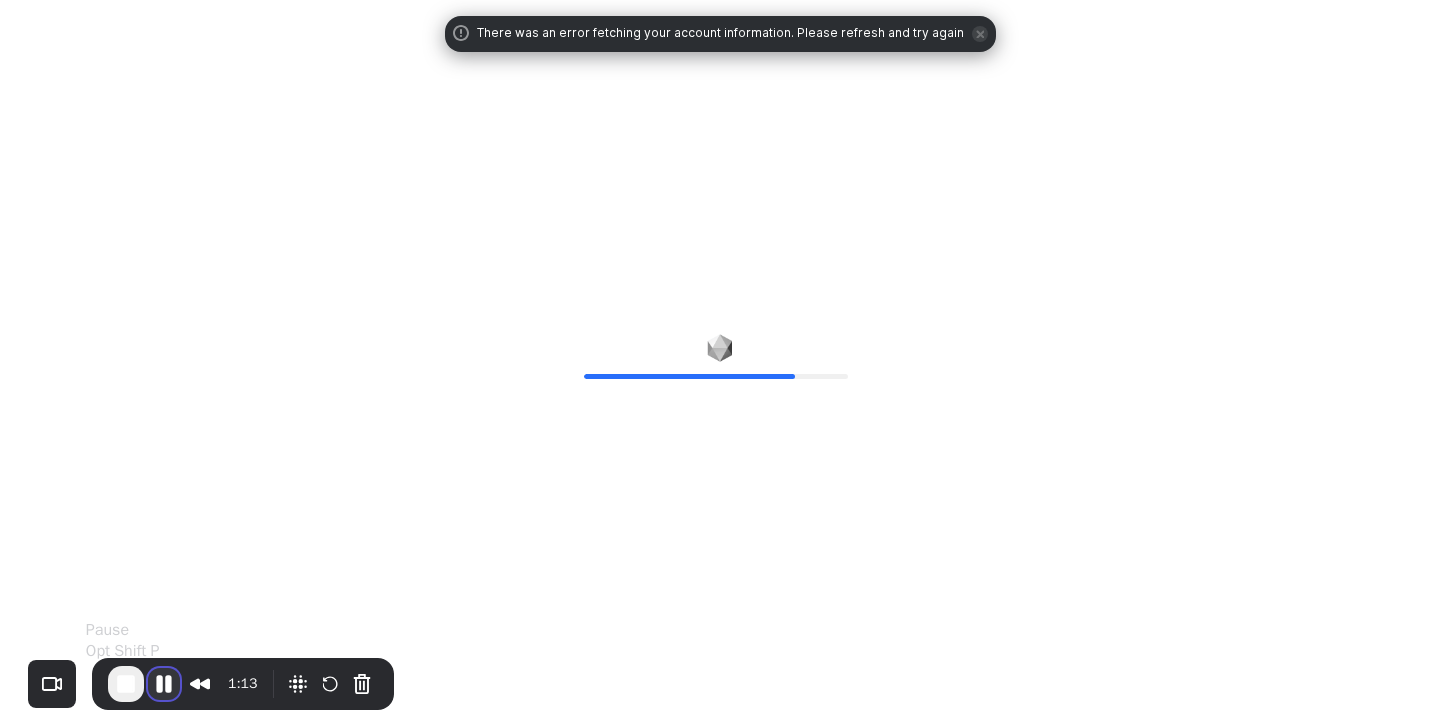 click at bounding box center (164, 684) 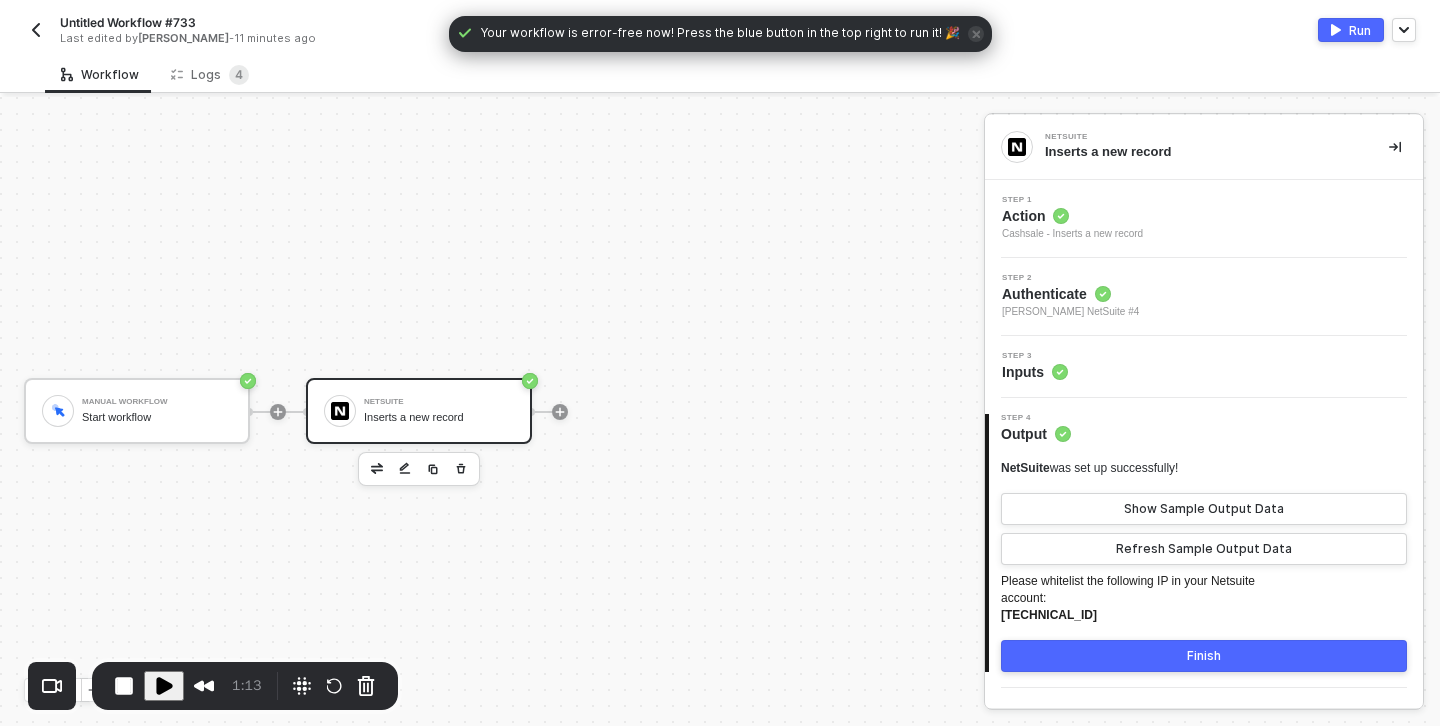 click at bounding box center [16, 790] 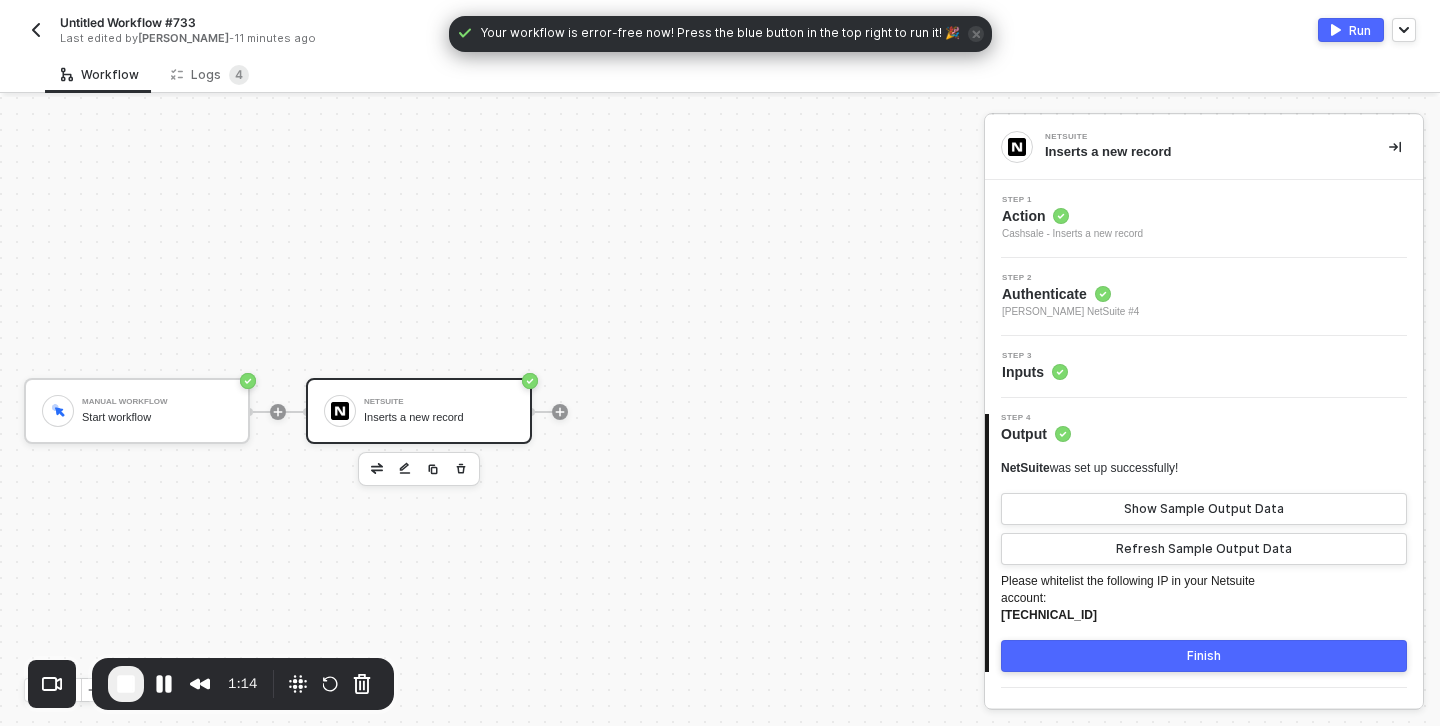 click on "Cashsale - Inserts a new record" at bounding box center (1072, 234) 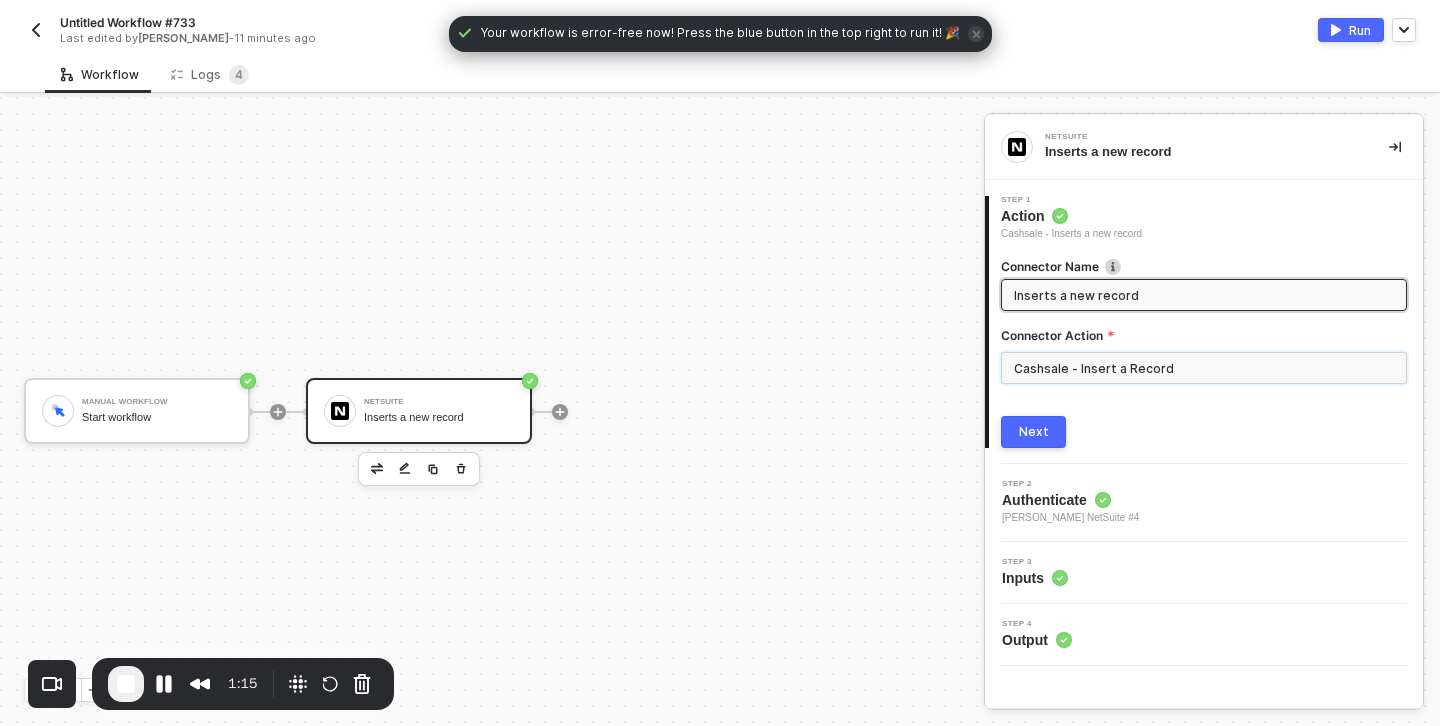 click on "Cashsale - Insert a Record" at bounding box center (1204, 368) 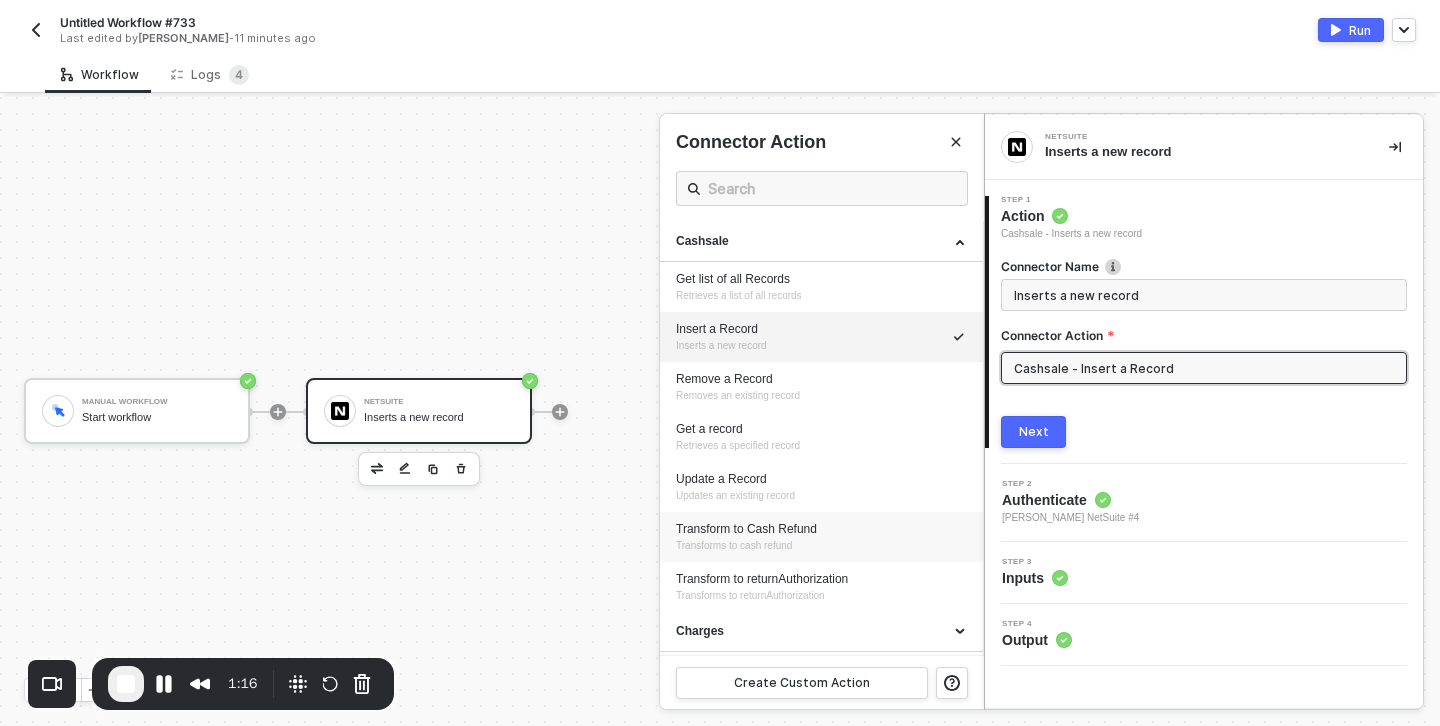 click on "Transforms to cash refund" at bounding box center (734, 545) 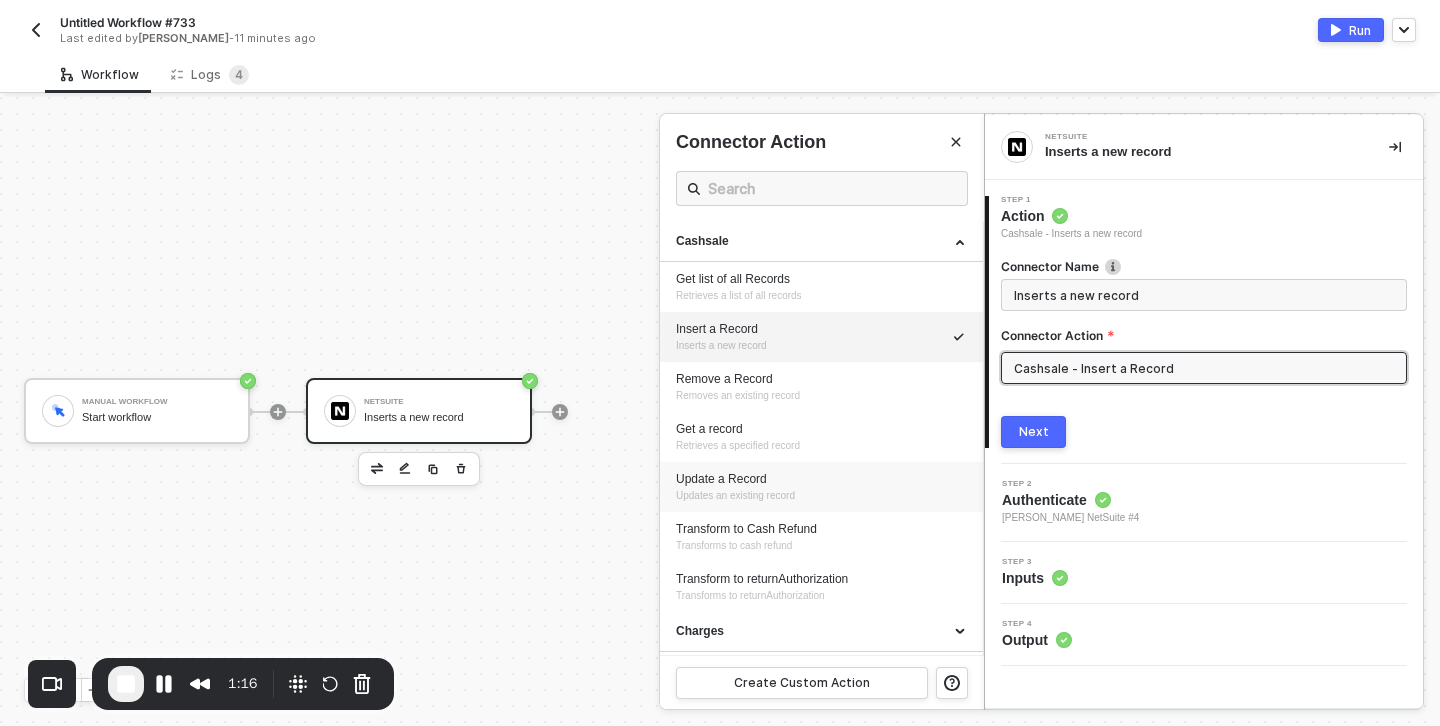 type on "Transforms to cash refund" 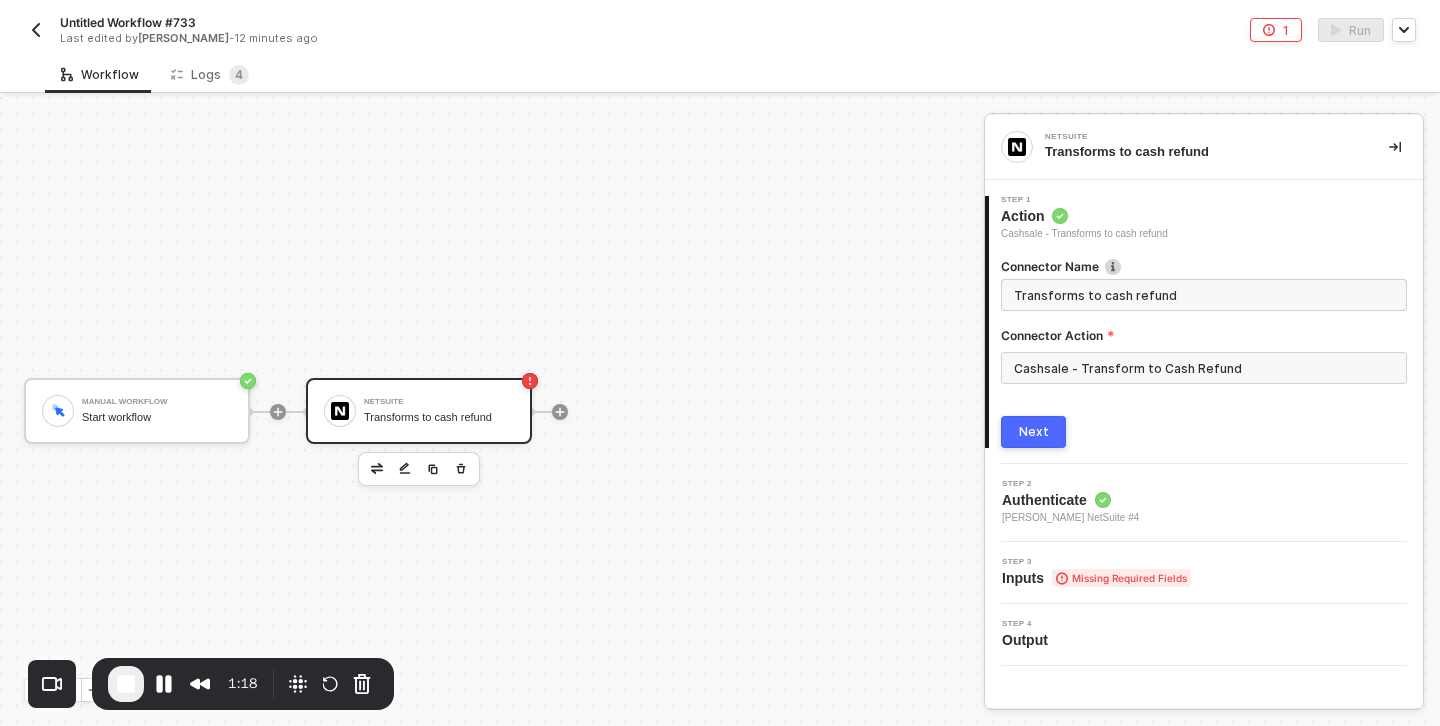 click on "Connector Name Transforms to cash refund Connector Action Cashsale - Transform to Cash Refund Next" at bounding box center [1204, 345] 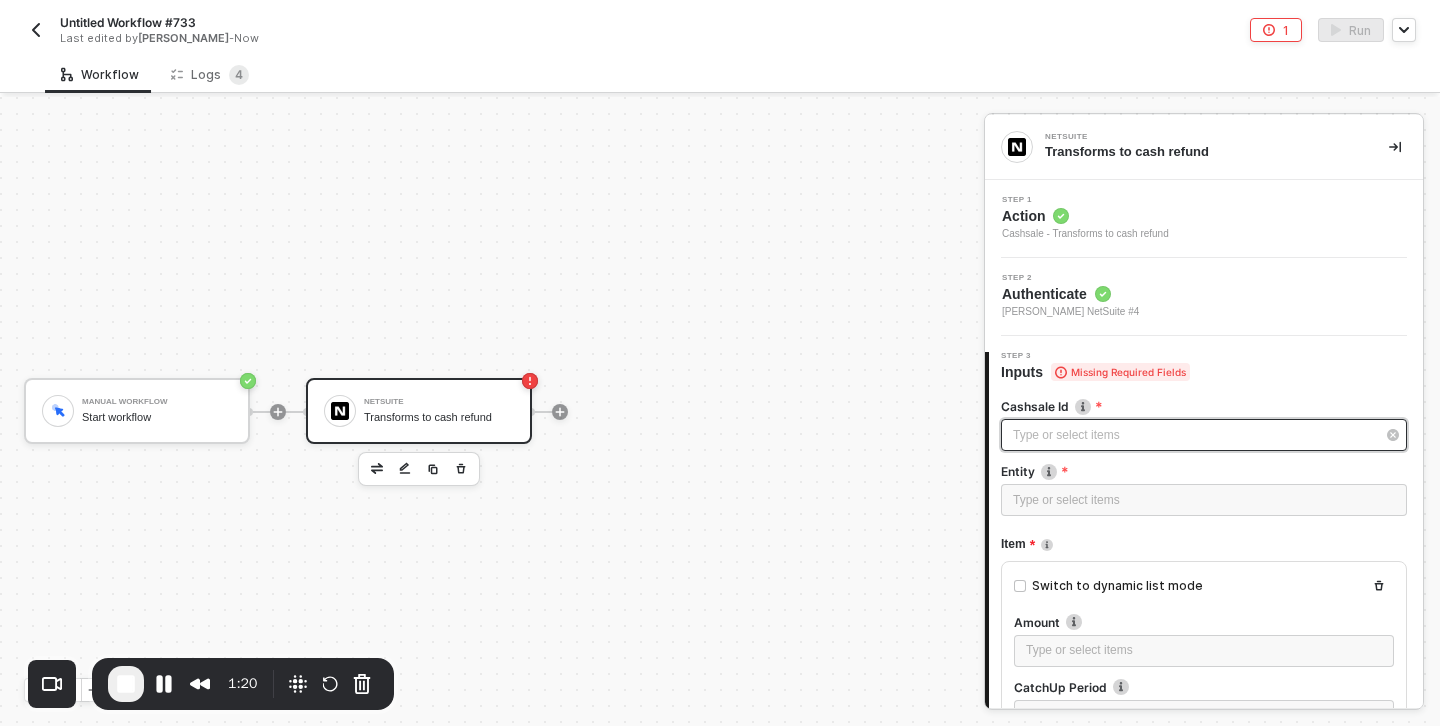 click on "Type or select items ﻿" at bounding box center (1194, 435) 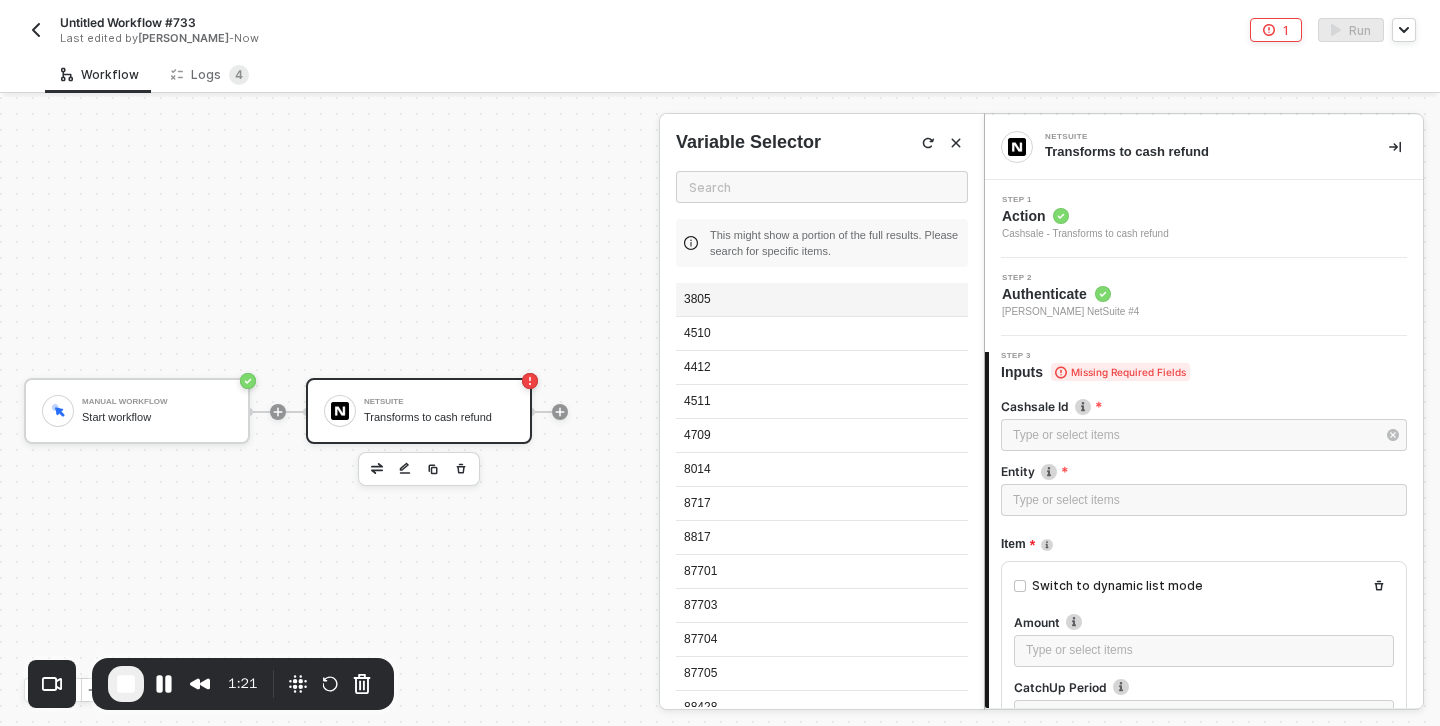 click on "3805" at bounding box center (822, 300) 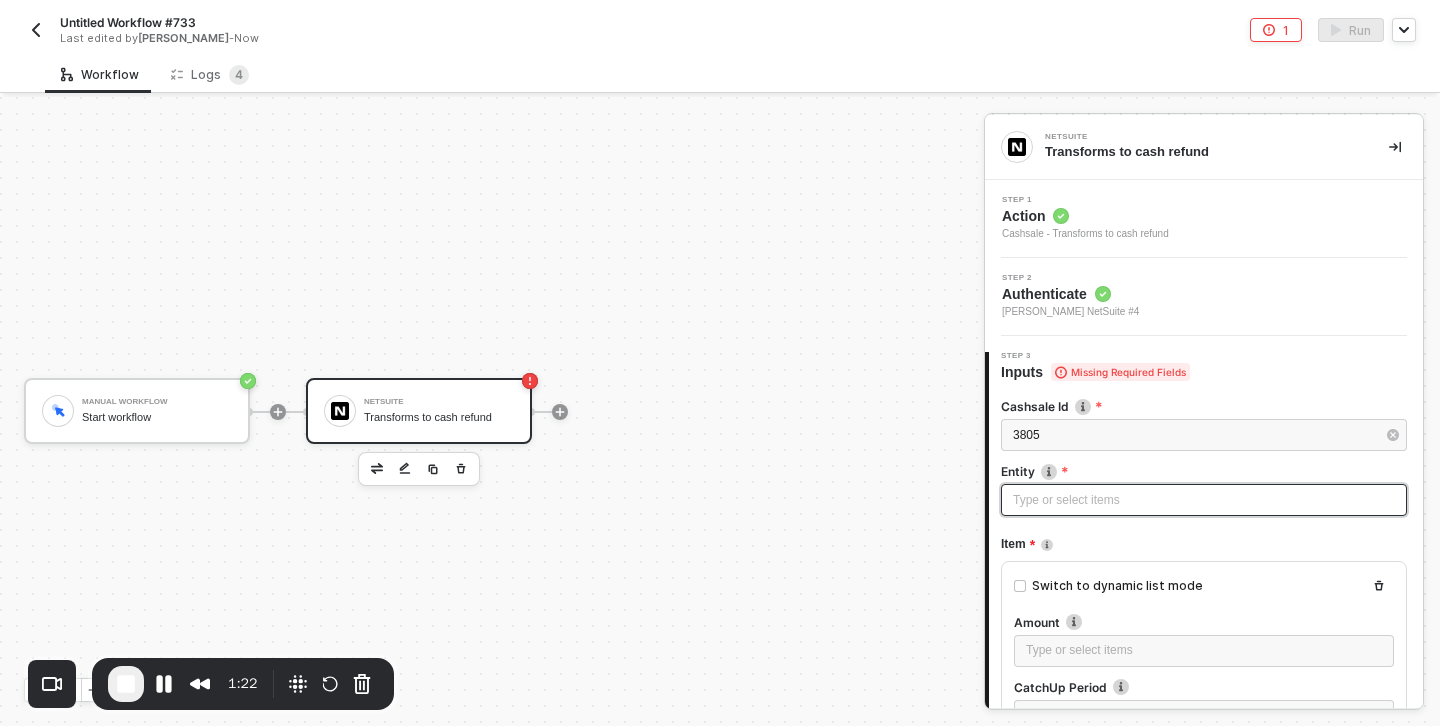 click on "Type or select items ﻿" at bounding box center (1204, 500) 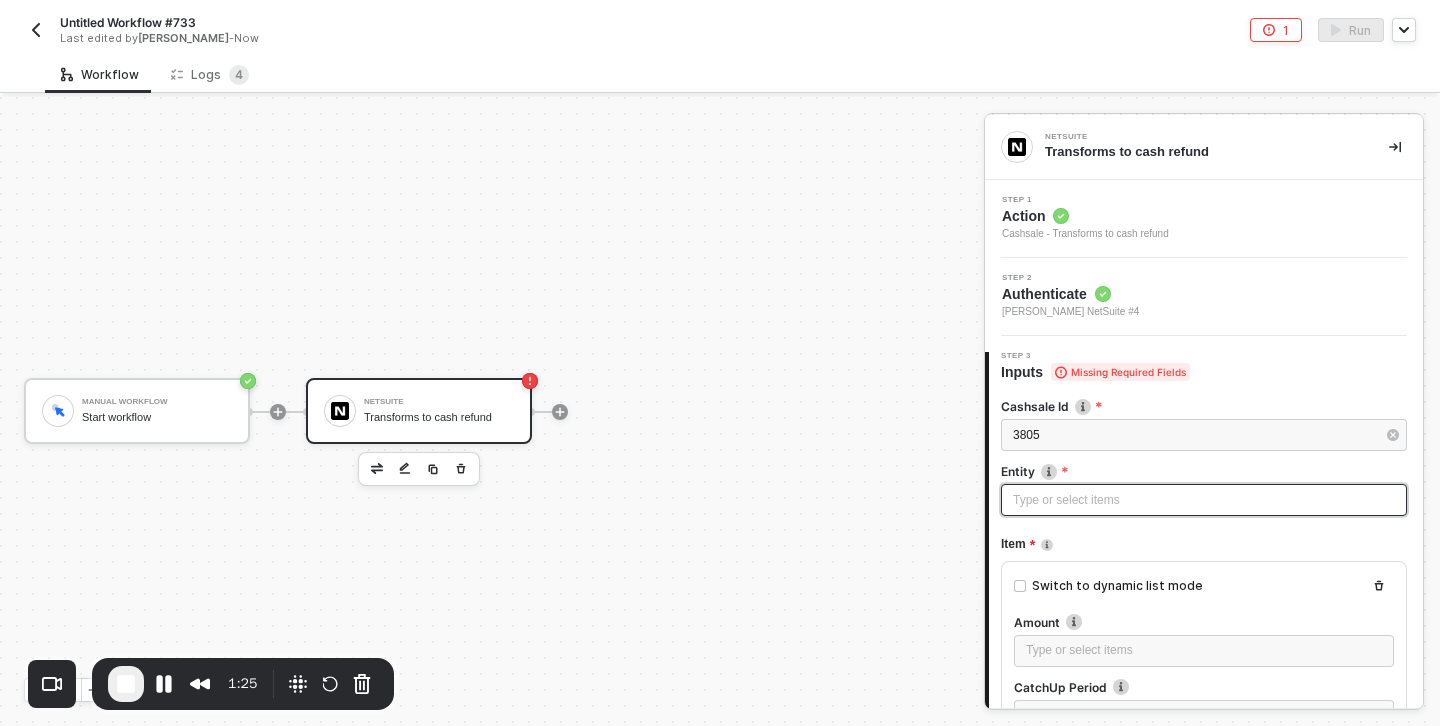 click on "Type or select items ﻿" at bounding box center [1204, 500] 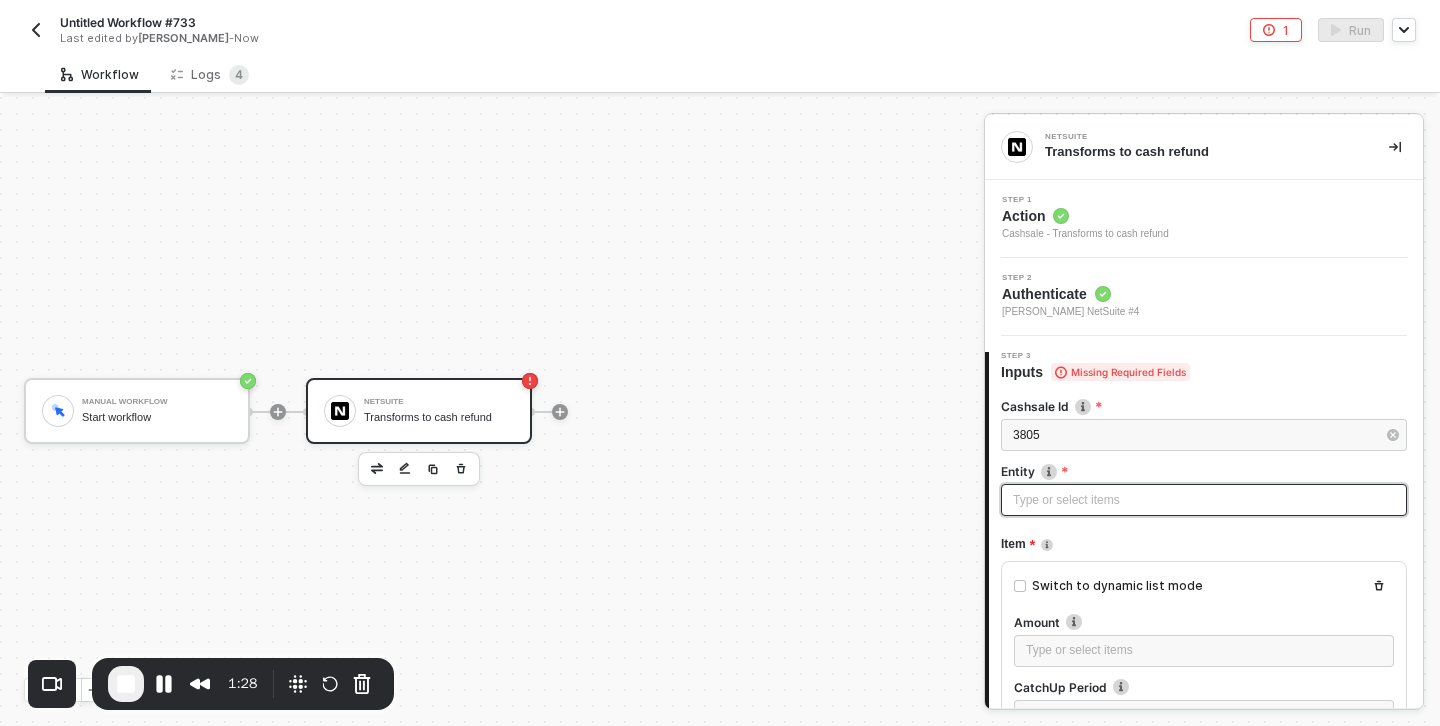 click on "Type or select items ﻿" at bounding box center (1204, 500) 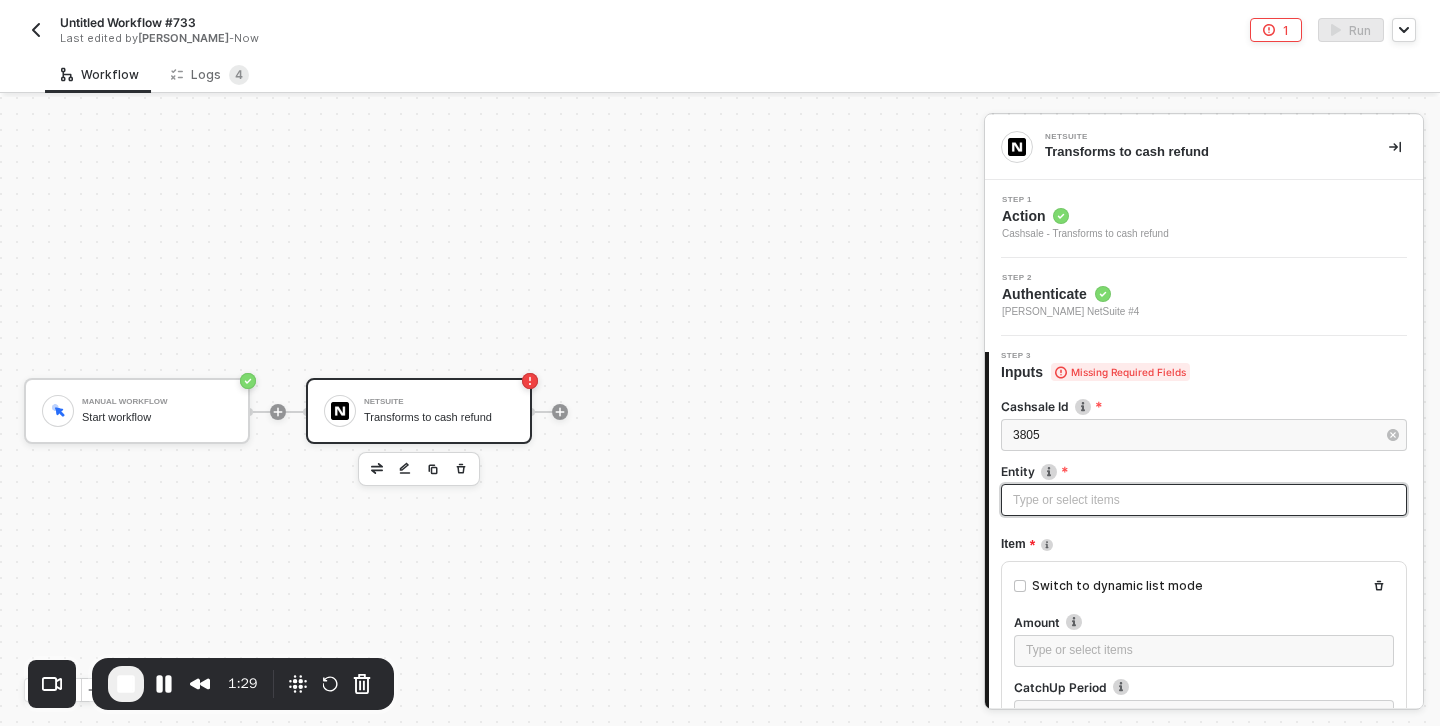 click on "Type or select items ﻿" at bounding box center (1204, 500) 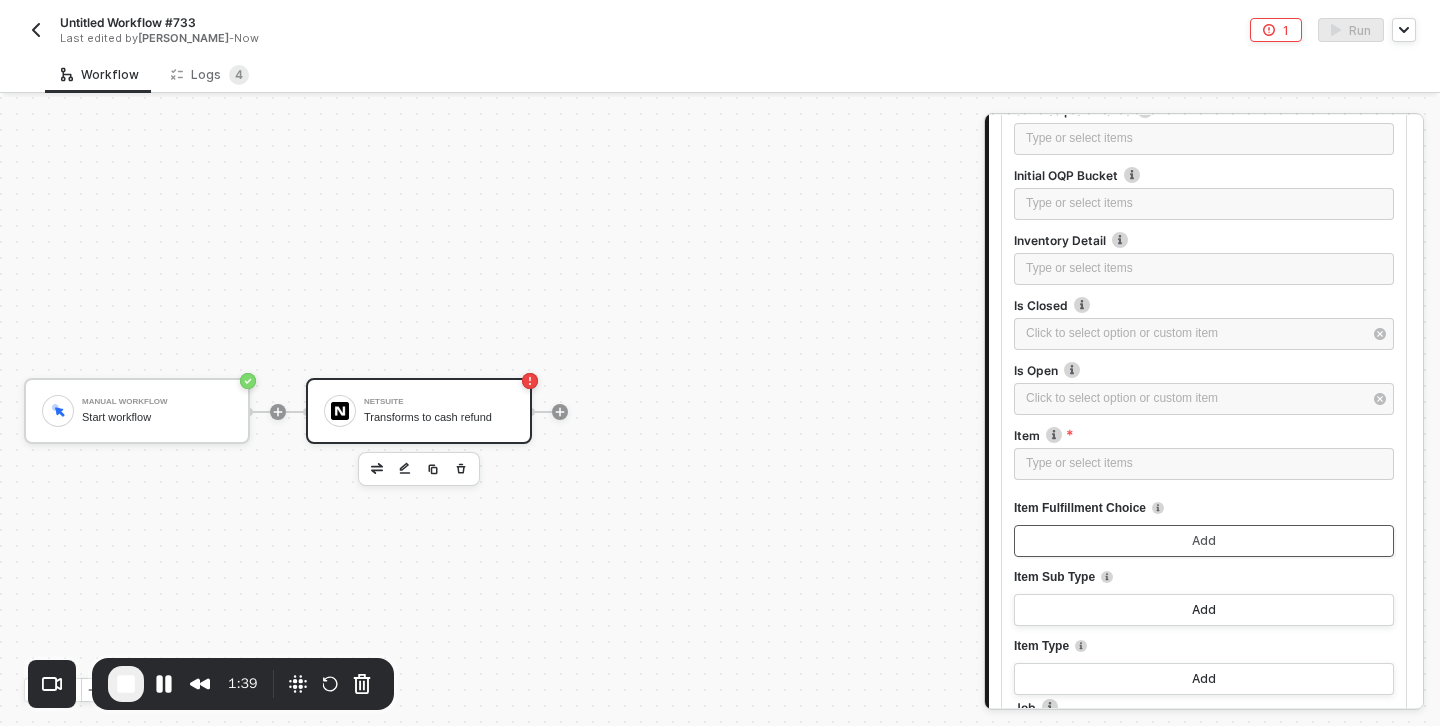 scroll, scrollTop: 1566, scrollLeft: 0, axis: vertical 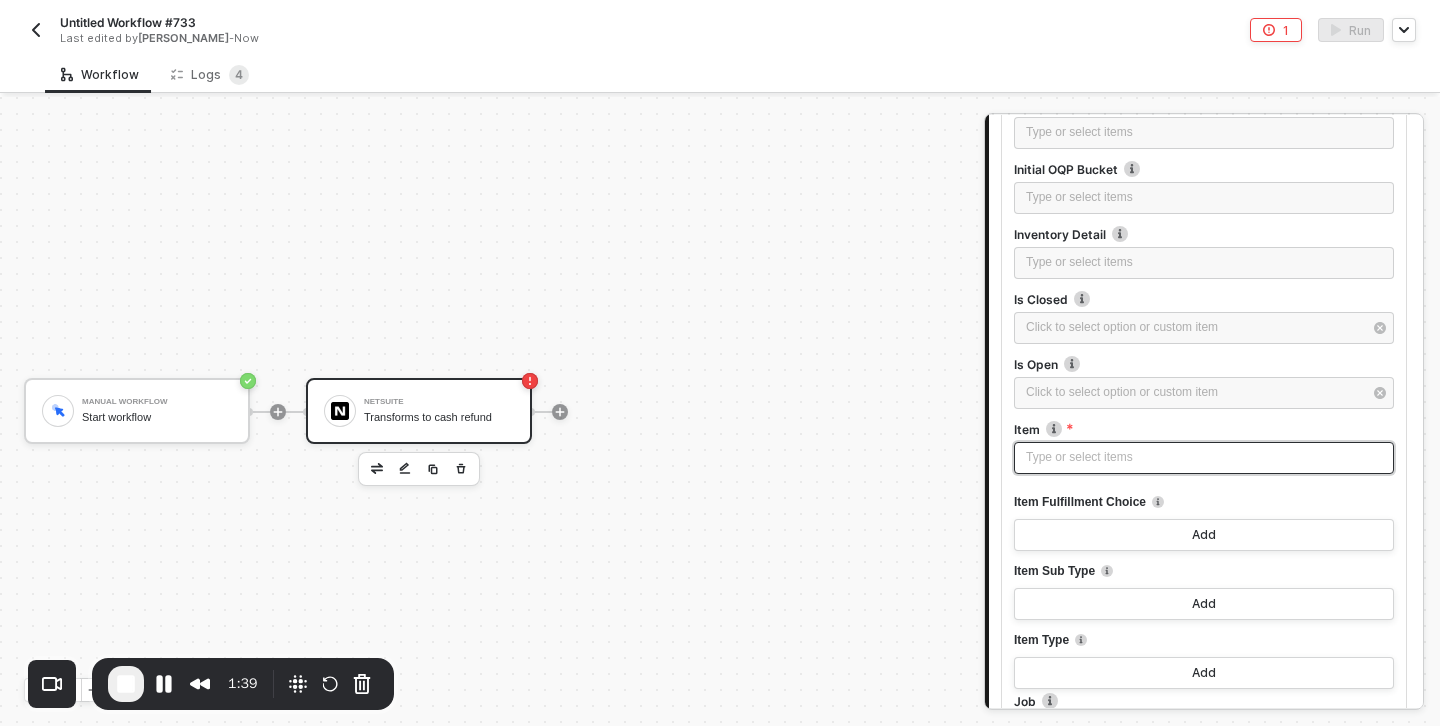 click on "Type or select items ﻿" at bounding box center (1204, 457) 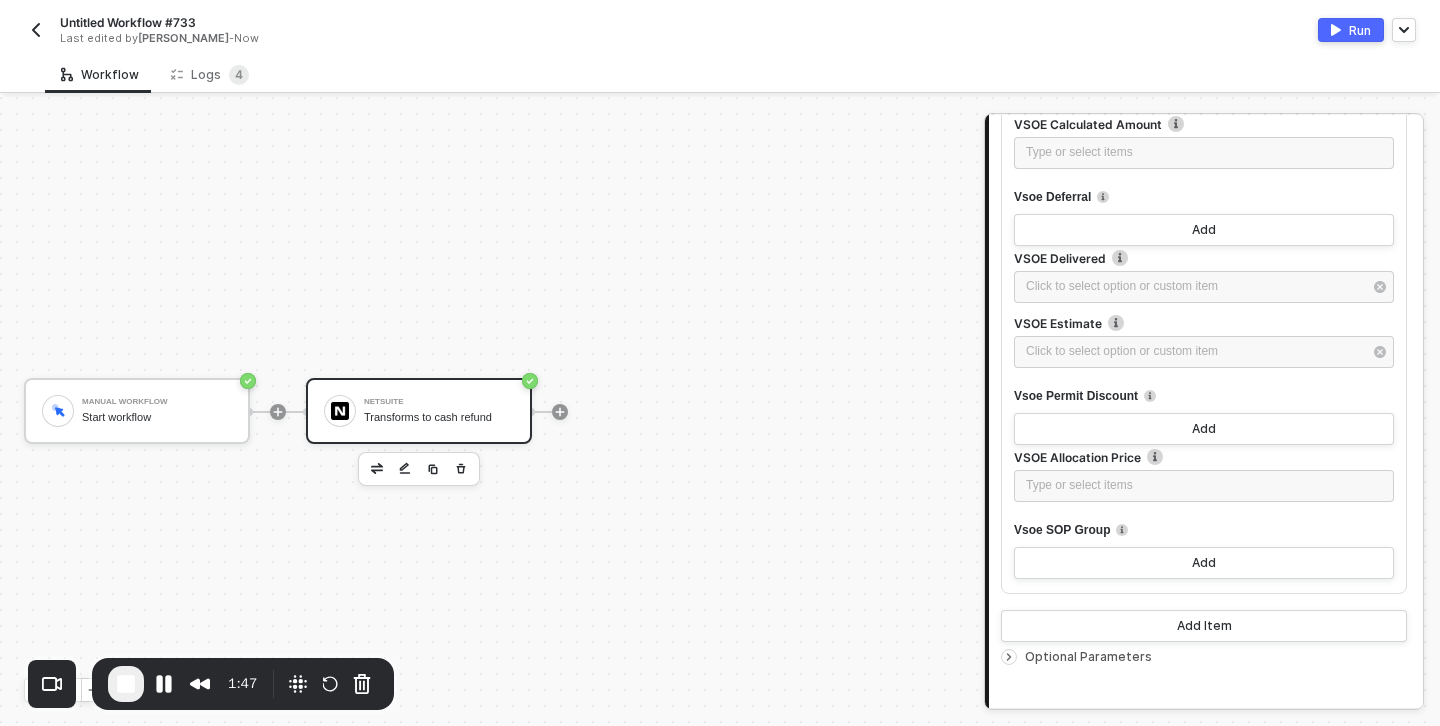 scroll, scrollTop: 4736, scrollLeft: 0, axis: vertical 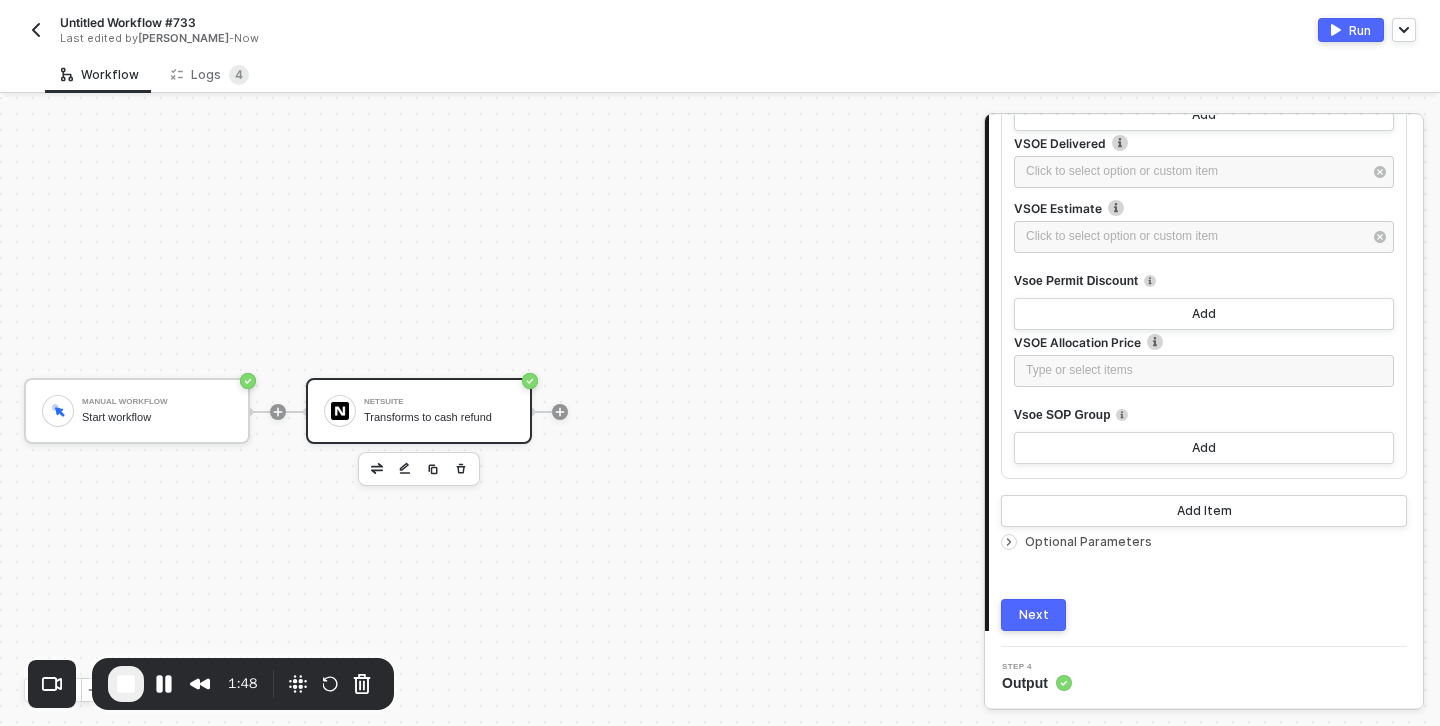 click on "Next" at bounding box center (1034, 615) 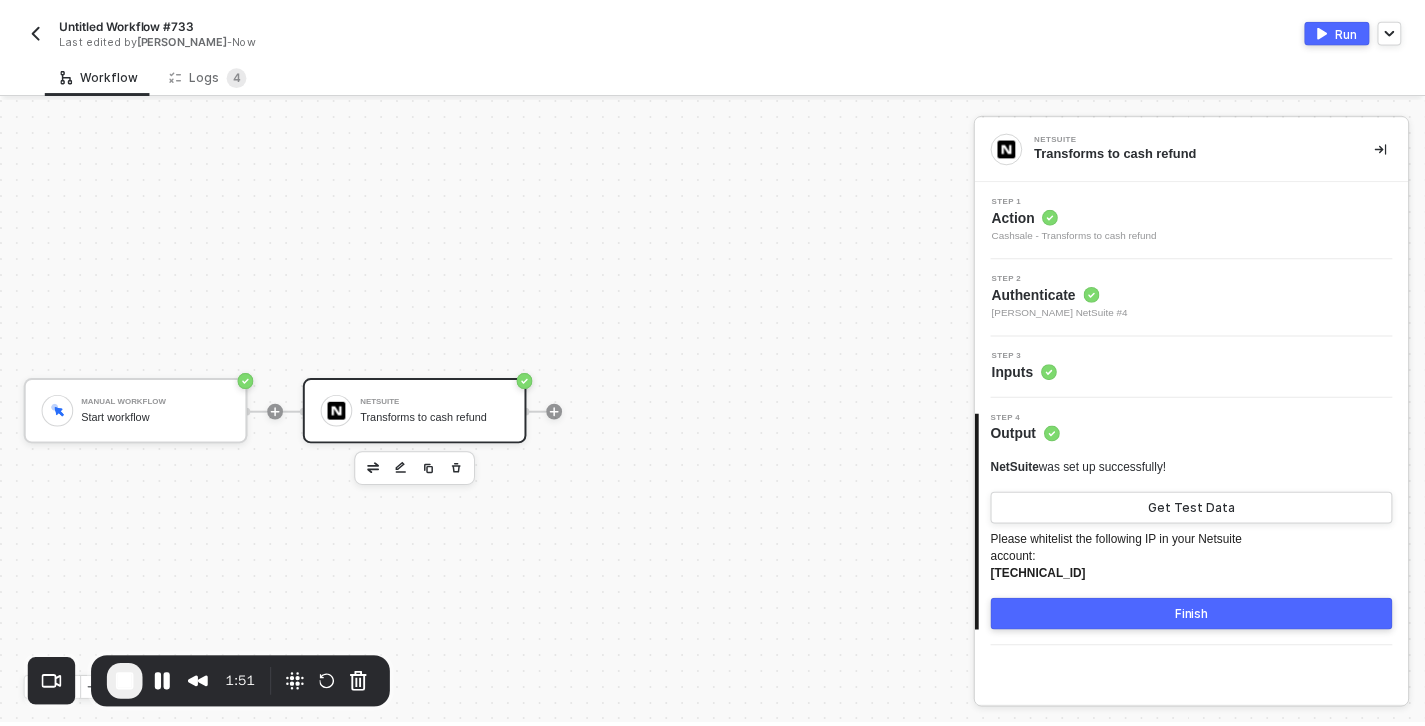 scroll, scrollTop: 0, scrollLeft: 0, axis: both 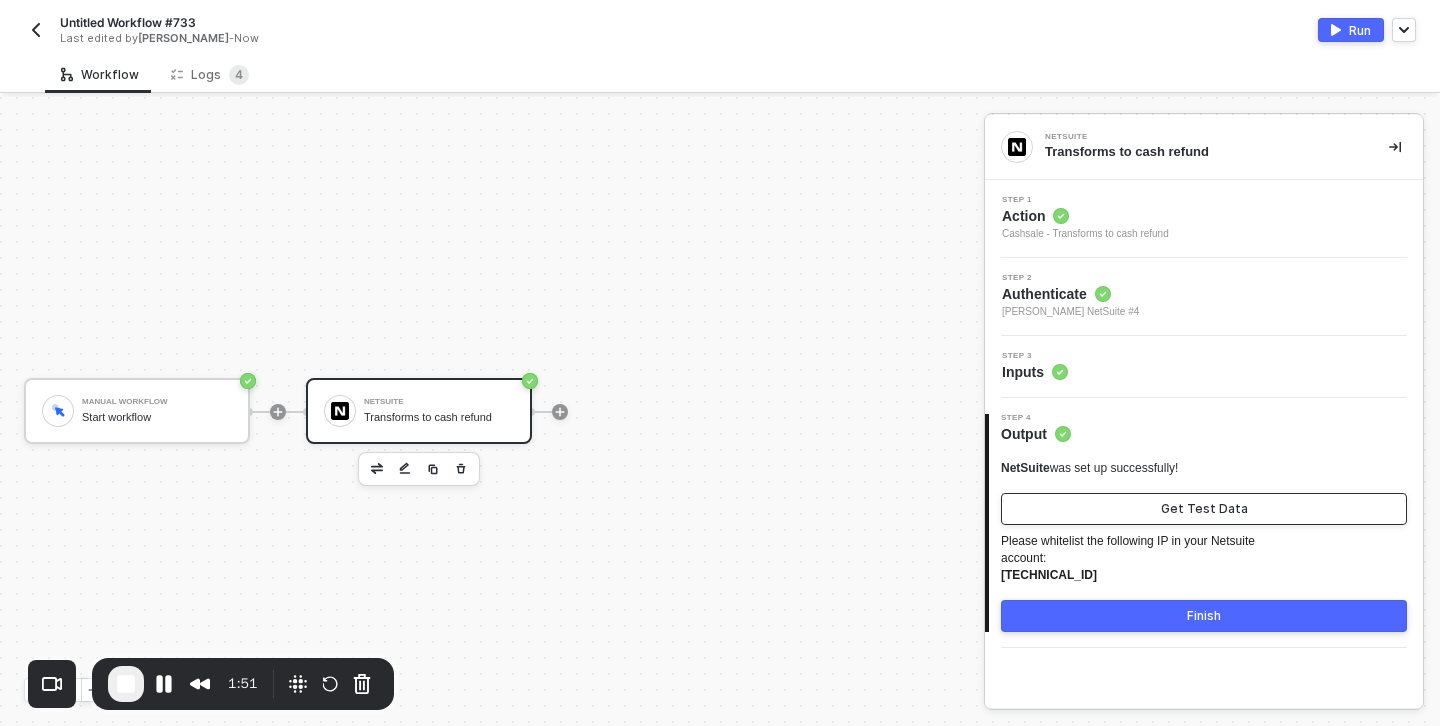 click on "Get Test Data" at bounding box center (1204, 509) 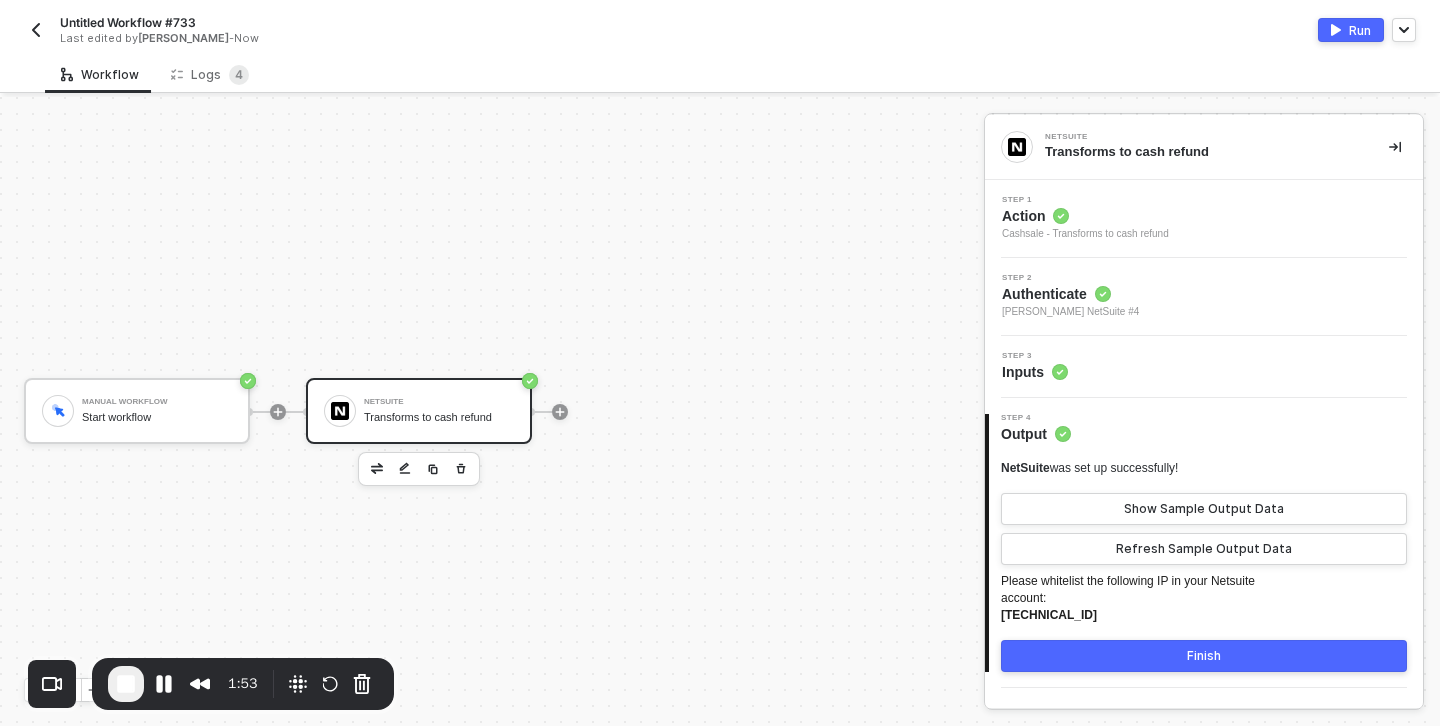 click on "Run" at bounding box center (1360, 30) 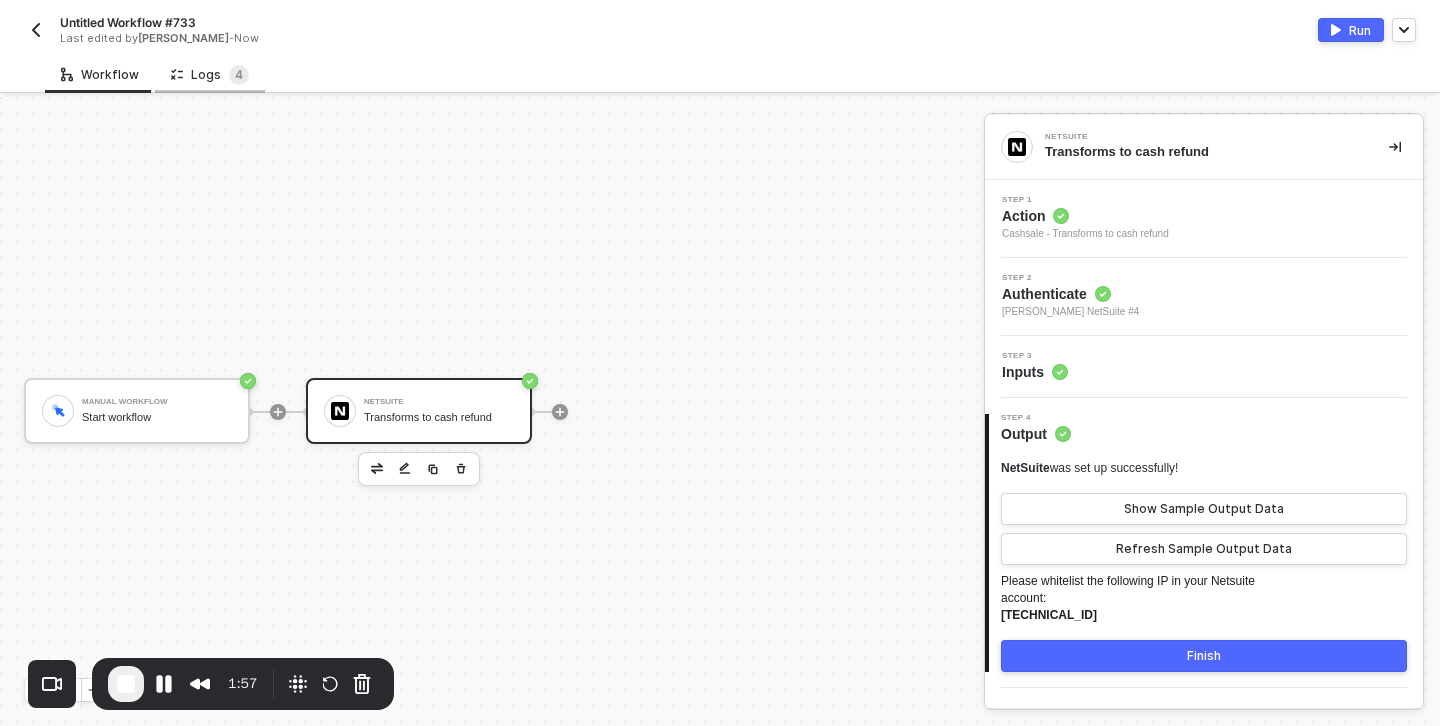 click on "Logs 4" at bounding box center (210, 75) 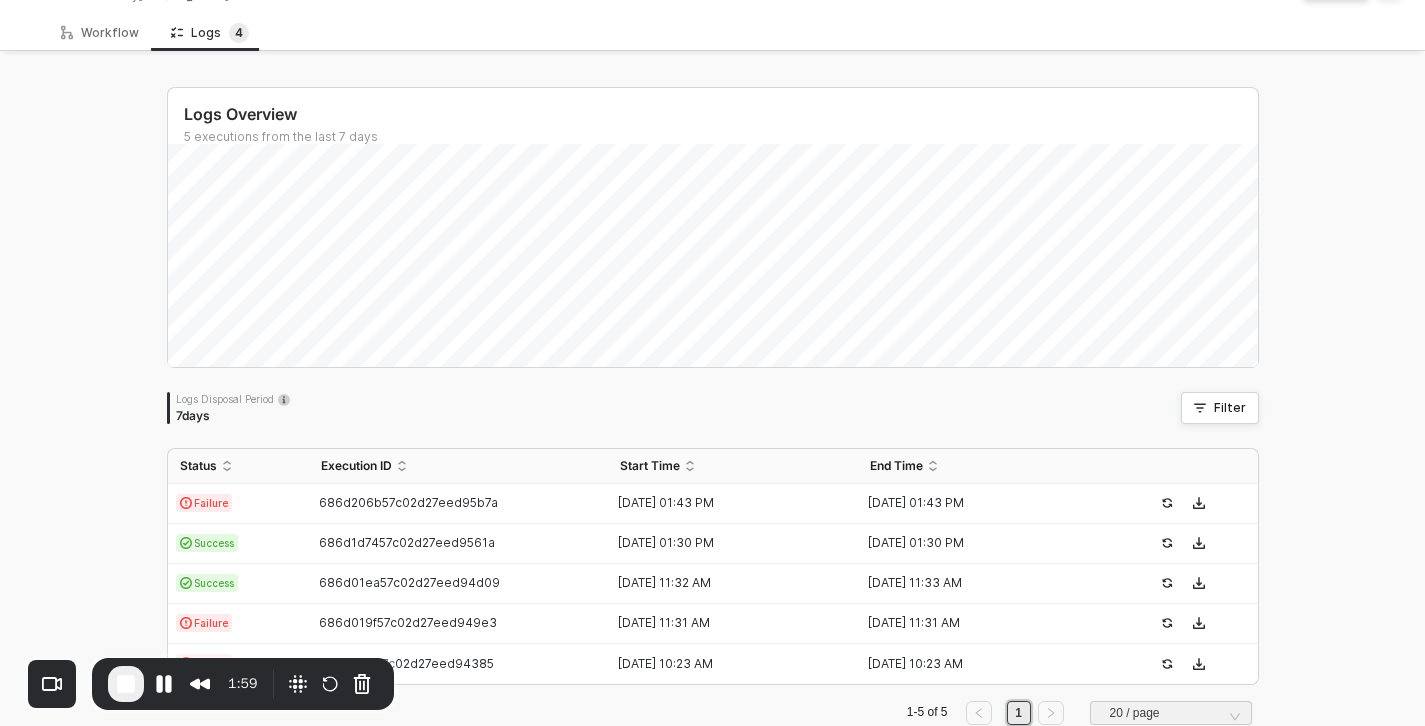 scroll, scrollTop: 83, scrollLeft: 0, axis: vertical 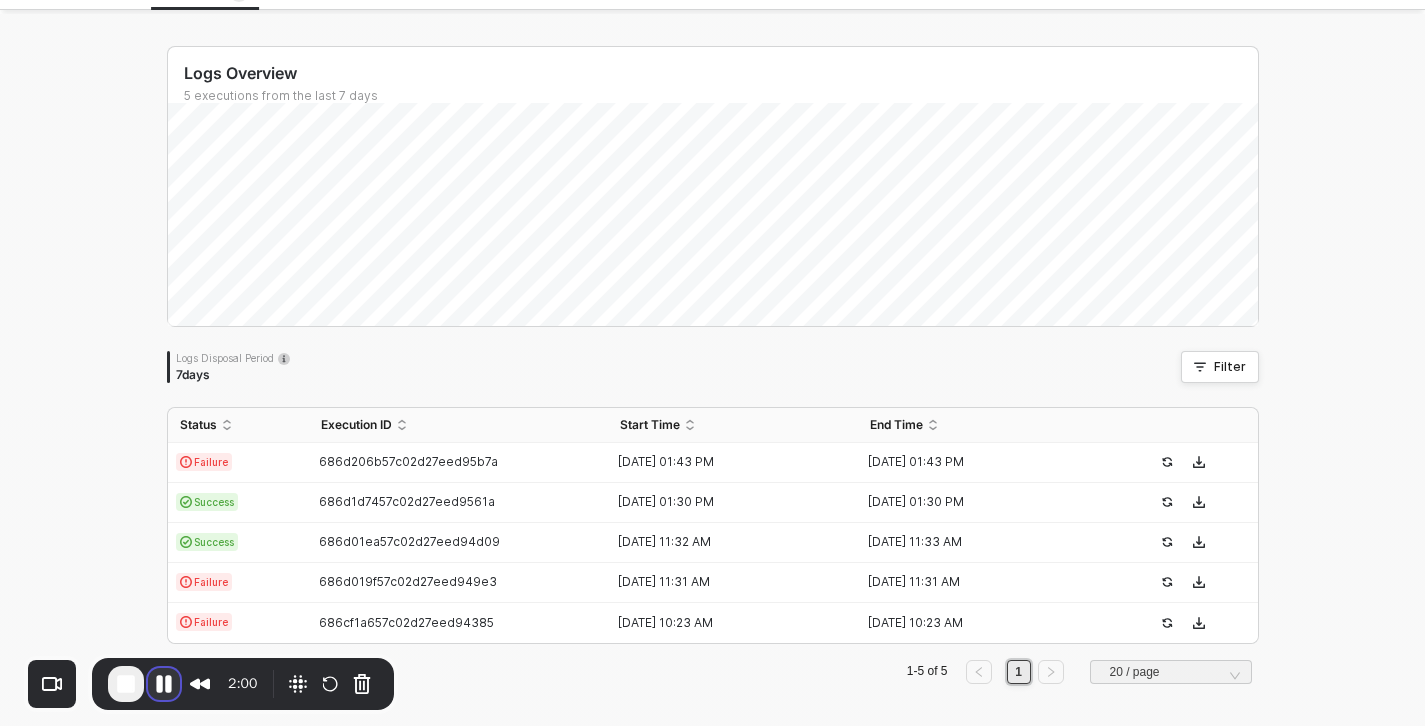 click at bounding box center [164, 684] 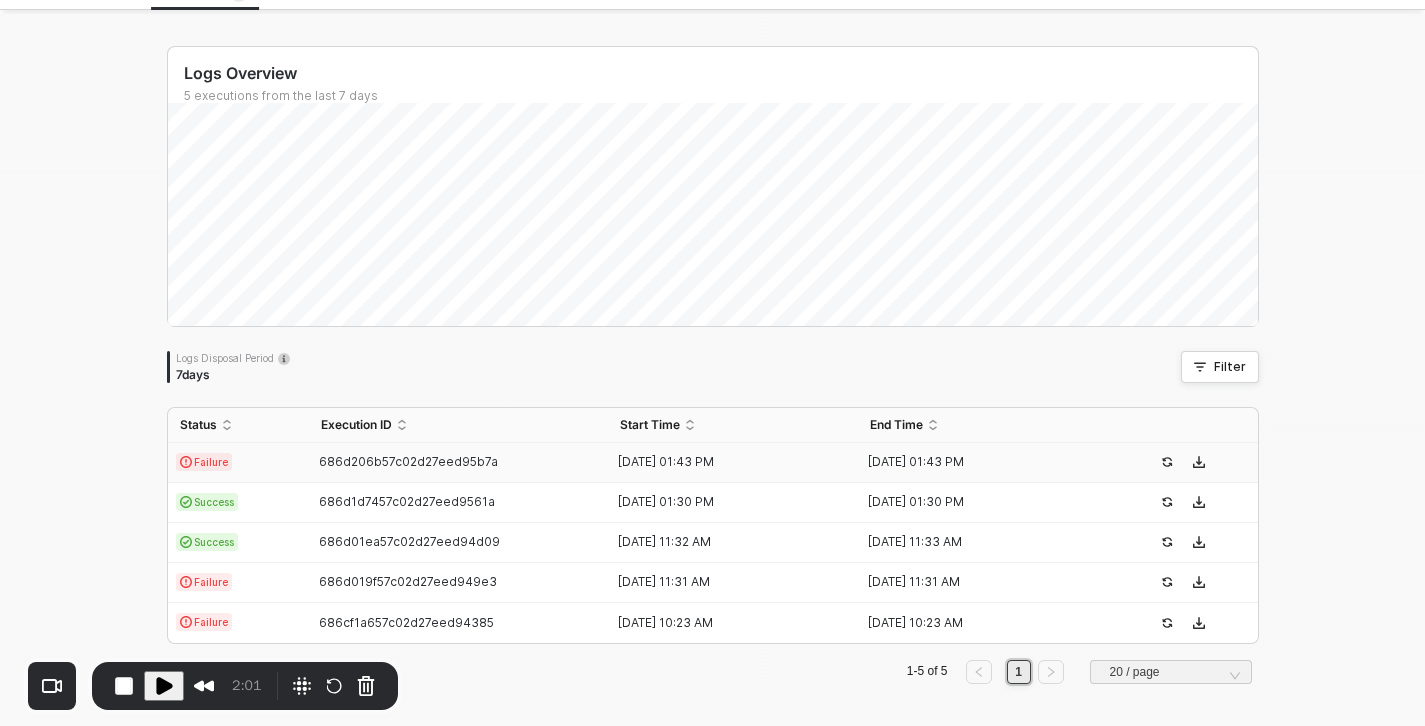 click on "Failure" at bounding box center (204, 462) 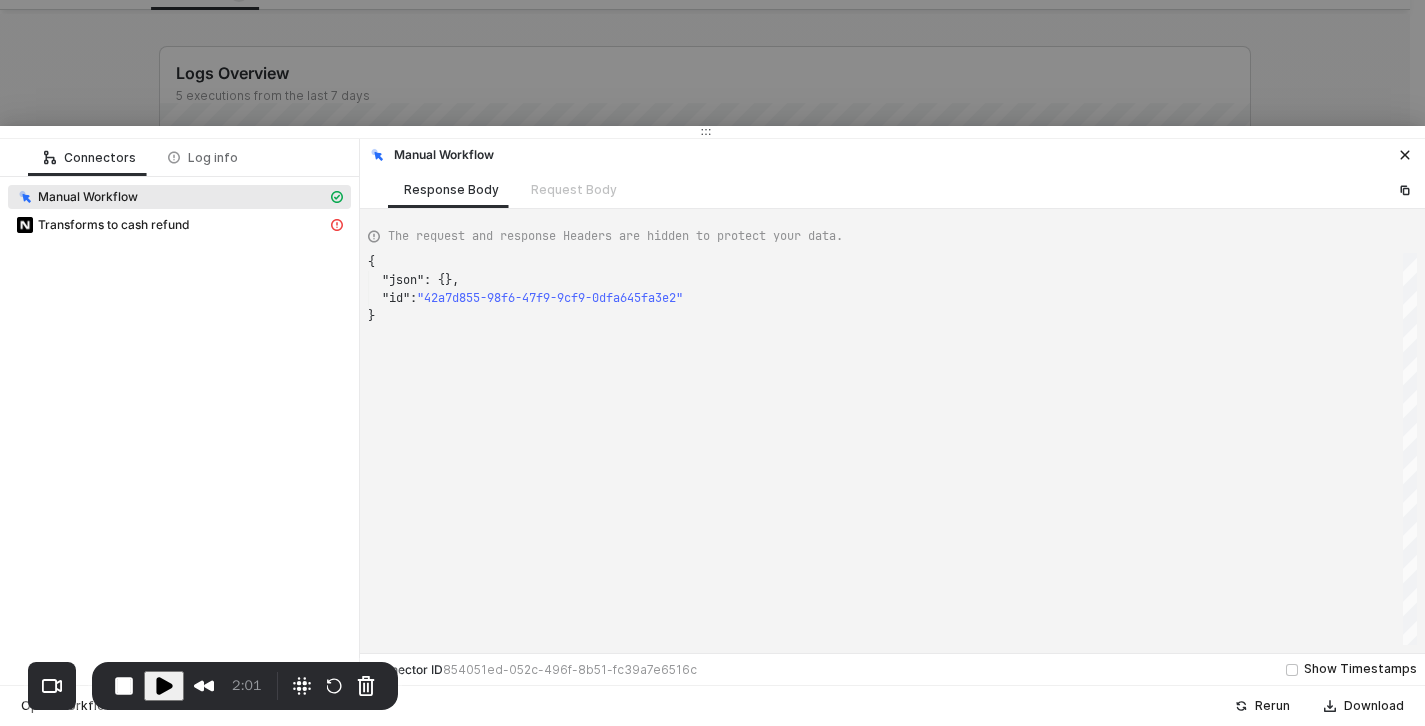 scroll, scrollTop: 54, scrollLeft: 0, axis: vertical 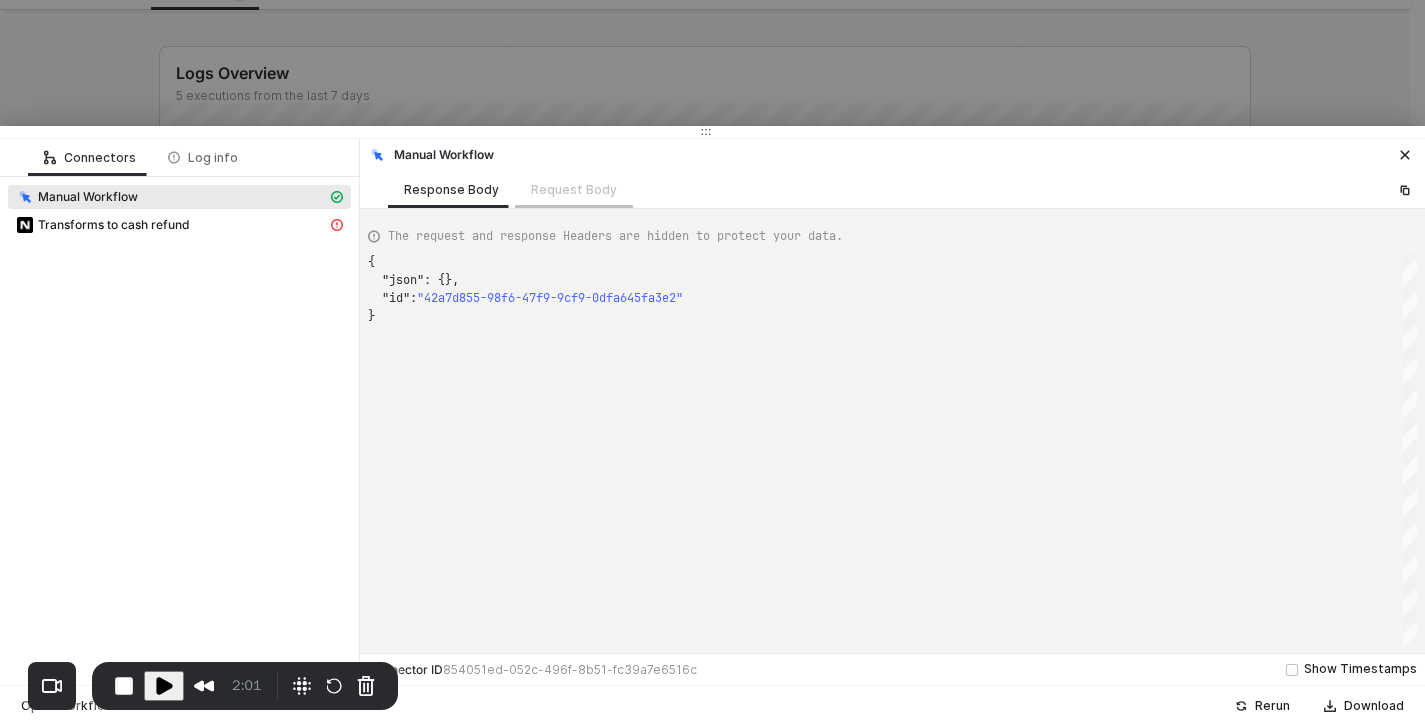 click on "Request Body" at bounding box center [574, 189] 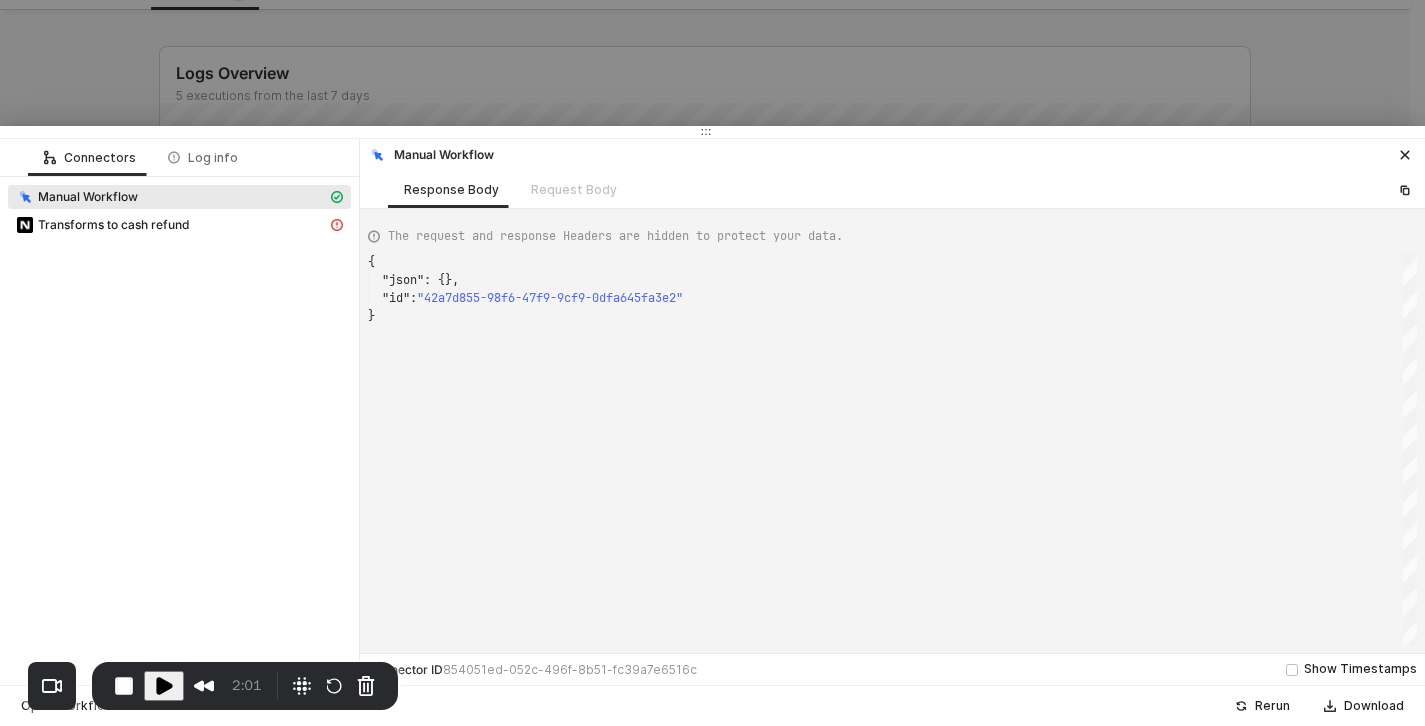 click on "Manual Workflow" at bounding box center [171, 197] 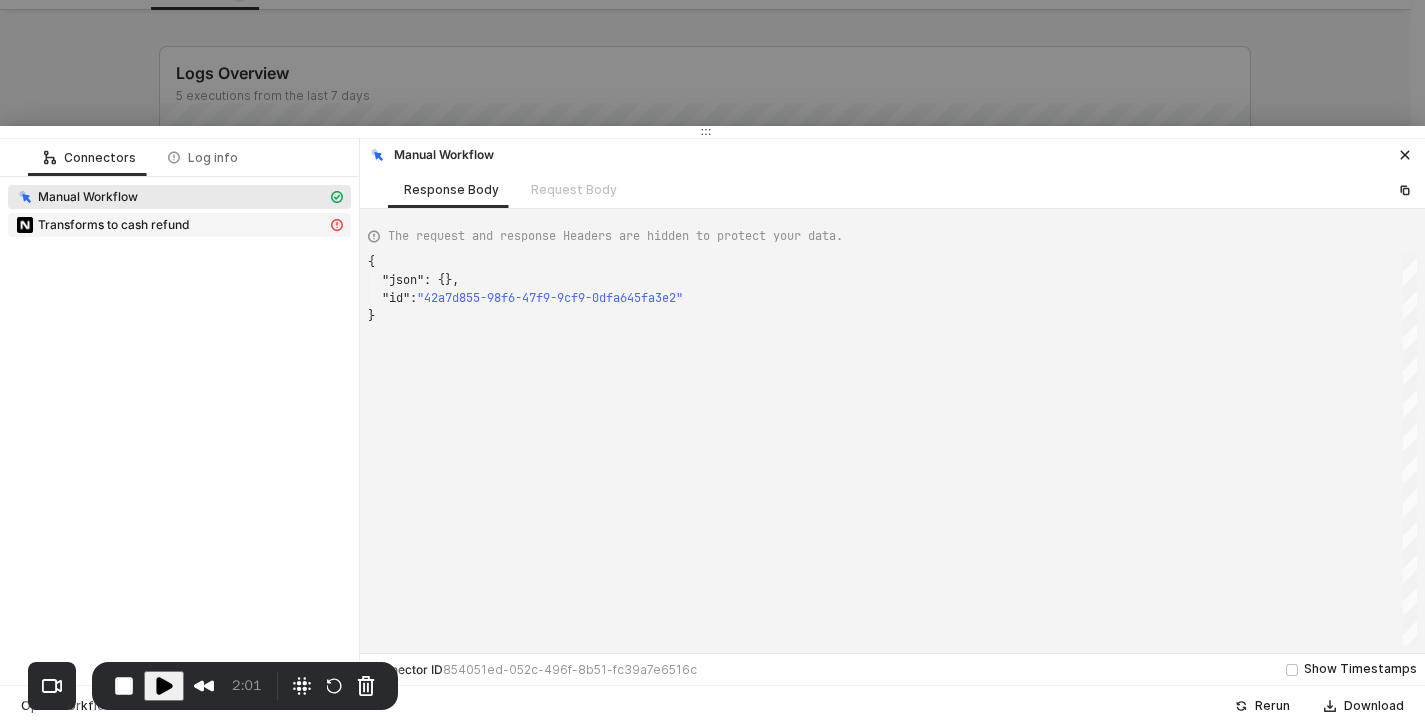 click on "Transforms to cash refund" at bounding box center (171, 225) 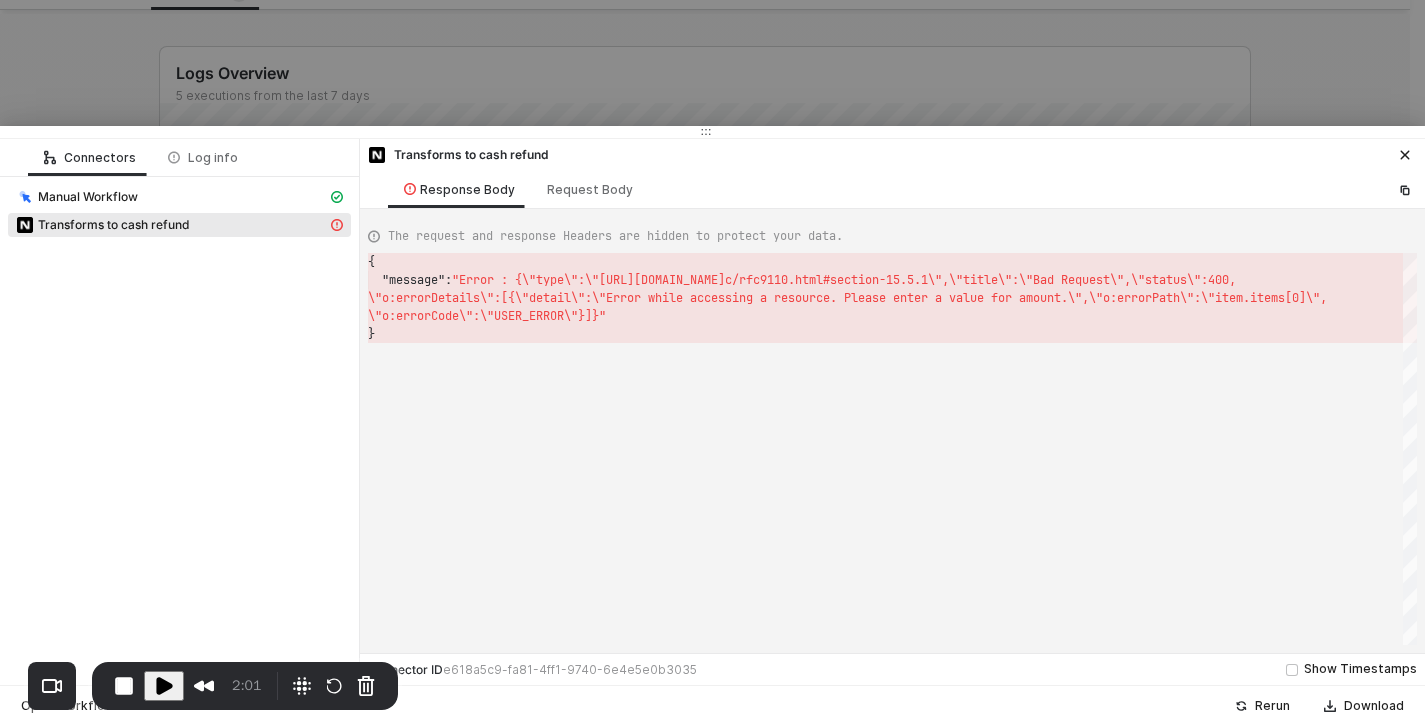 scroll, scrollTop: 36, scrollLeft: 0, axis: vertical 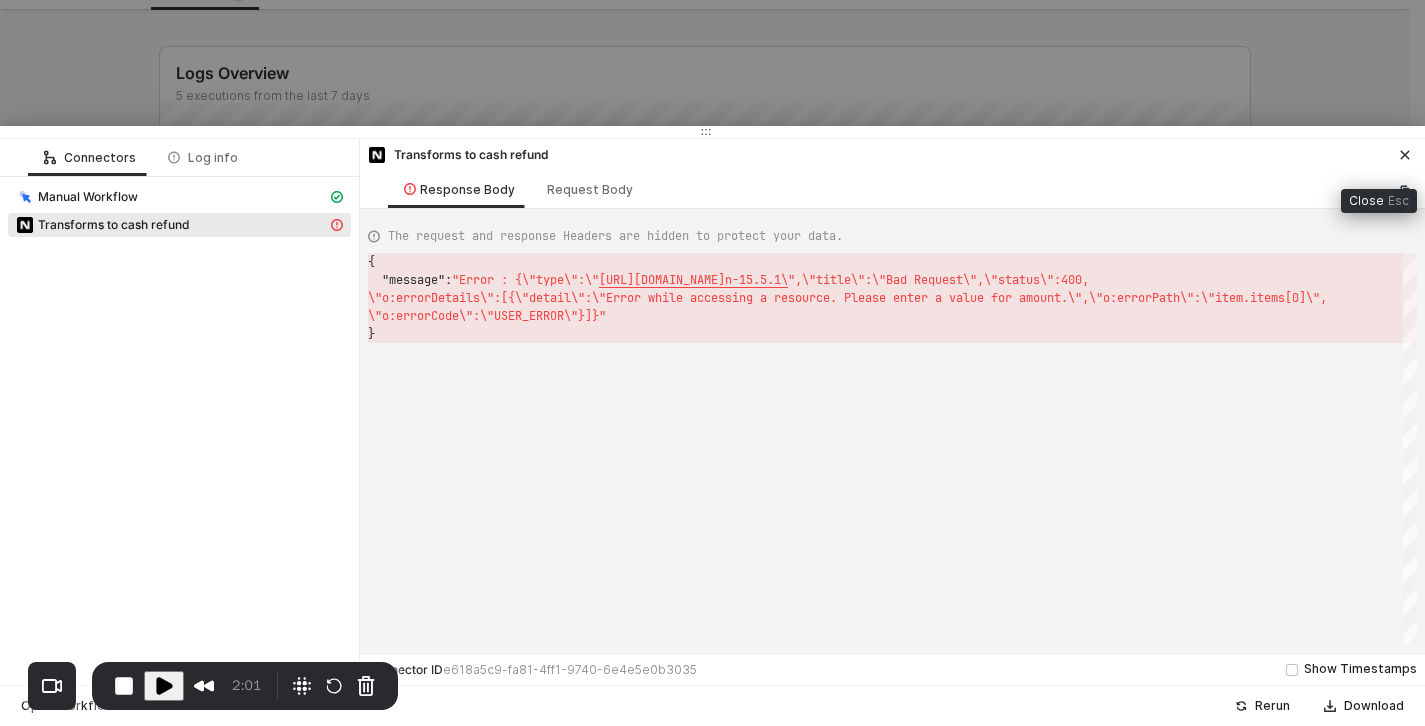 click 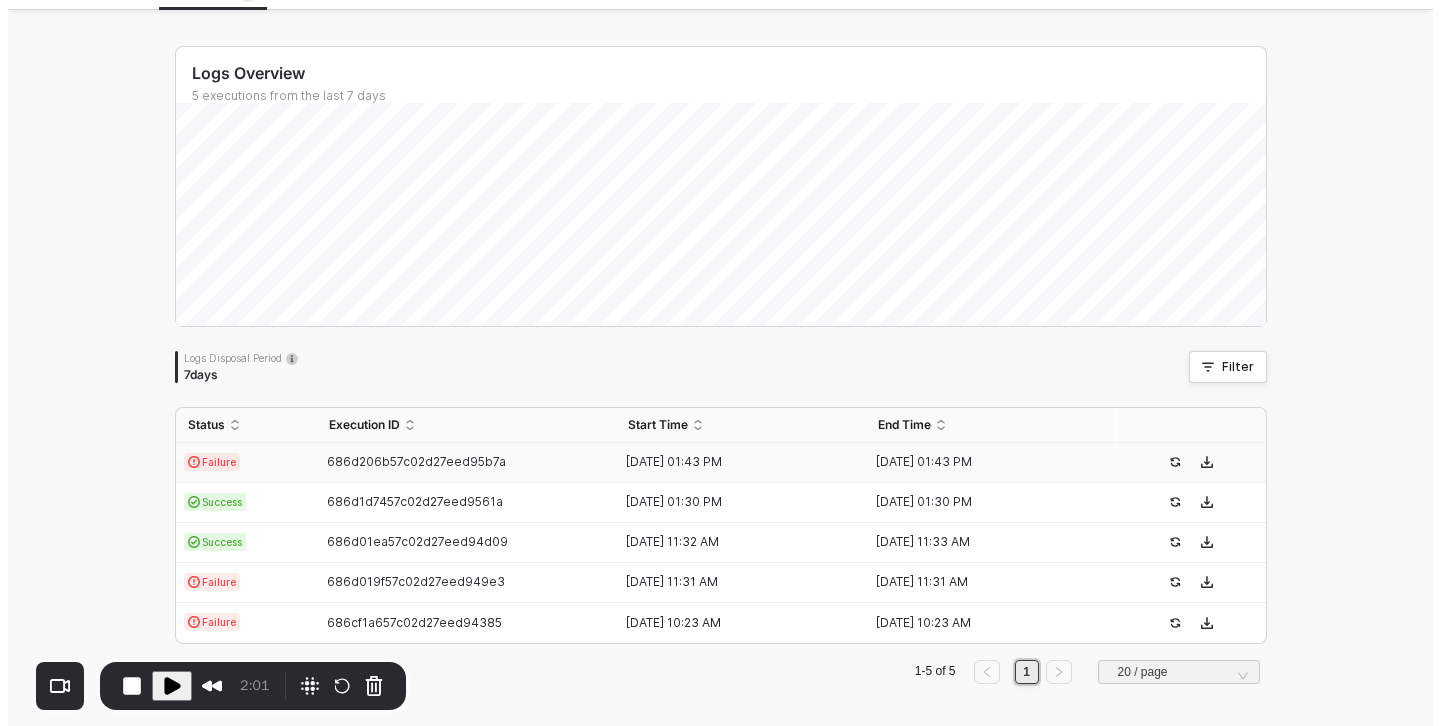 scroll, scrollTop: 0, scrollLeft: 0, axis: both 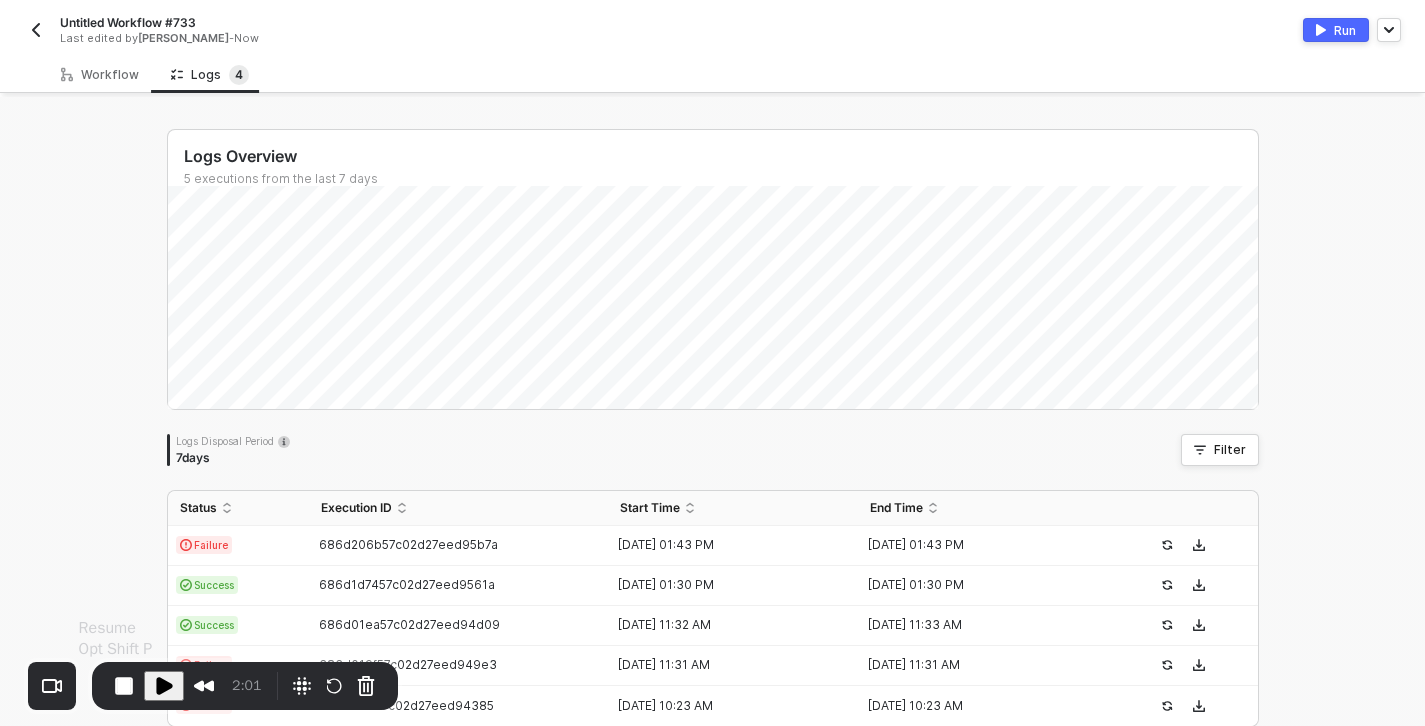 click at bounding box center (164, 686) 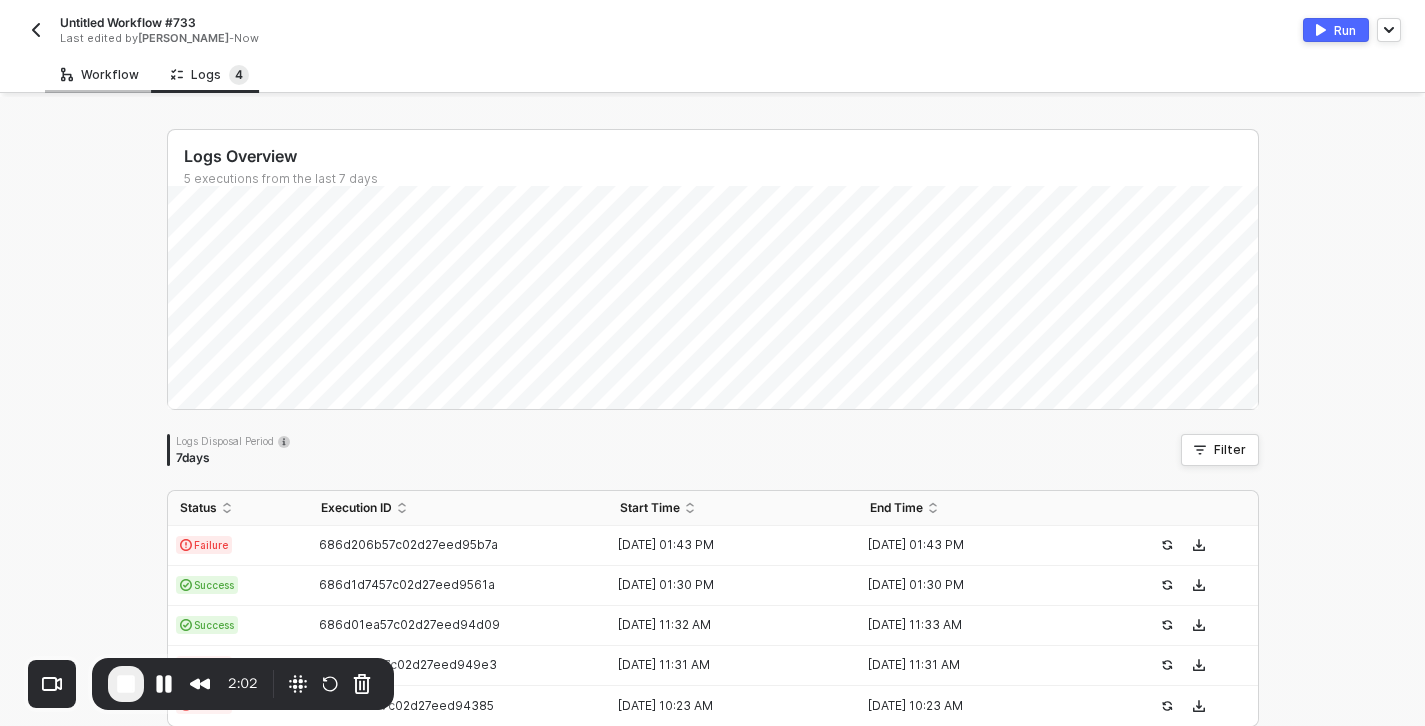 click on "Workflow" at bounding box center (100, 74) 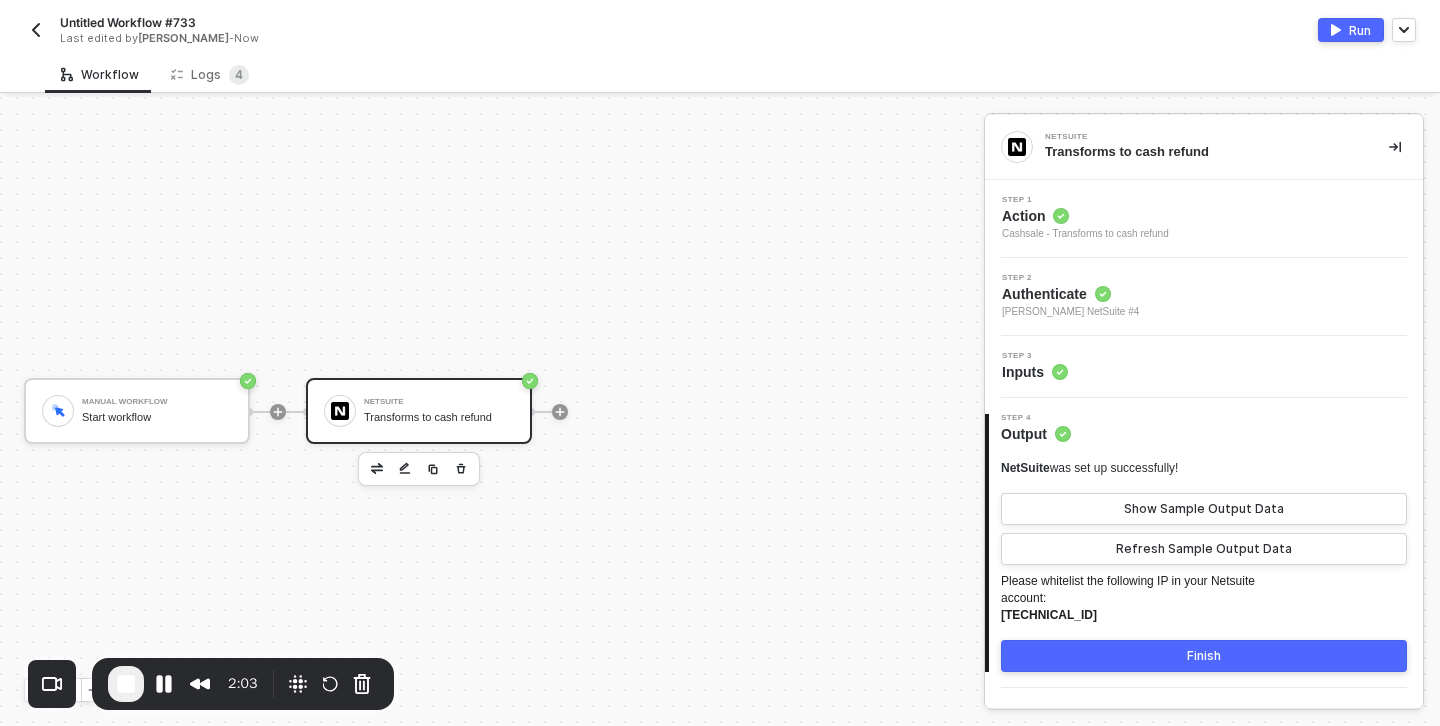click on "Step 3 Inputs" at bounding box center (1206, 367) 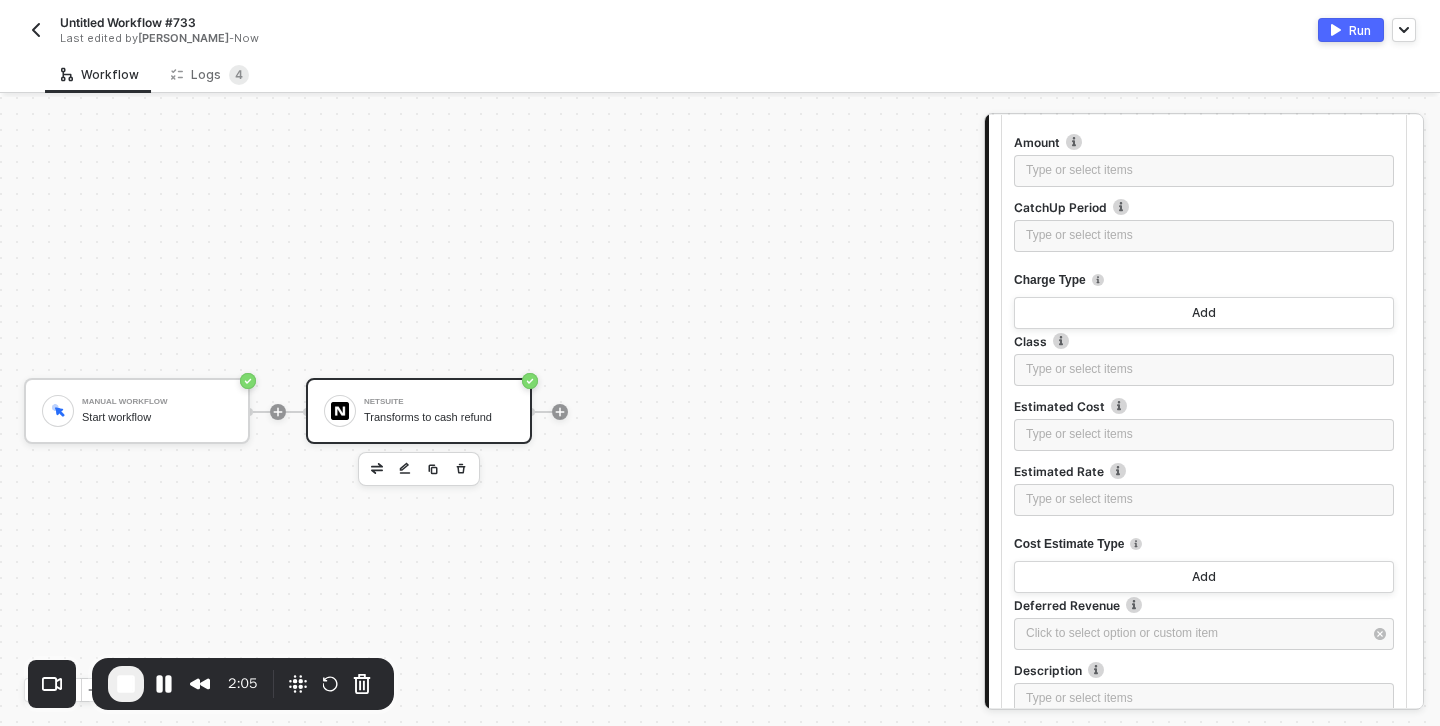 scroll, scrollTop: 466, scrollLeft: 0, axis: vertical 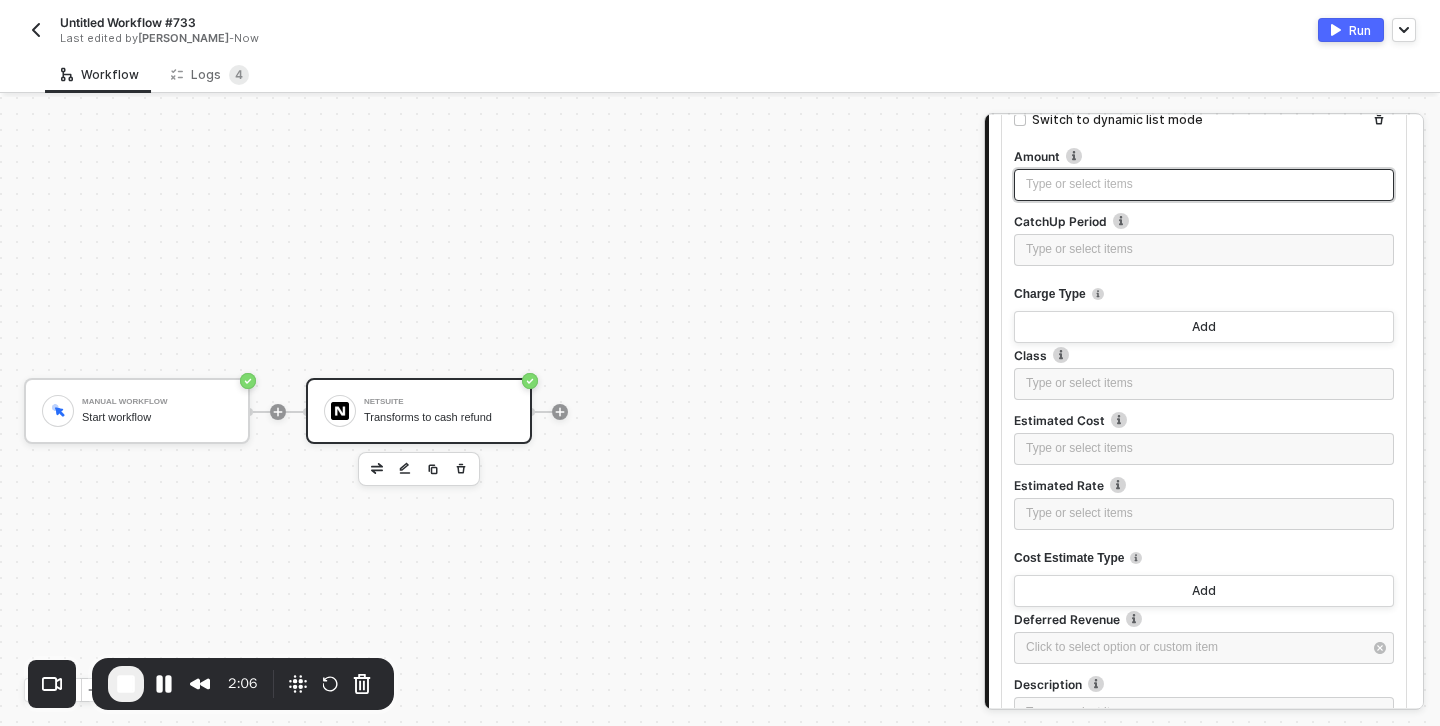 click on "Type or select items ﻿" at bounding box center [1204, 184] 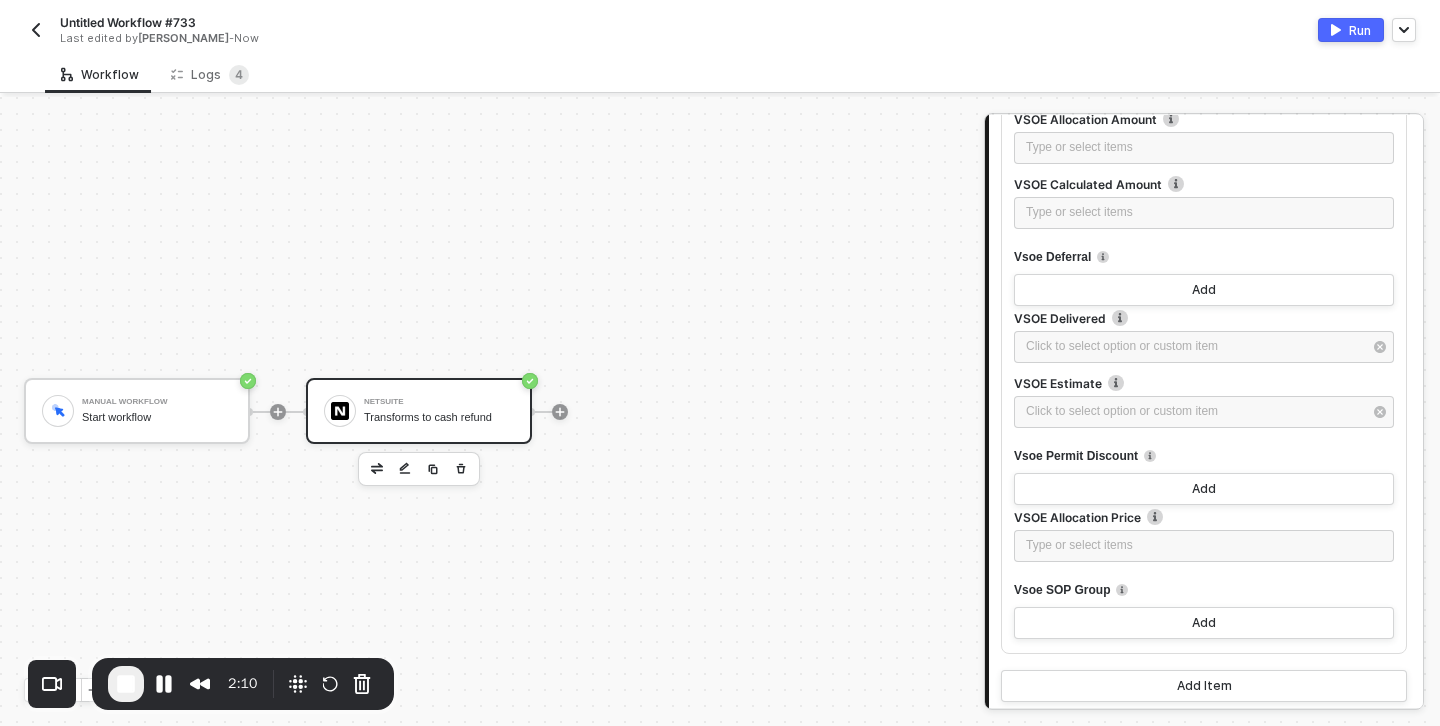 scroll, scrollTop: 4736, scrollLeft: 0, axis: vertical 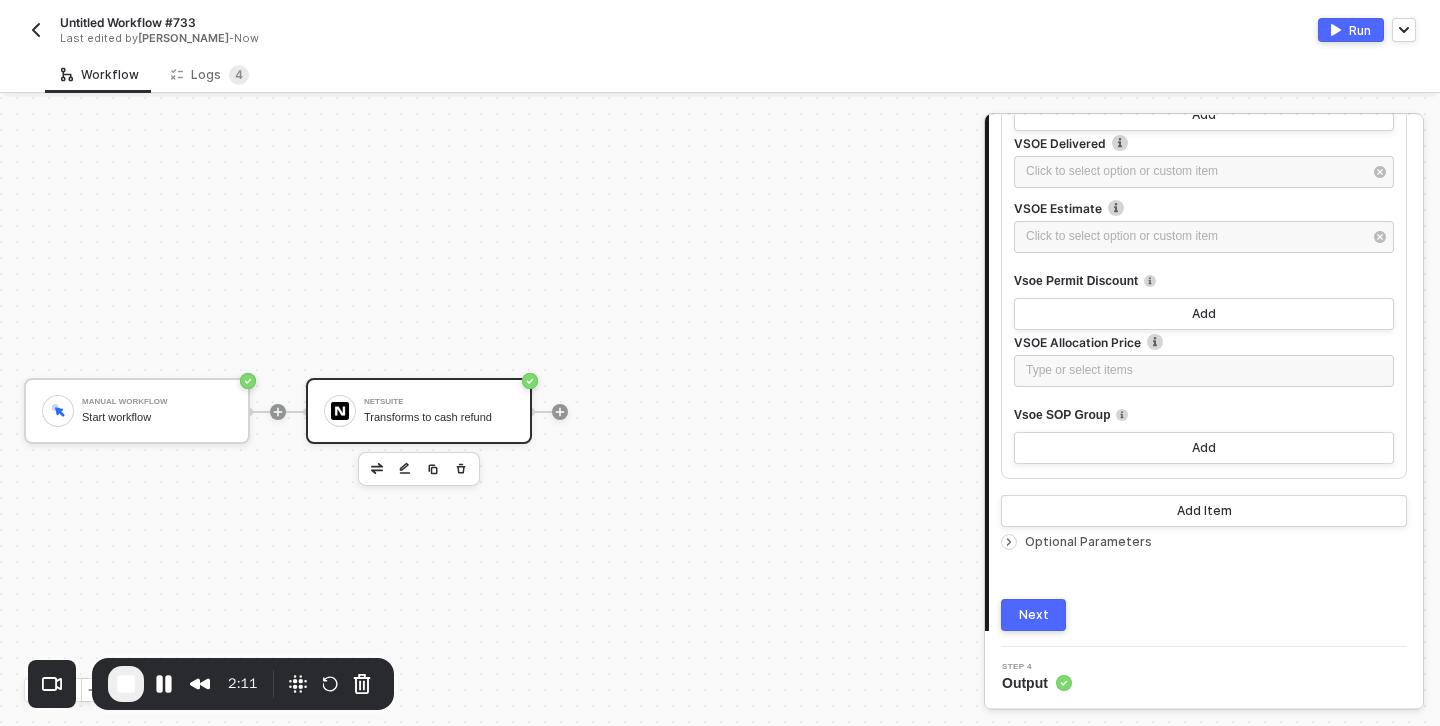 click on "Next" at bounding box center (1034, 615) 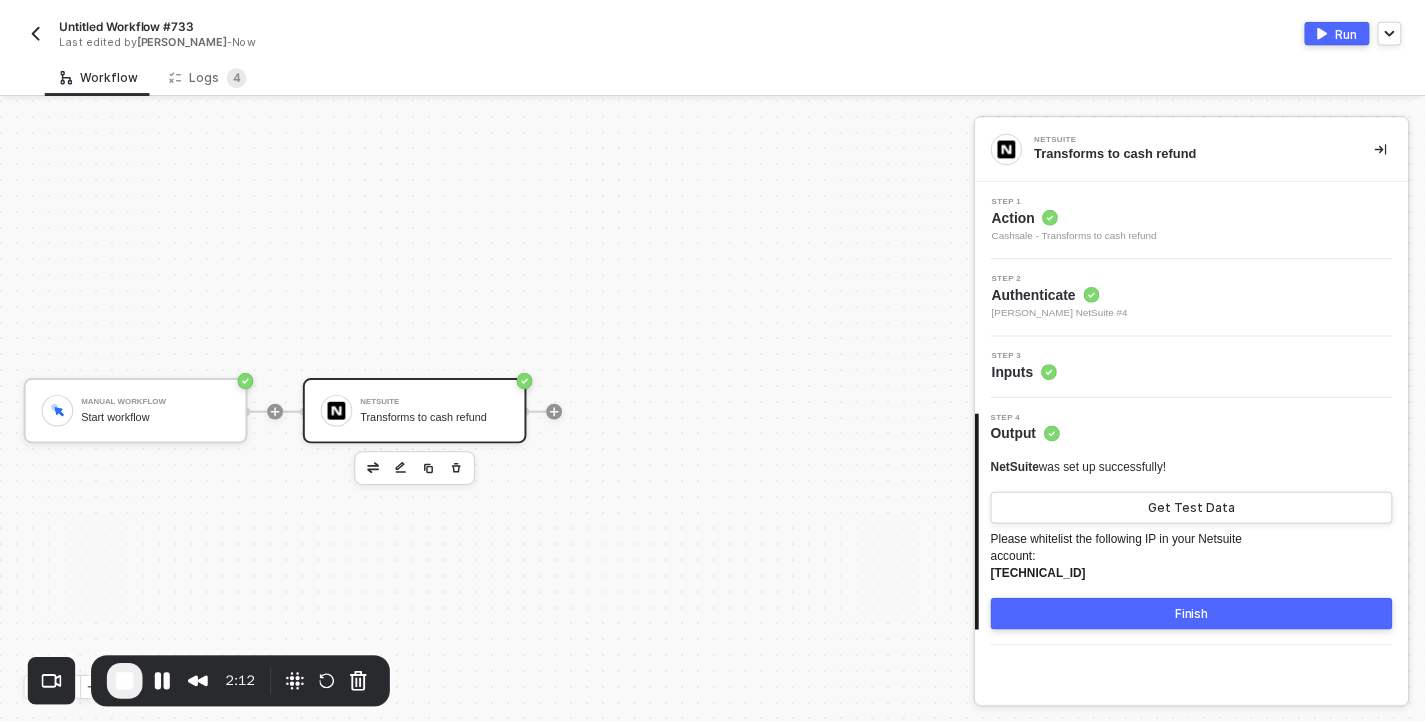 scroll, scrollTop: 0, scrollLeft: 0, axis: both 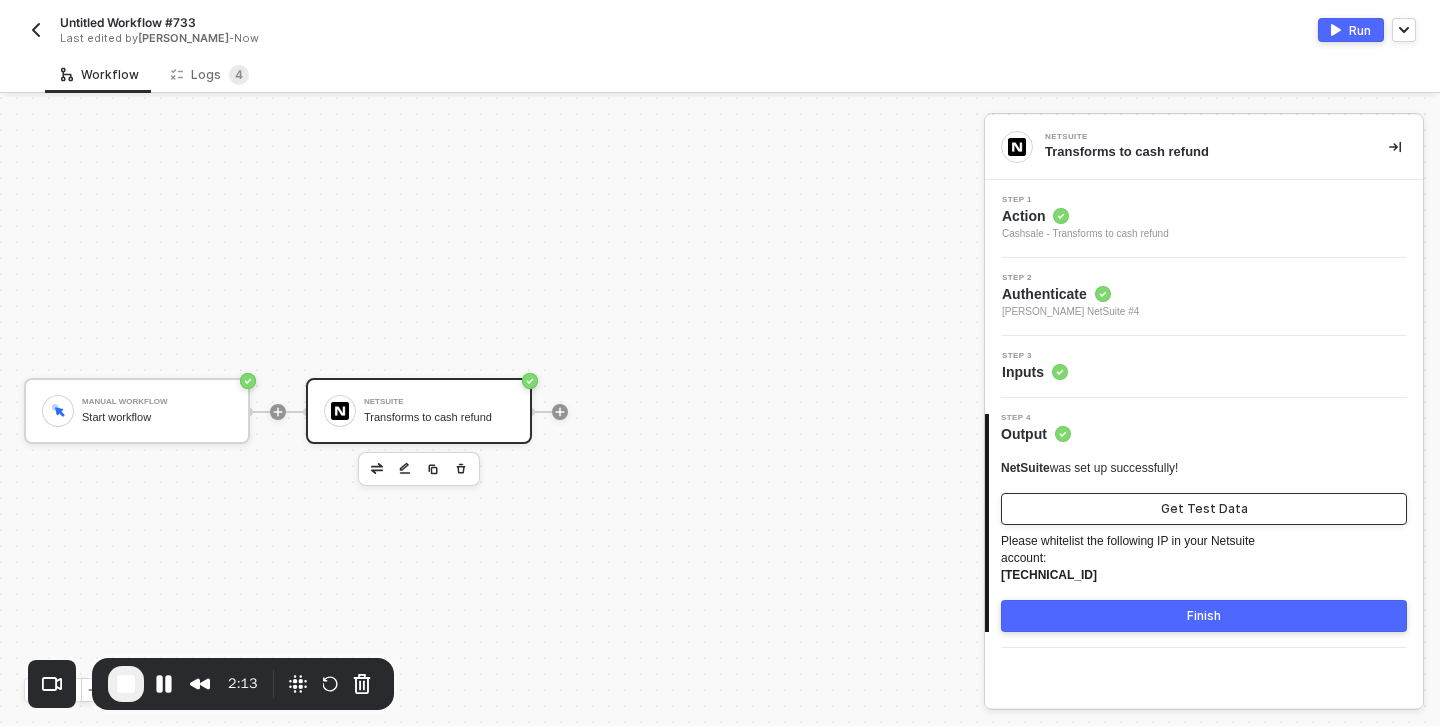 click on "Get Test Data" at bounding box center [1204, 509] 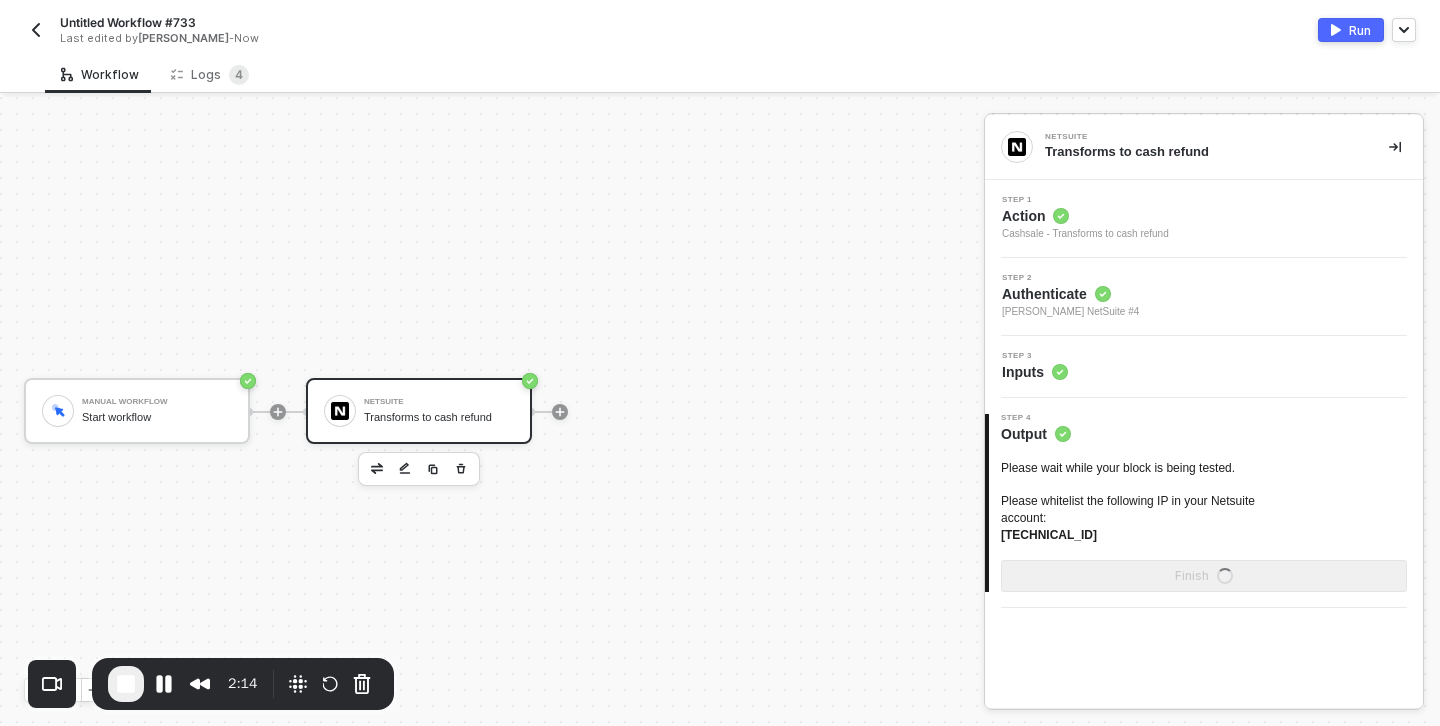 click on "Run" at bounding box center (1360, 30) 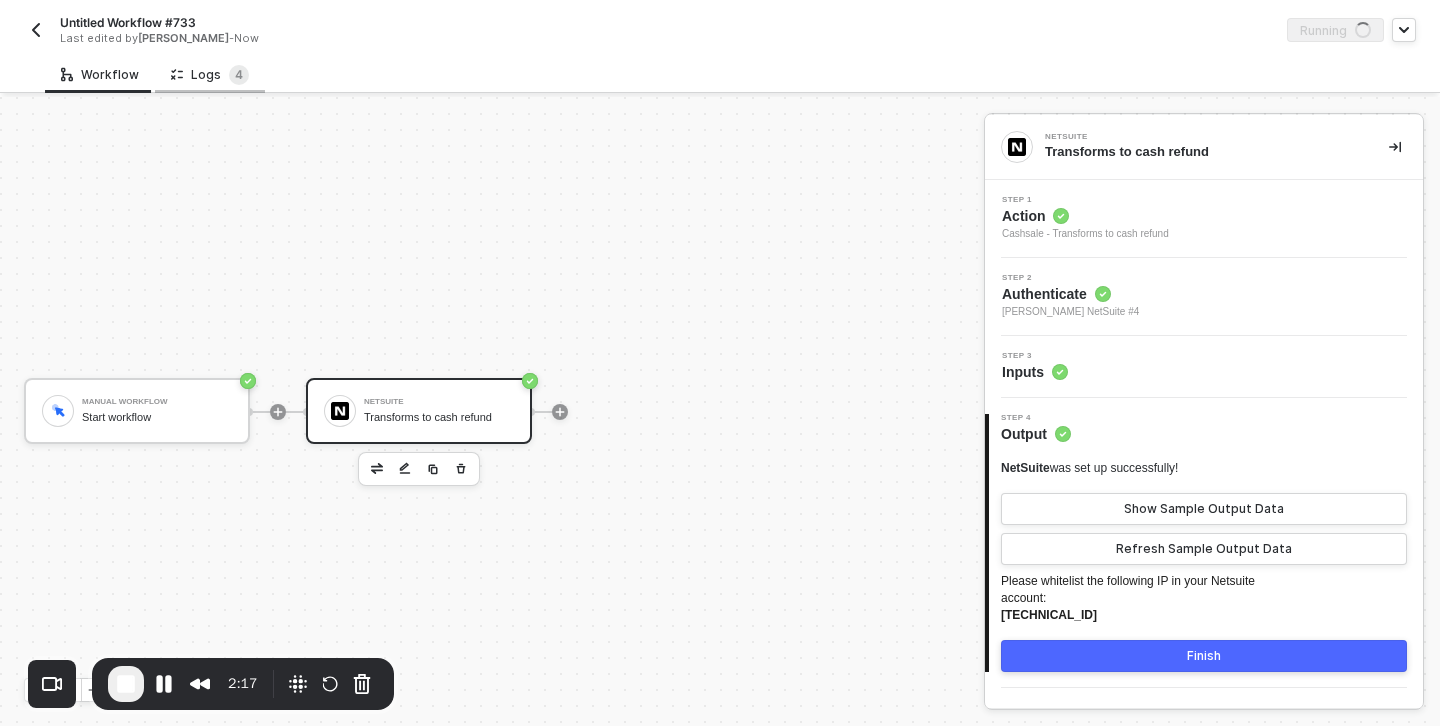 click on "Logs 4" at bounding box center [210, 74] 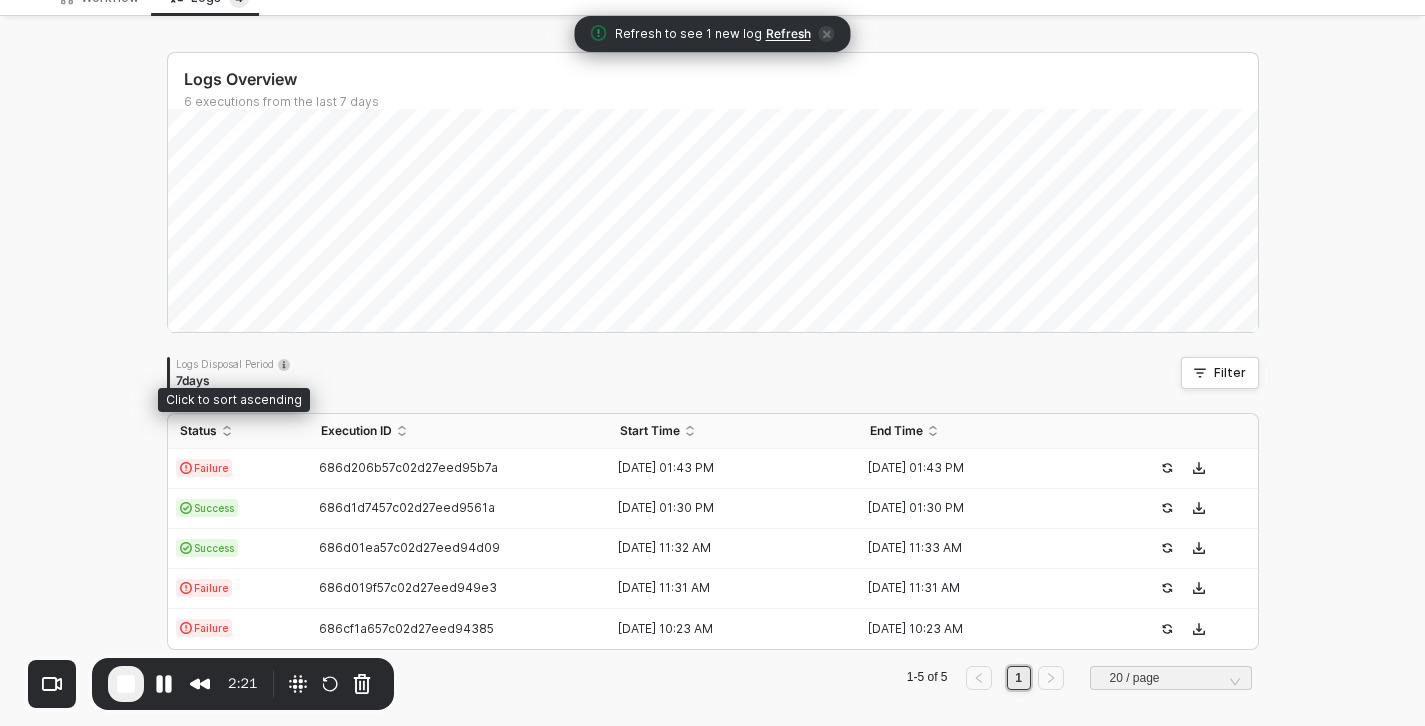 scroll, scrollTop: 76, scrollLeft: 0, axis: vertical 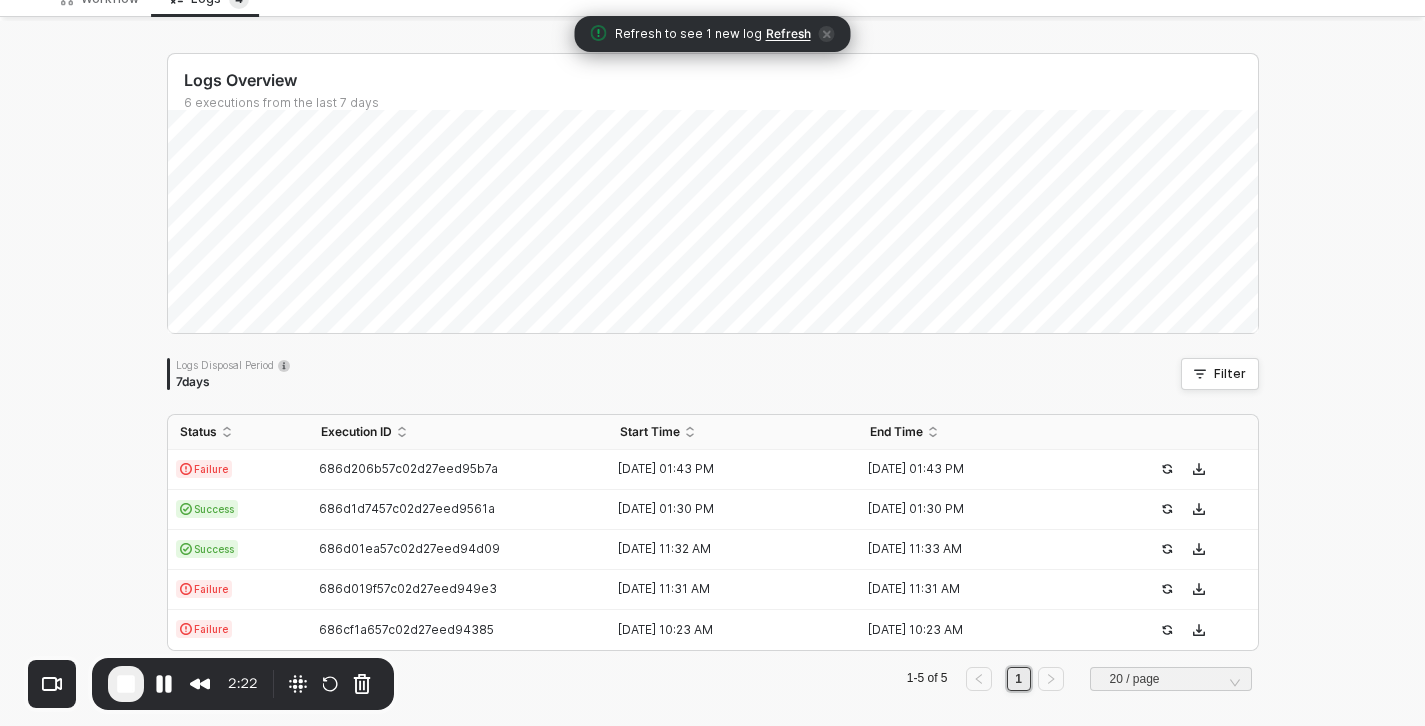 click on "Refresh to see 1 new log   Refresh" at bounding box center [713, 34] 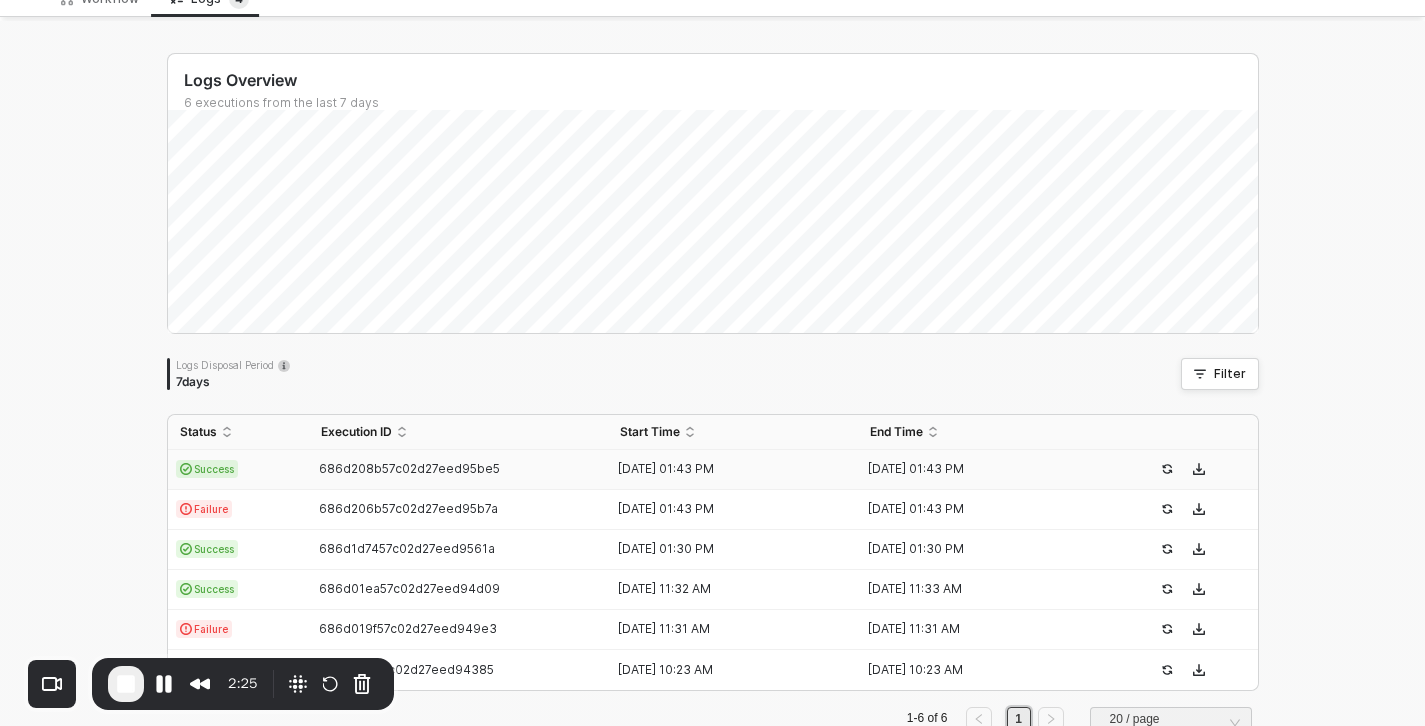click on "Success" at bounding box center [238, 470] 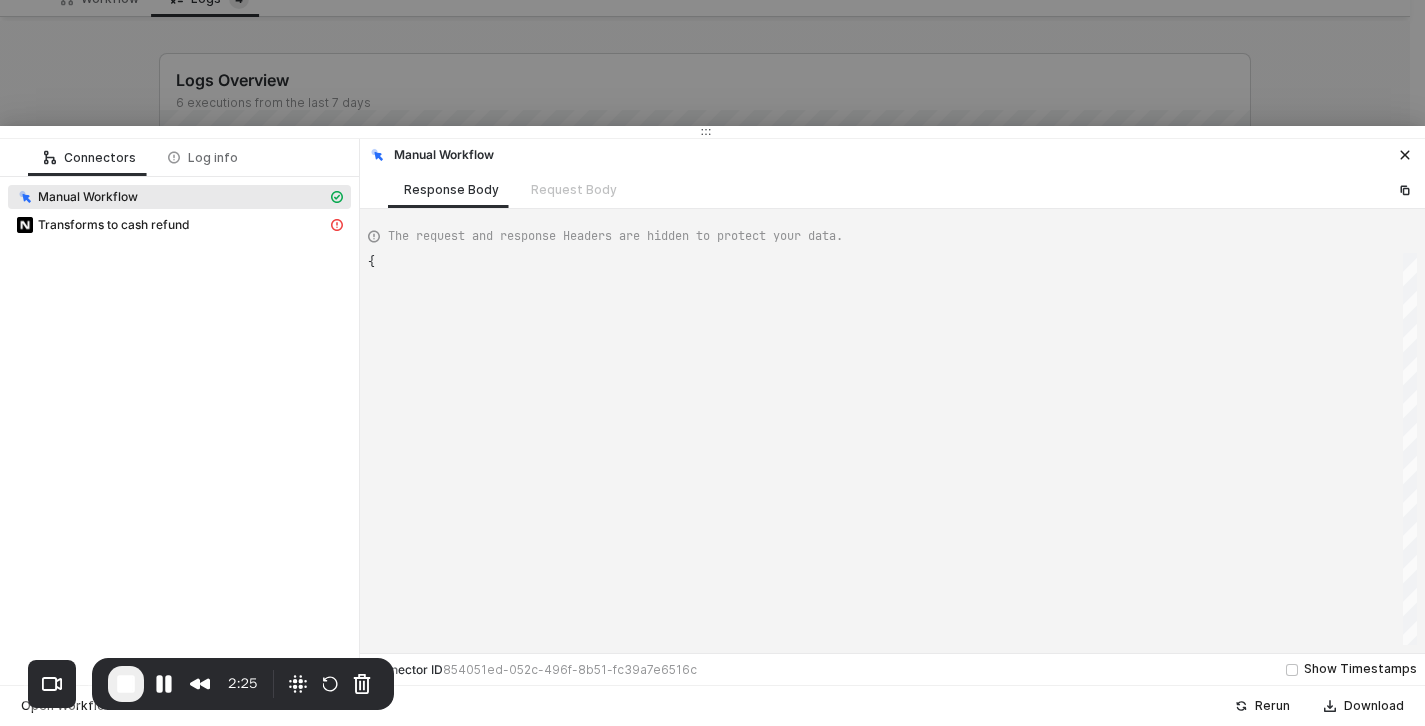 scroll, scrollTop: 54, scrollLeft: 0, axis: vertical 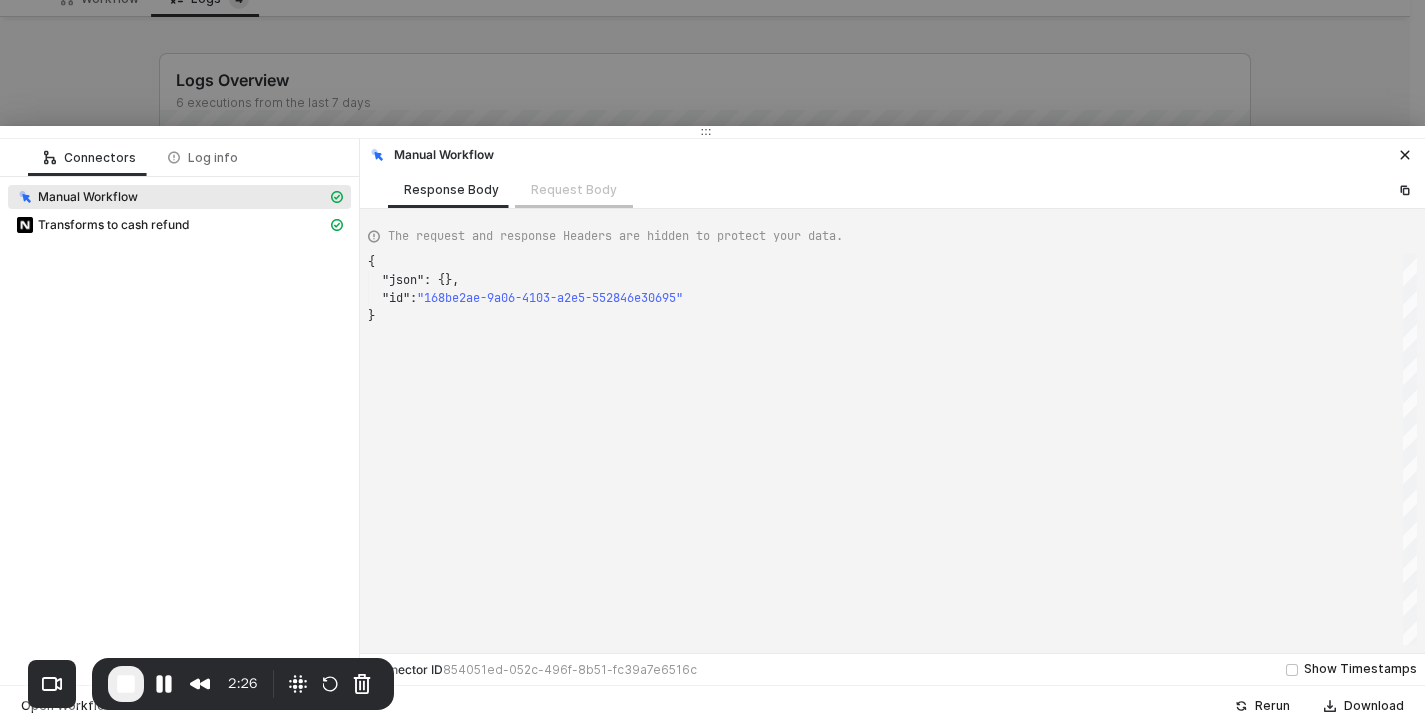 click on "Request Body" at bounding box center [574, 189] 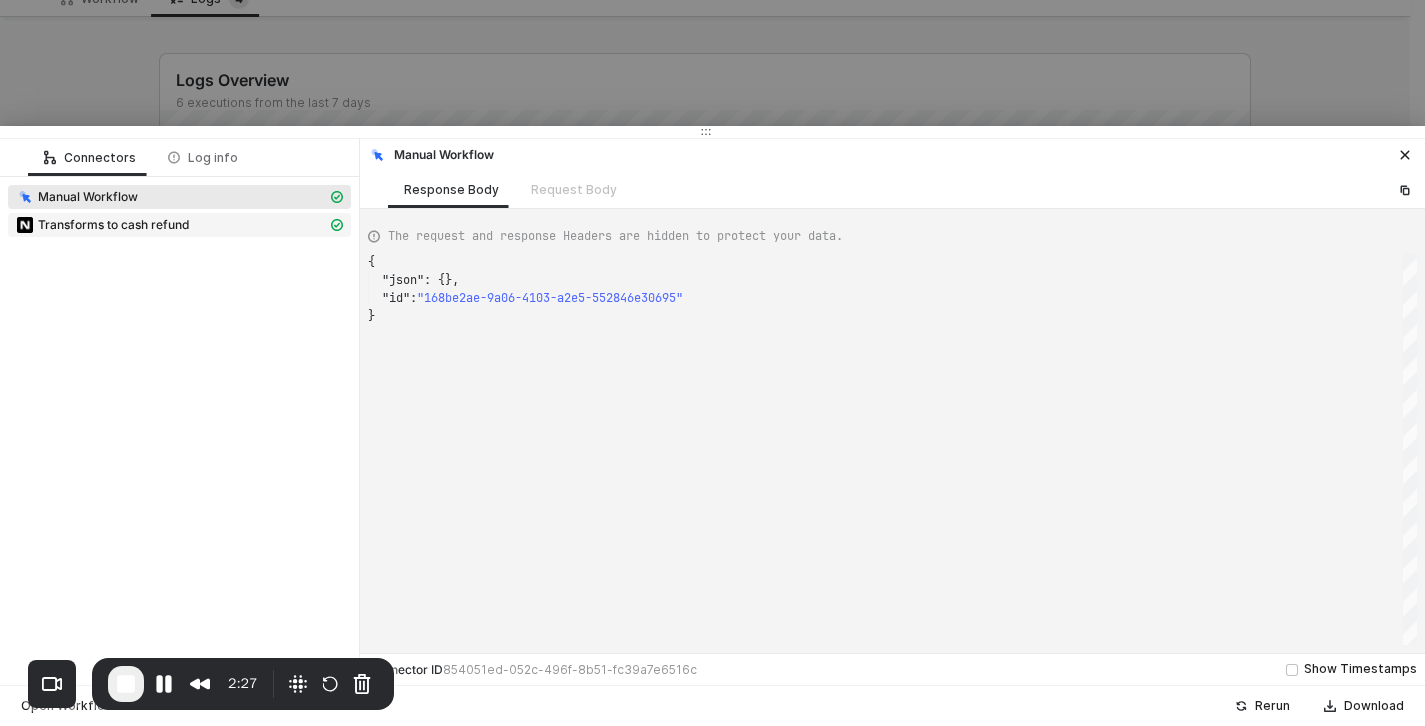 click on "Transforms to cash refund" at bounding box center (171, 225) 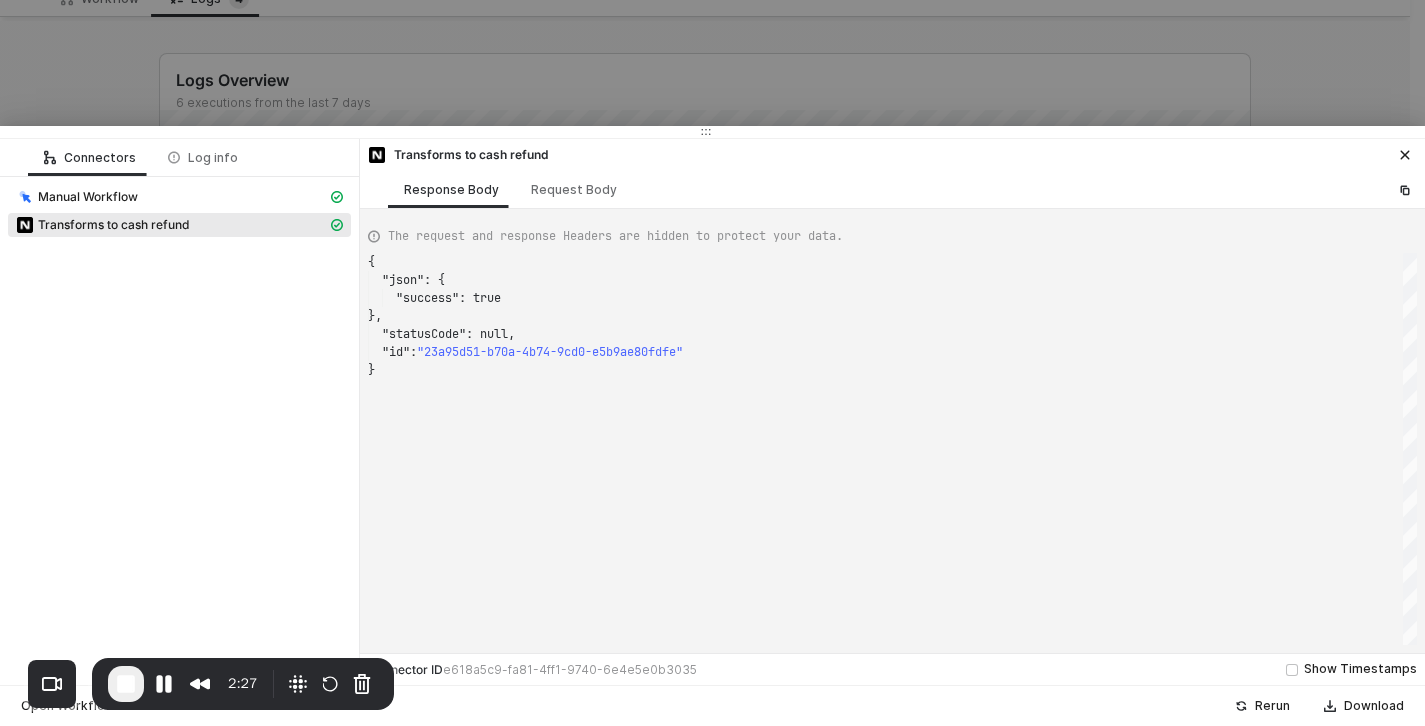scroll, scrollTop: 108, scrollLeft: 0, axis: vertical 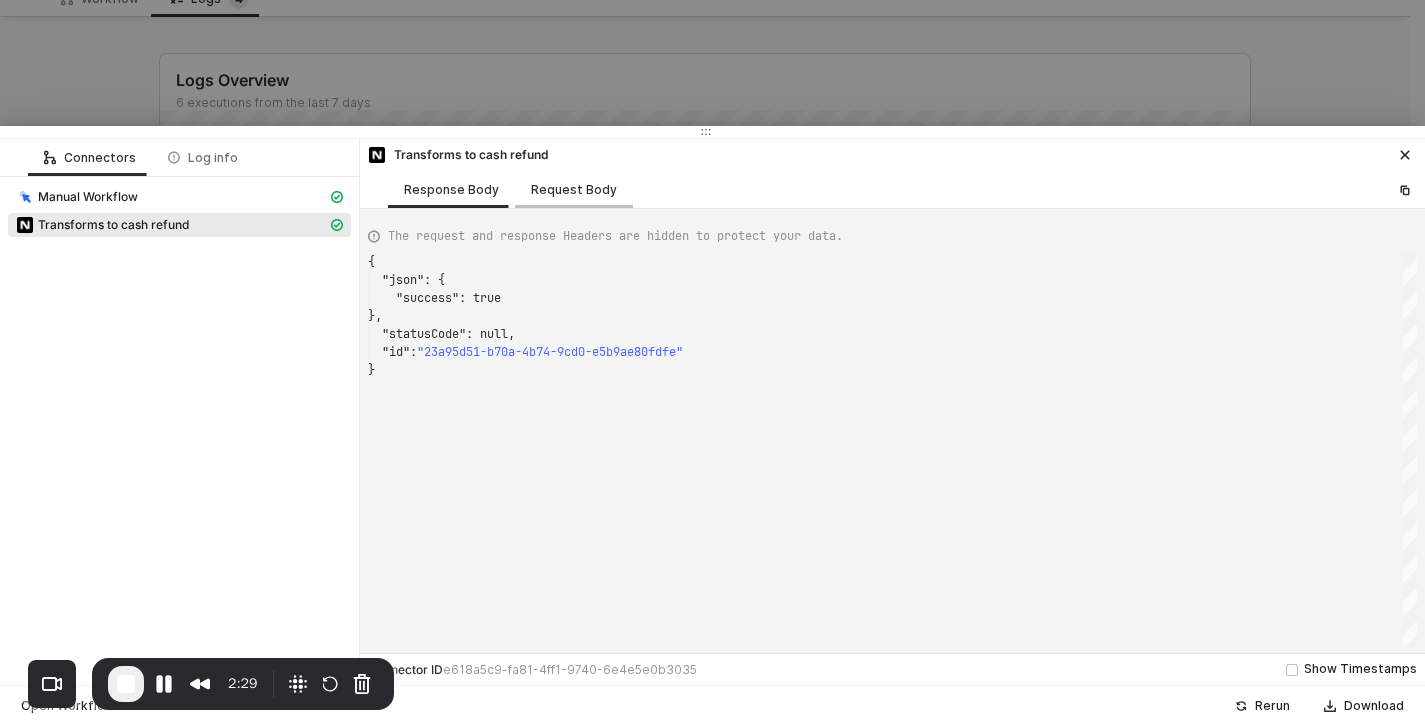 click on "Request Body" at bounding box center (574, 189) 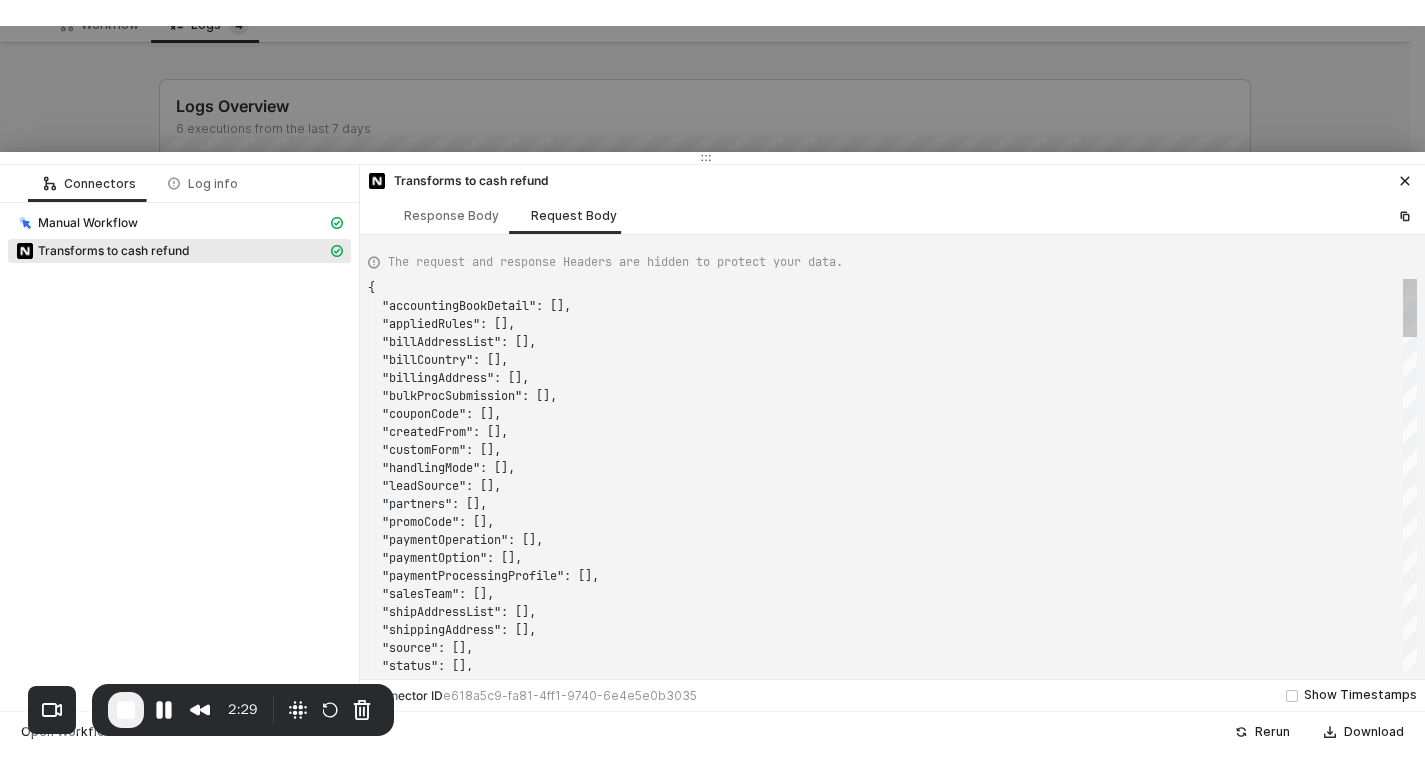 scroll, scrollTop: 180, scrollLeft: 0, axis: vertical 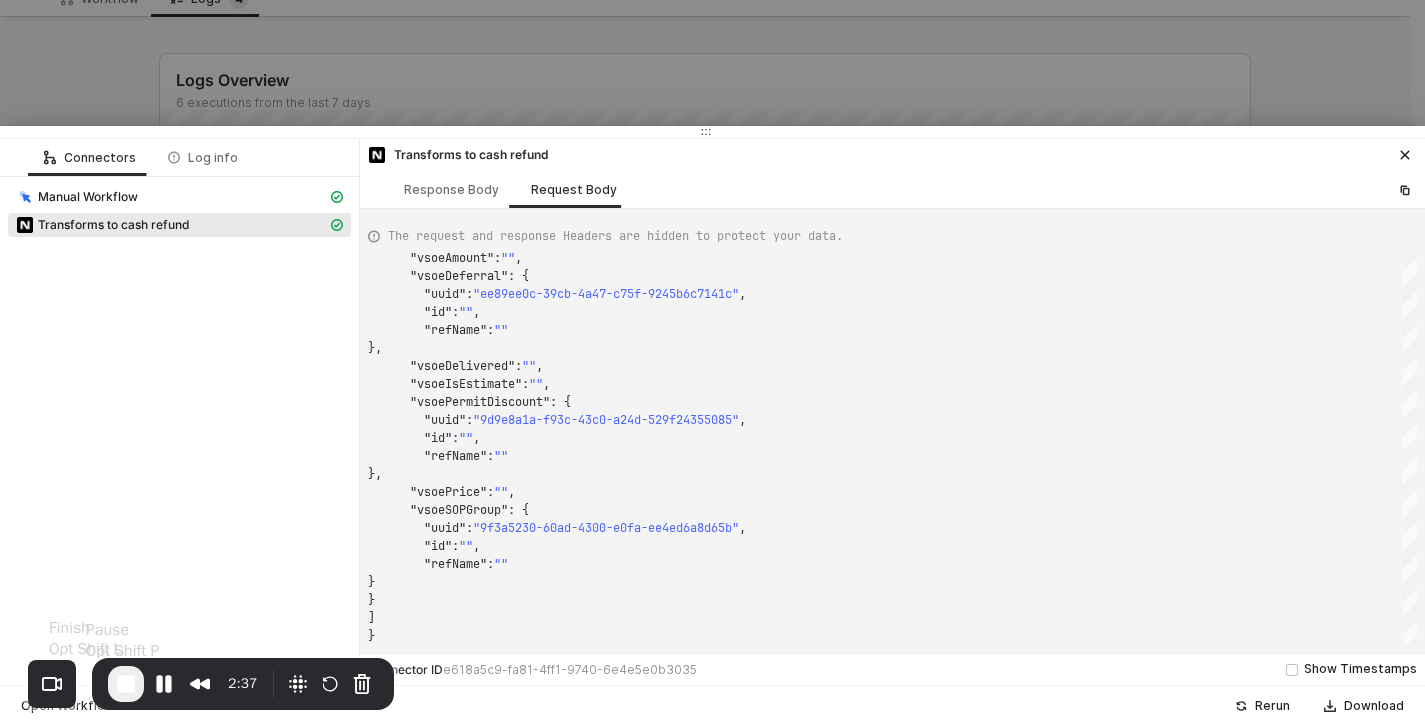 click at bounding box center [126, 684] 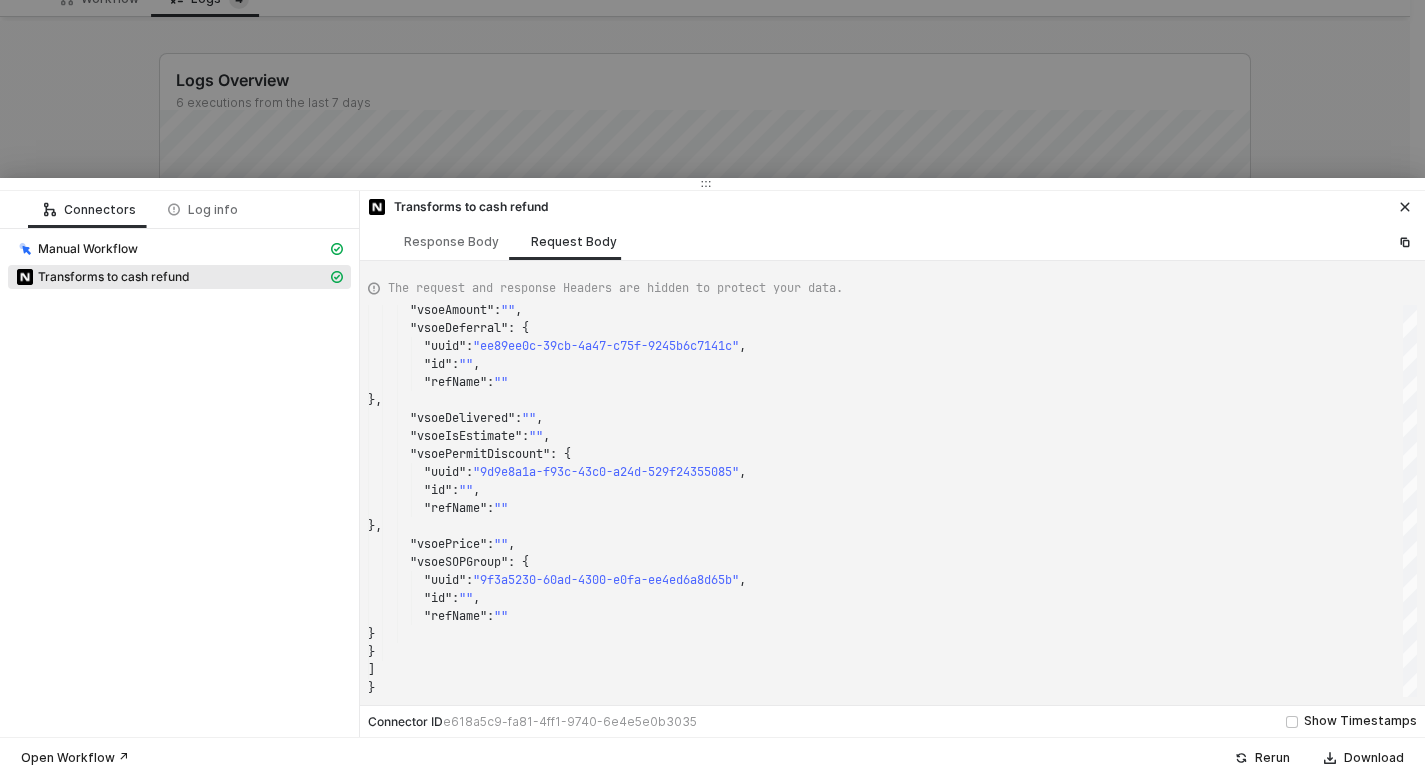 click 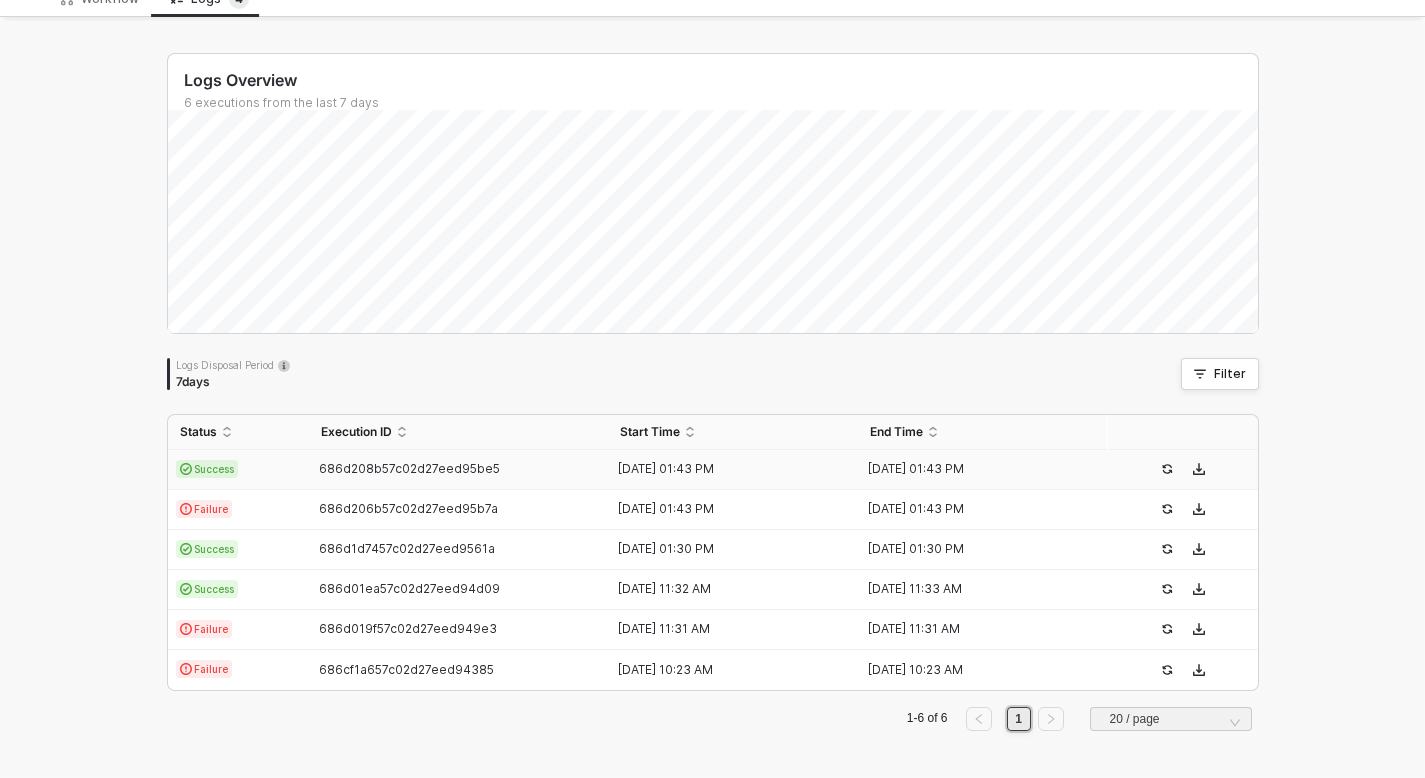 scroll, scrollTop: 0, scrollLeft: 0, axis: both 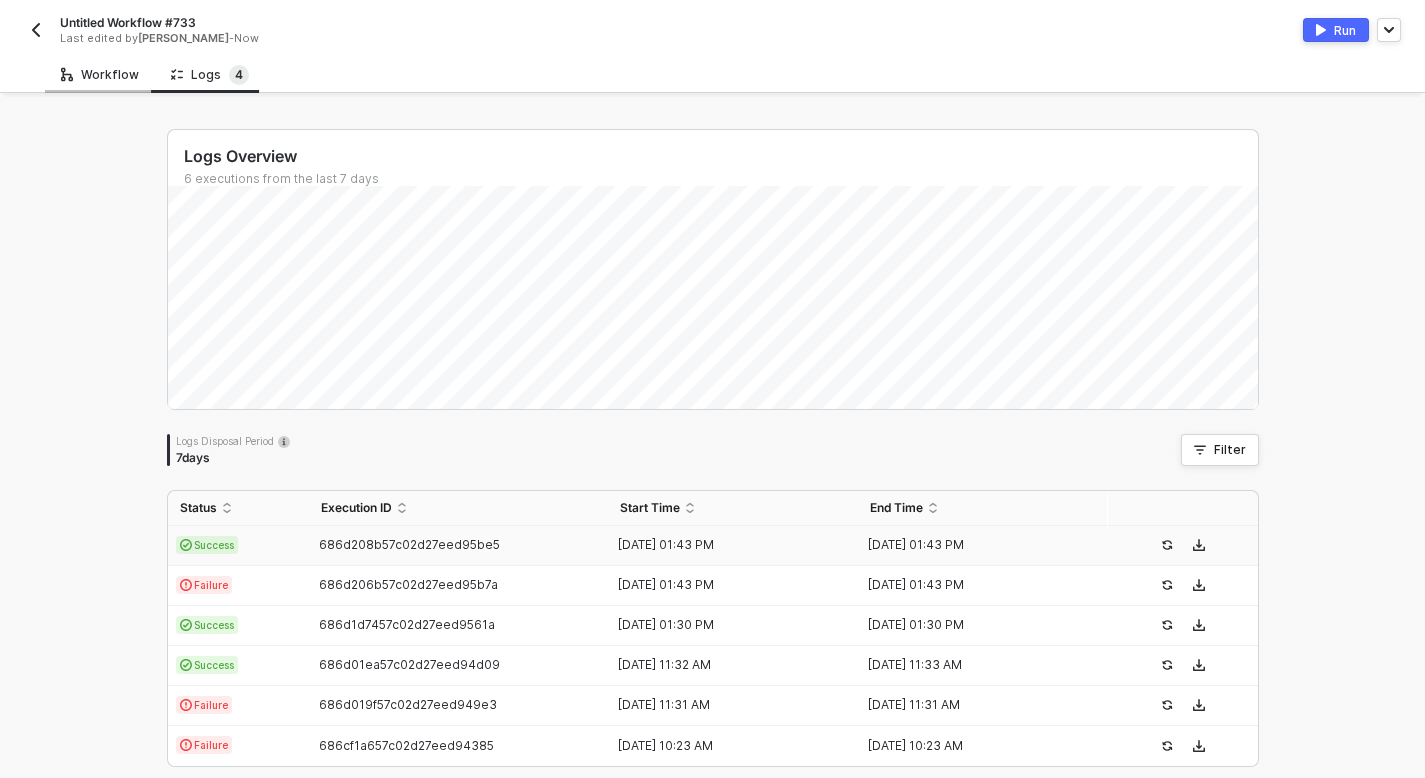 click on "Workflow" at bounding box center [100, 74] 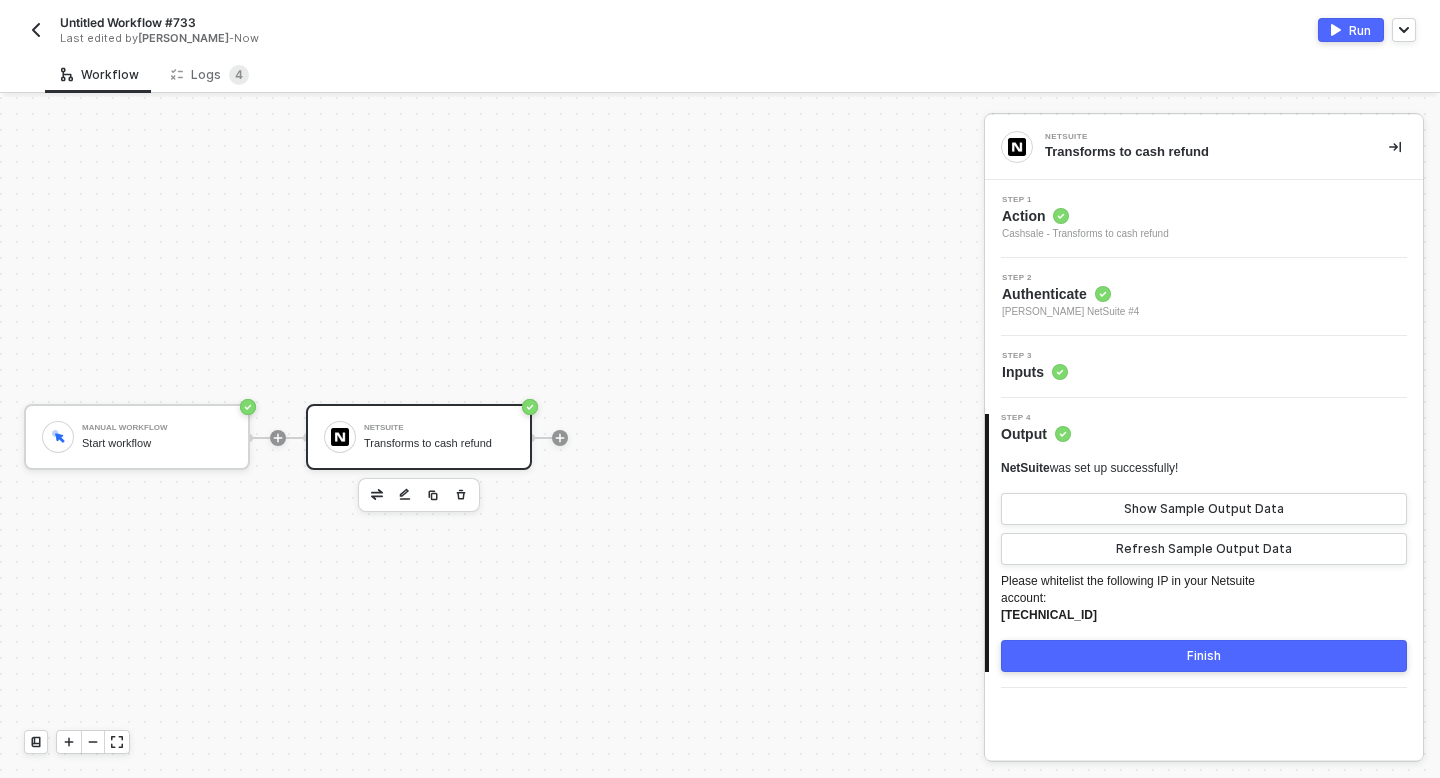 click on "Action" at bounding box center [1085, 216] 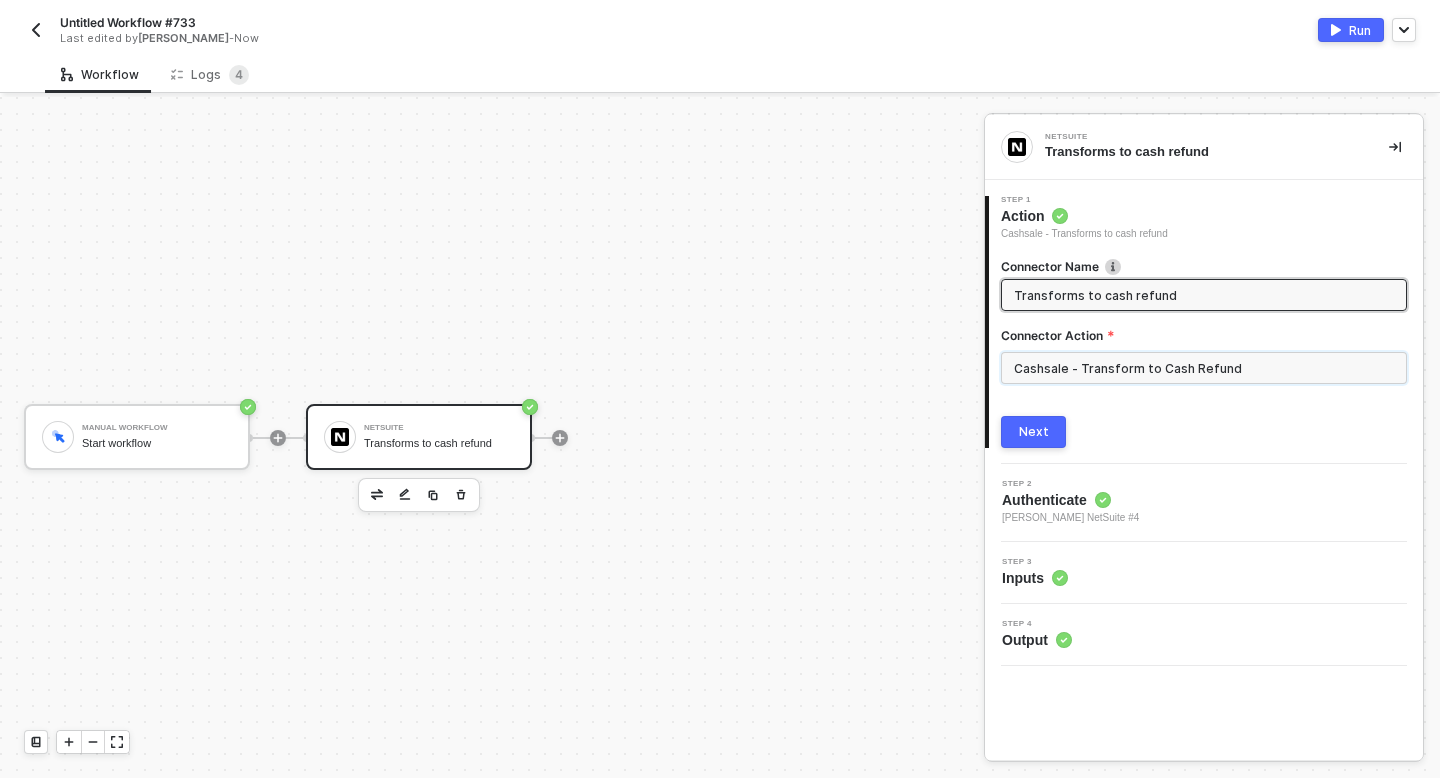 click on "Cashsale - Transform to Cash Refund" at bounding box center (1204, 368) 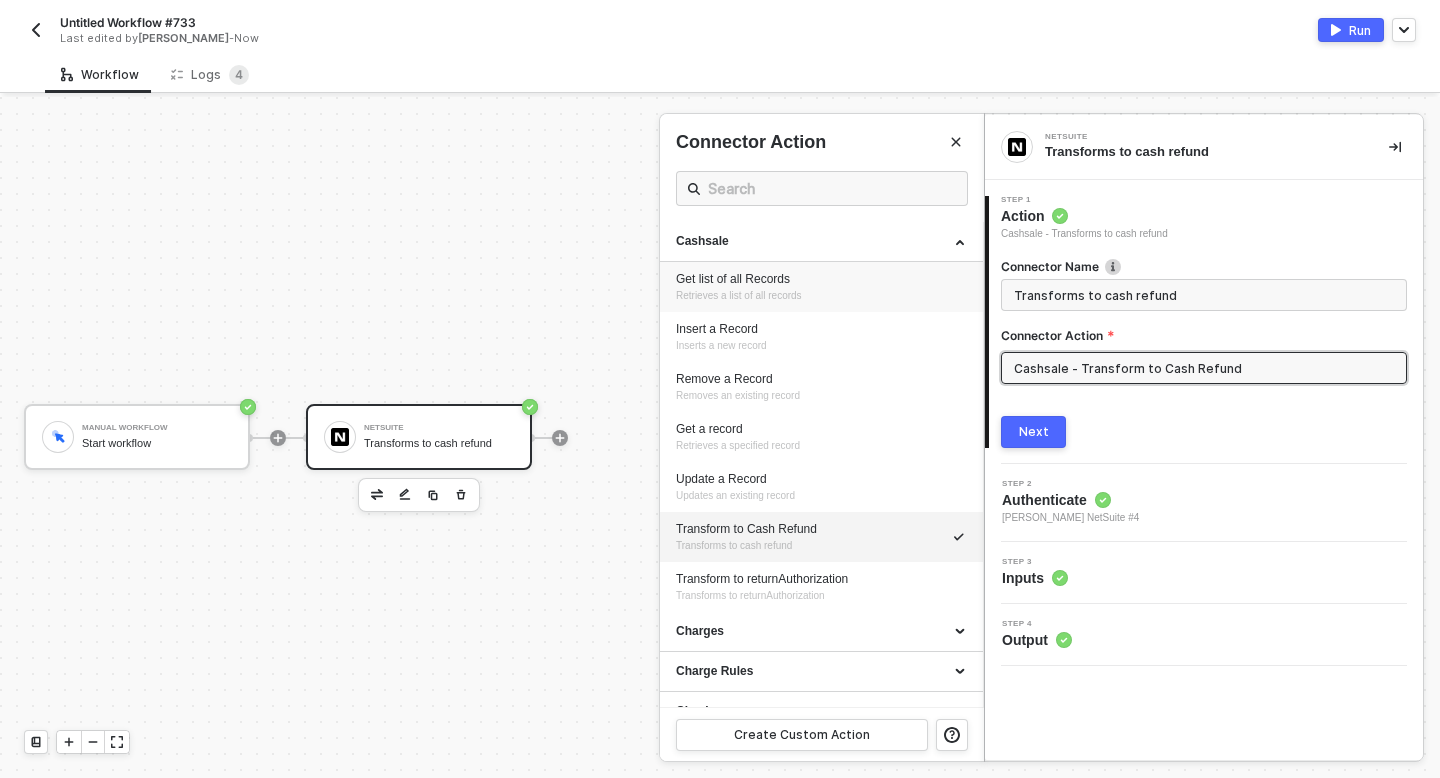 click on "Get list of all Records Retrieves a list of all records" at bounding box center [821, 287] 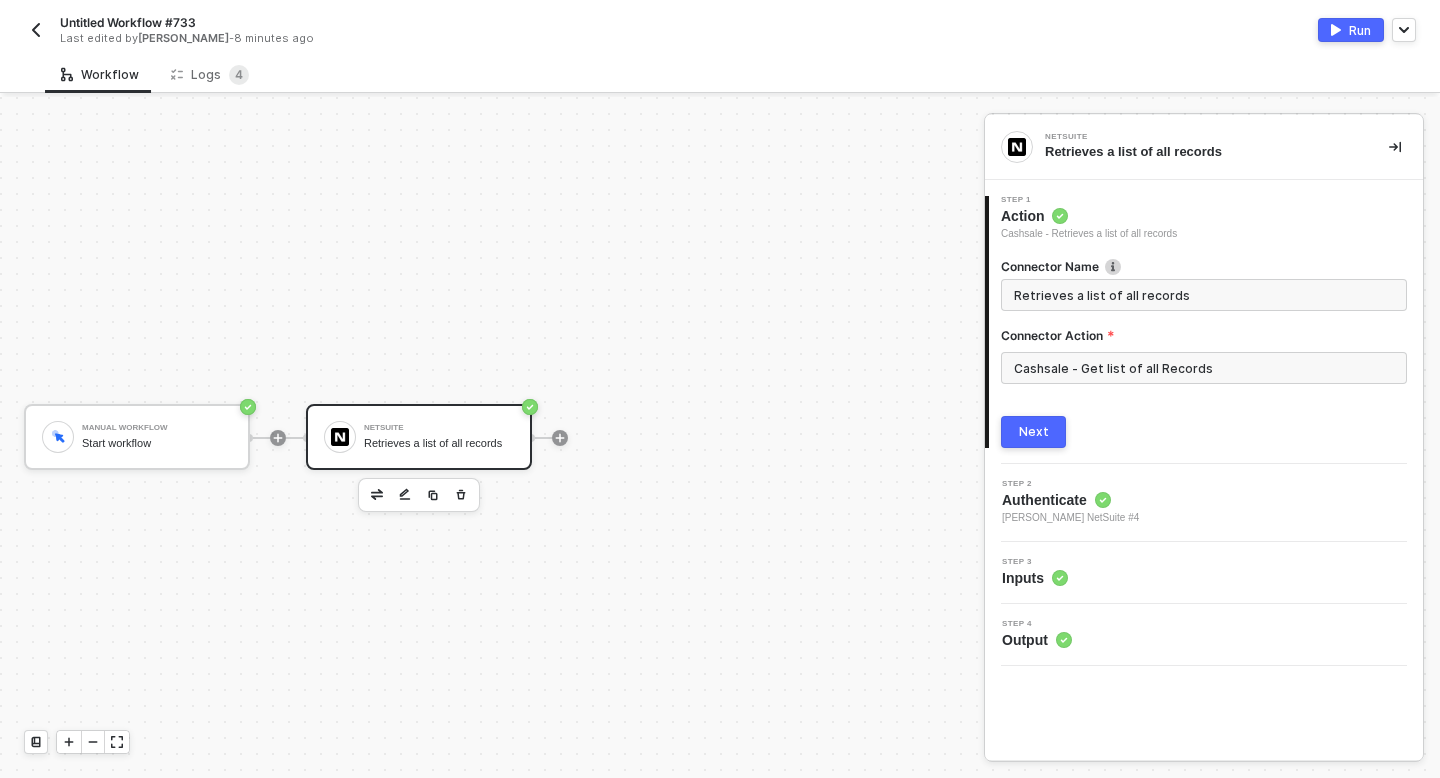 click on "Next" at bounding box center [1033, 432] 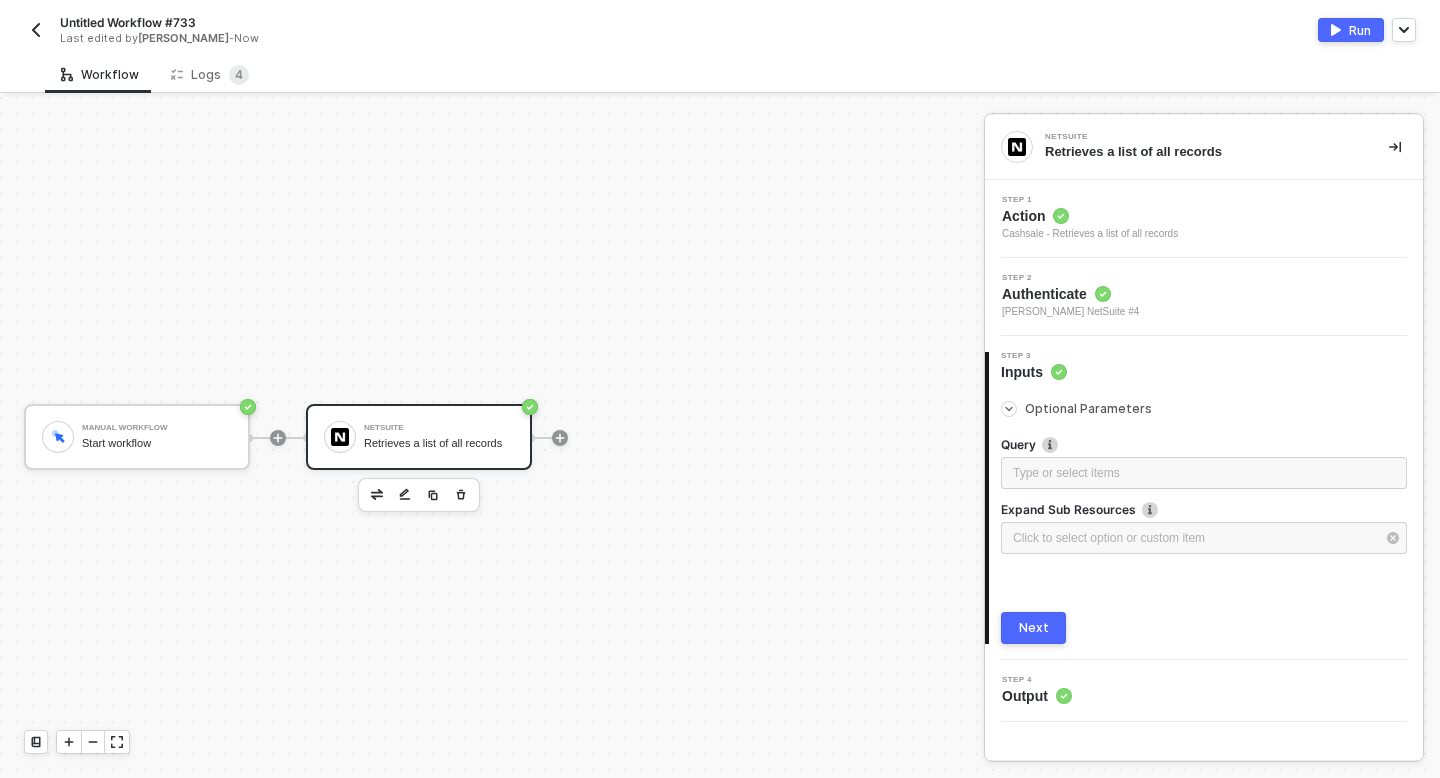 click on "Next" at bounding box center [1034, 628] 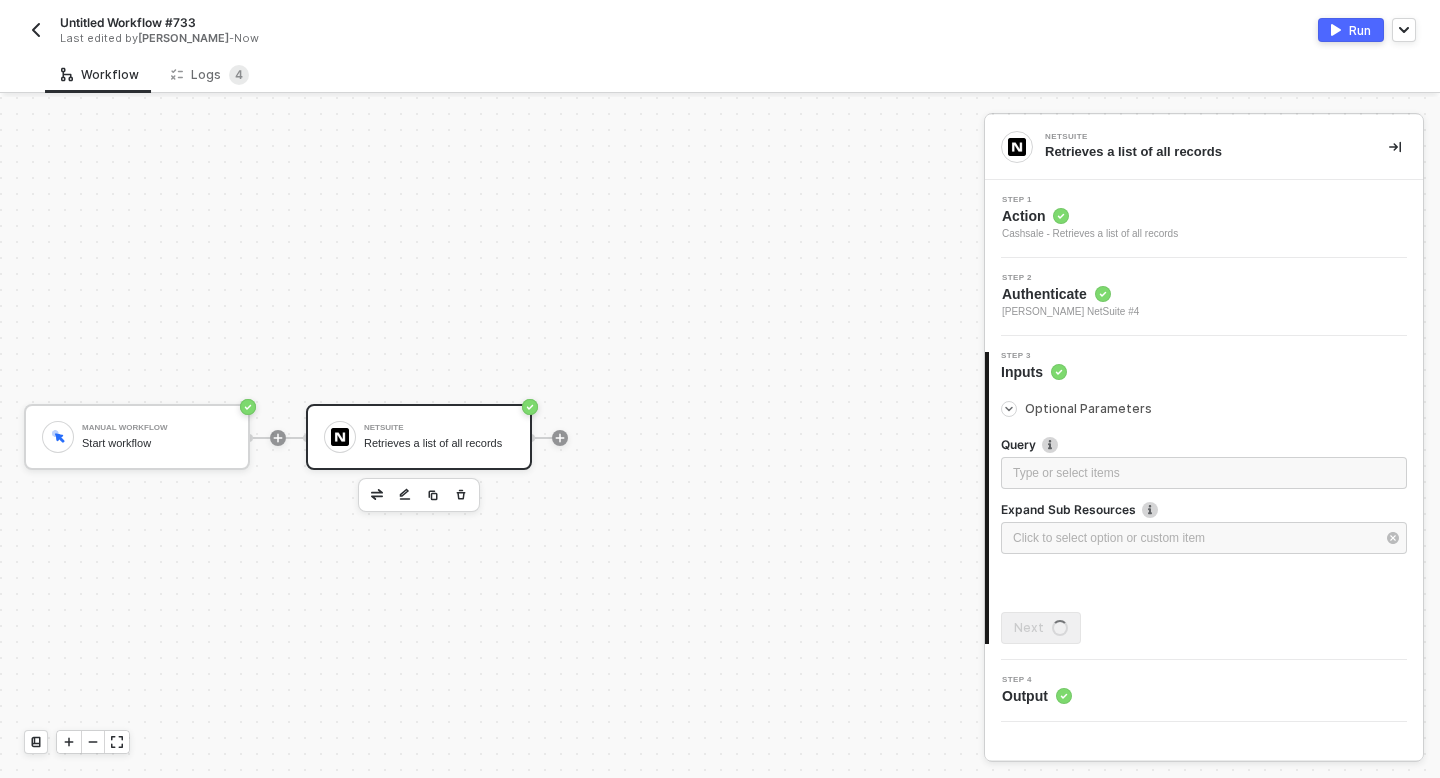 click on "Run" at bounding box center [1360, 30] 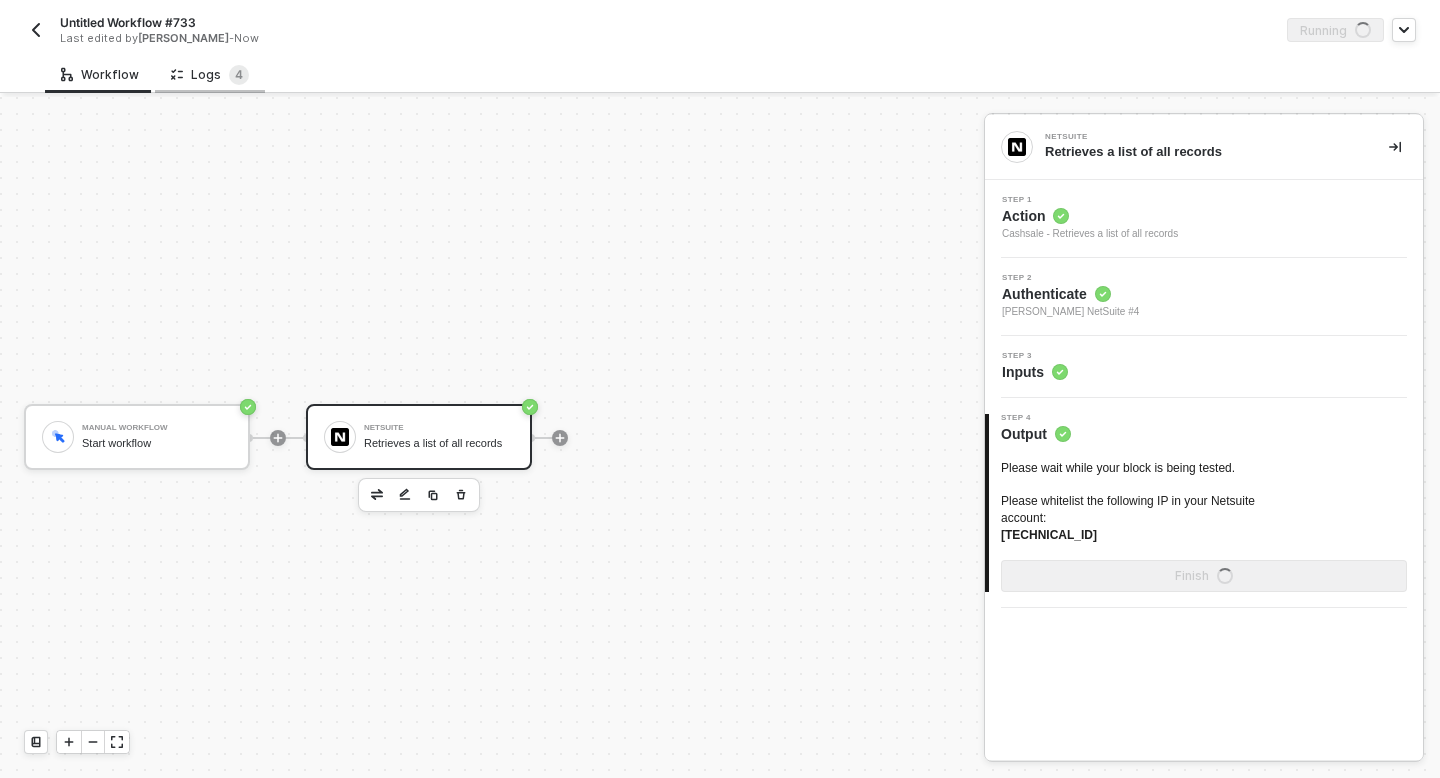 click on "Logs 4" at bounding box center [210, 75] 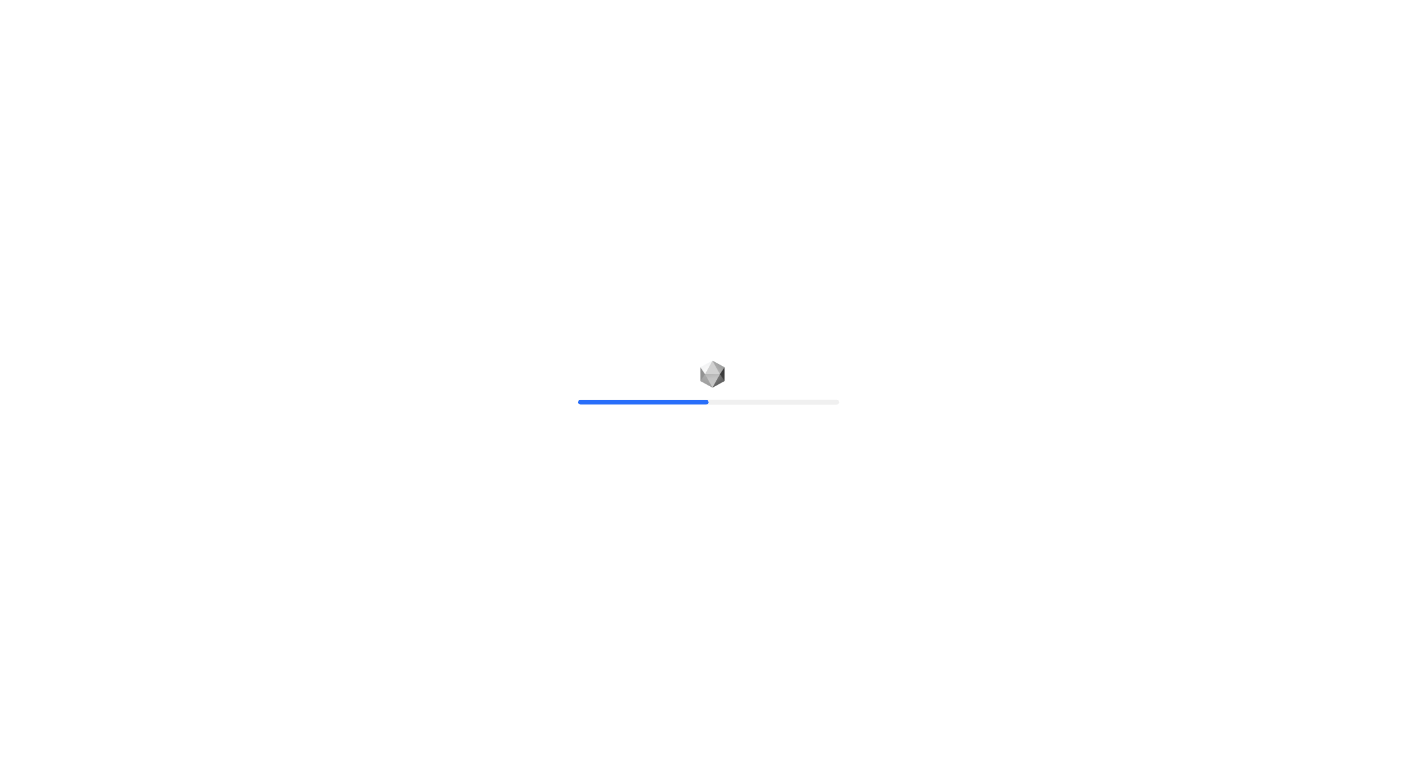 scroll, scrollTop: 0, scrollLeft: 0, axis: both 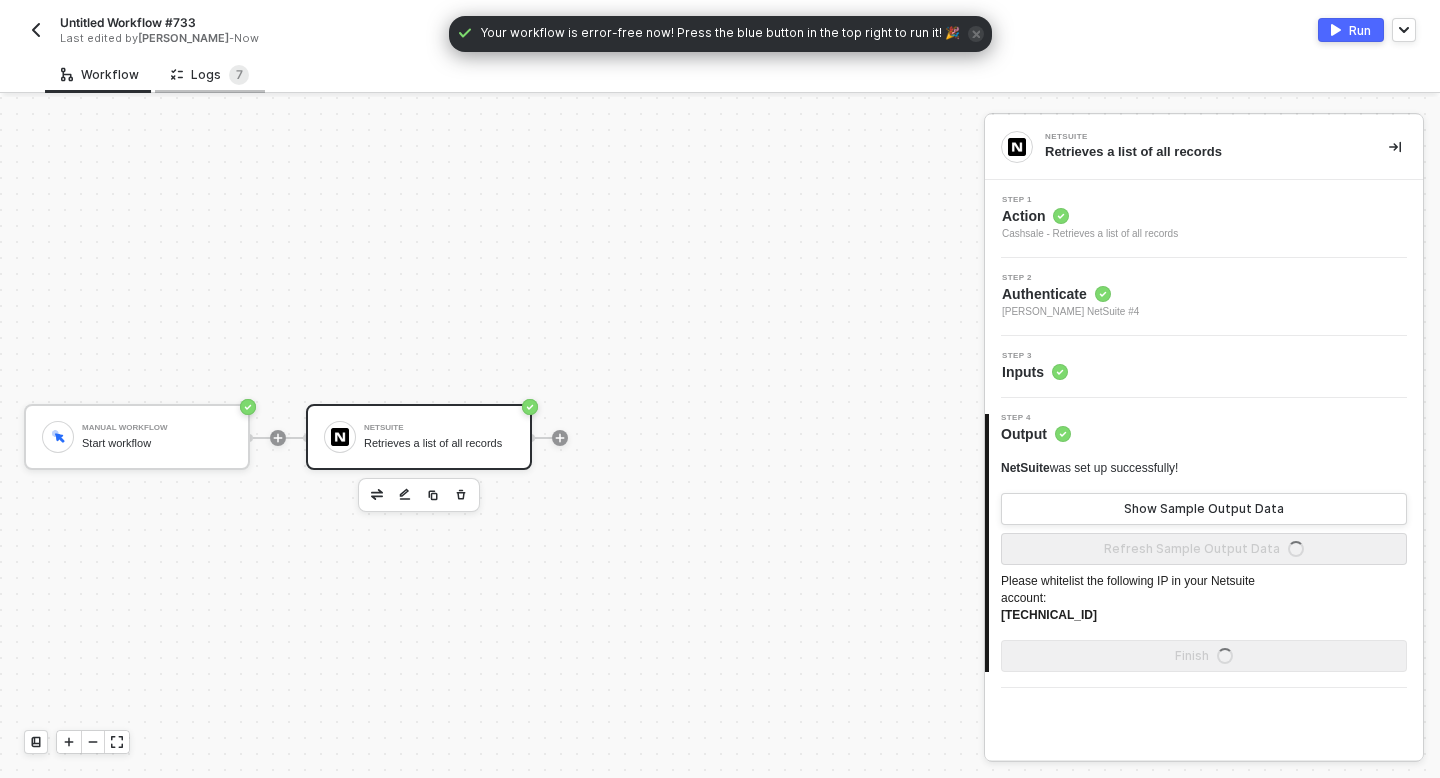 click on "Logs 7" at bounding box center (210, 75) 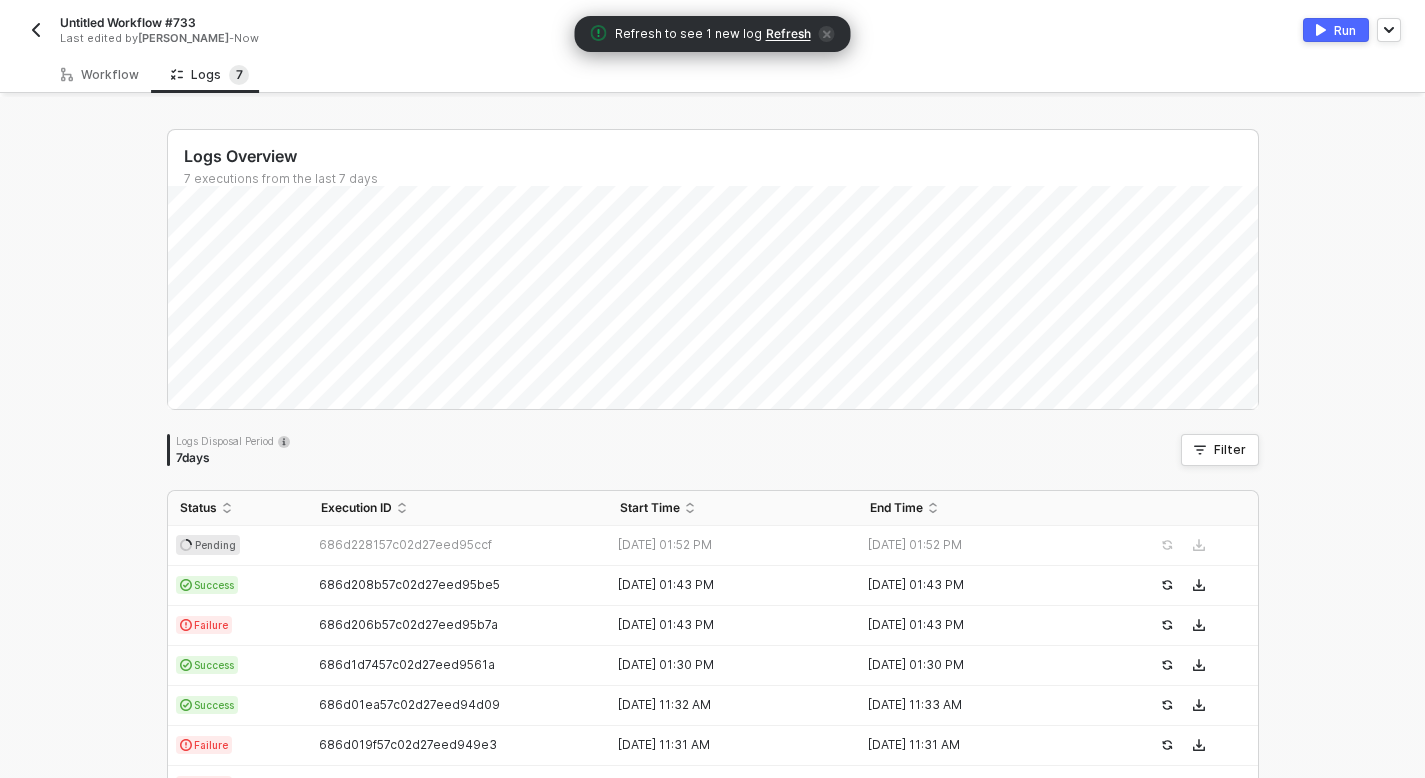 click on "Refresh" at bounding box center [788, 34] 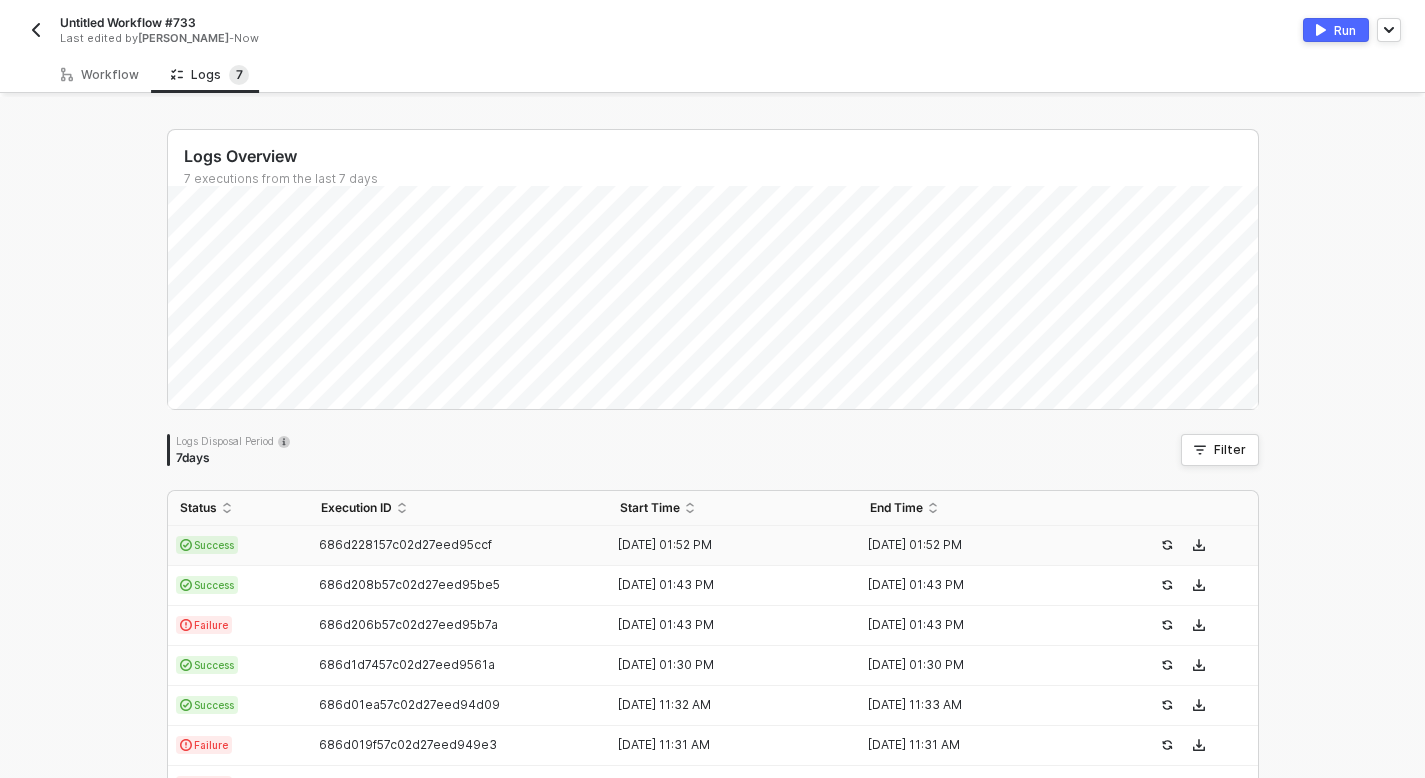 click on "Success" at bounding box center (207, 545) 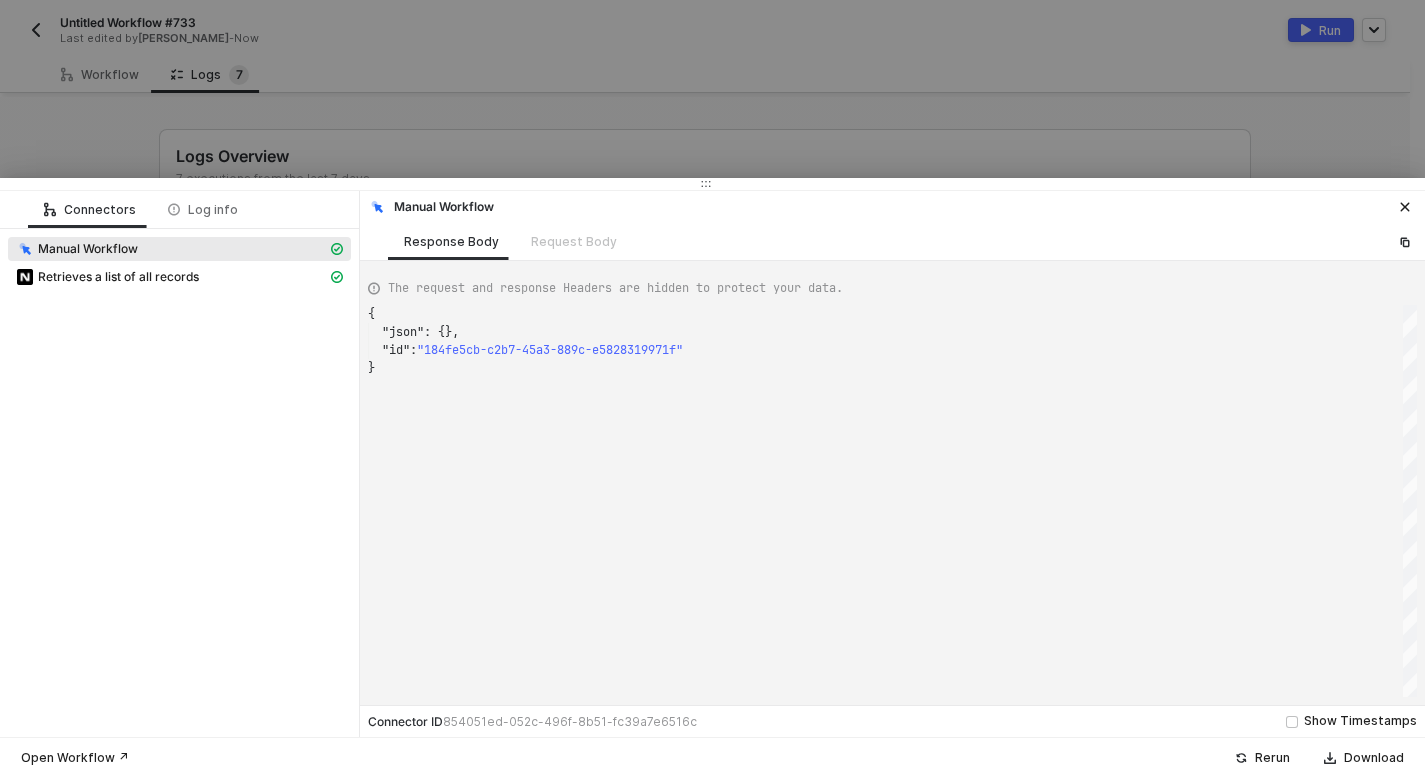 scroll, scrollTop: 54, scrollLeft: 0, axis: vertical 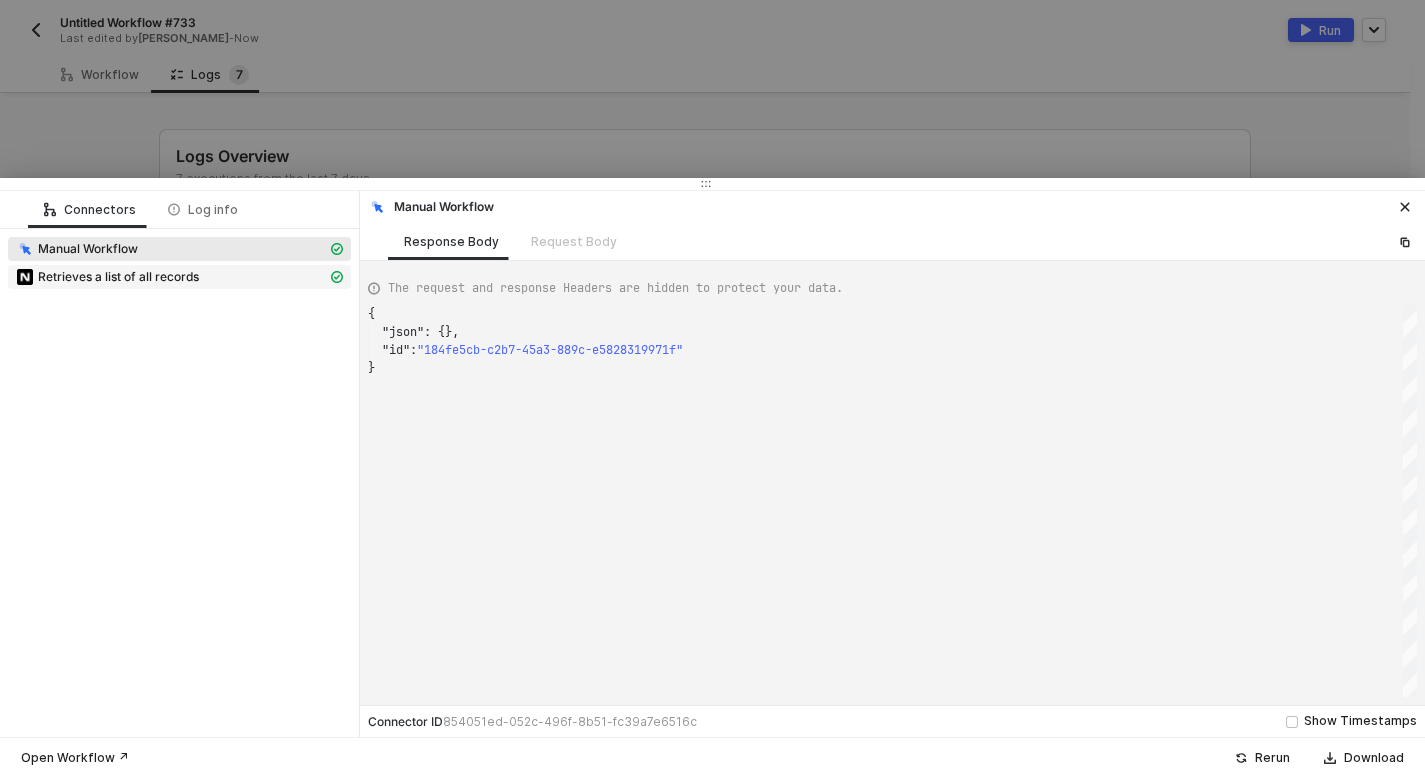 click on "Retrieves a list of all records" at bounding box center (118, 277) 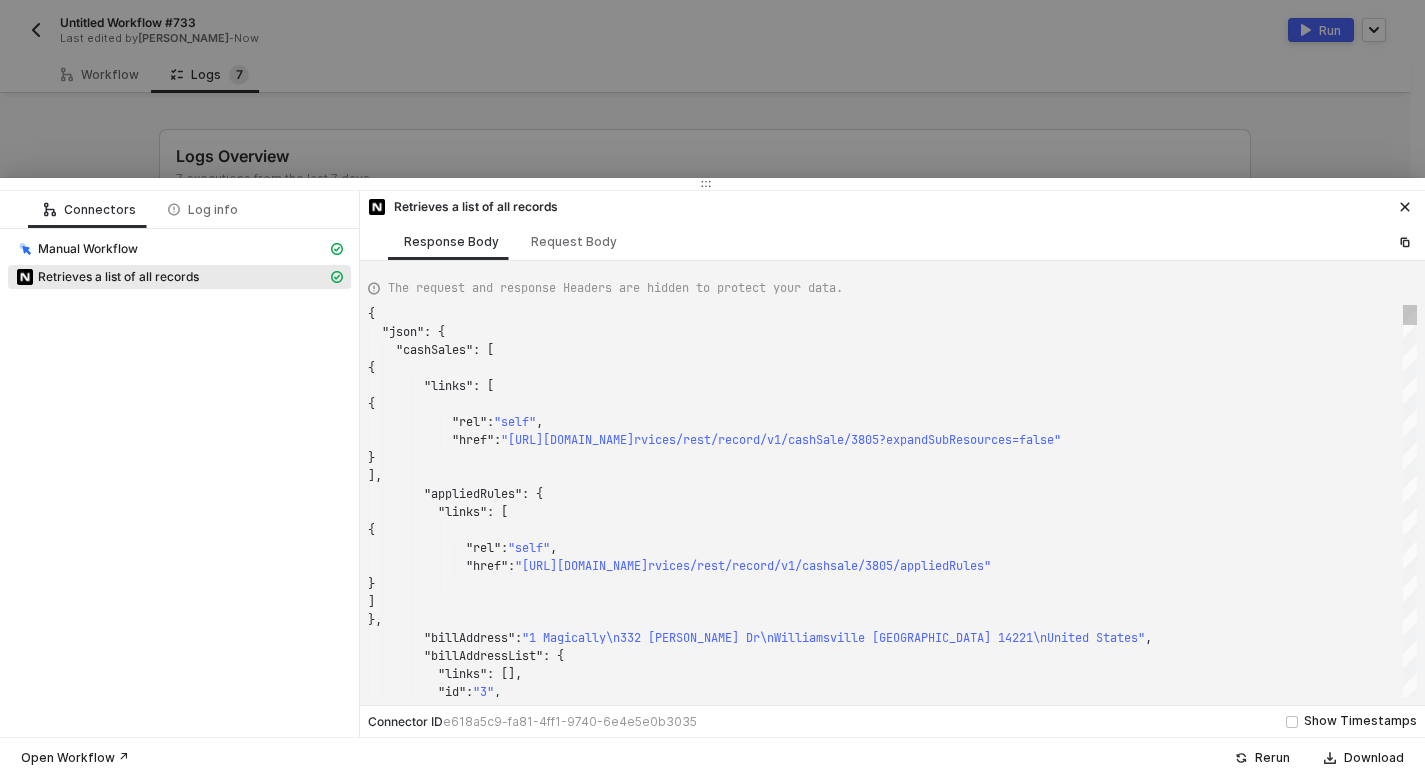 scroll, scrollTop: 180, scrollLeft: 0, axis: vertical 